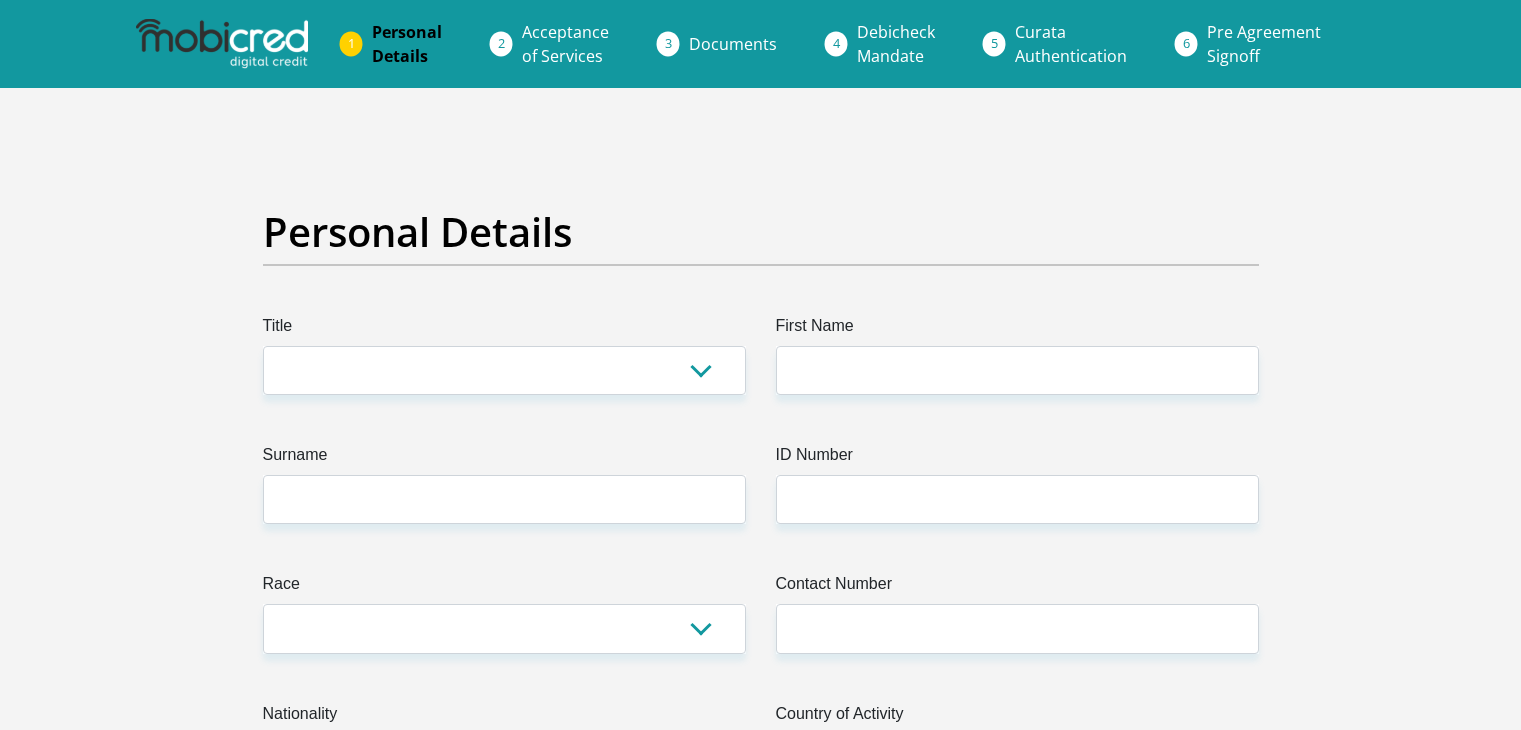 scroll, scrollTop: 0, scrollLeft: 0, axis: both 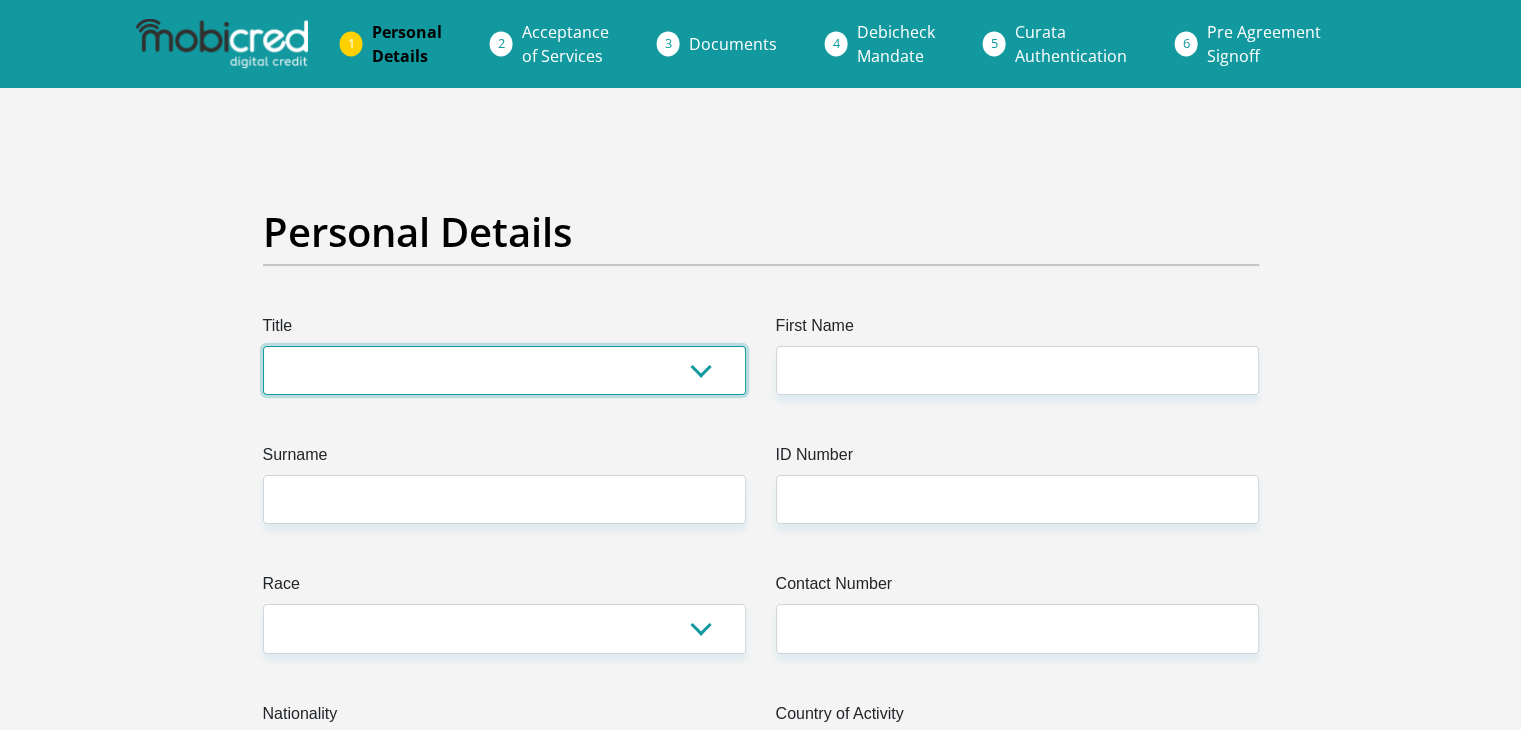 click on "Mr
Ms
Mrs
Dr
Other" at bounding box center (504, 370) 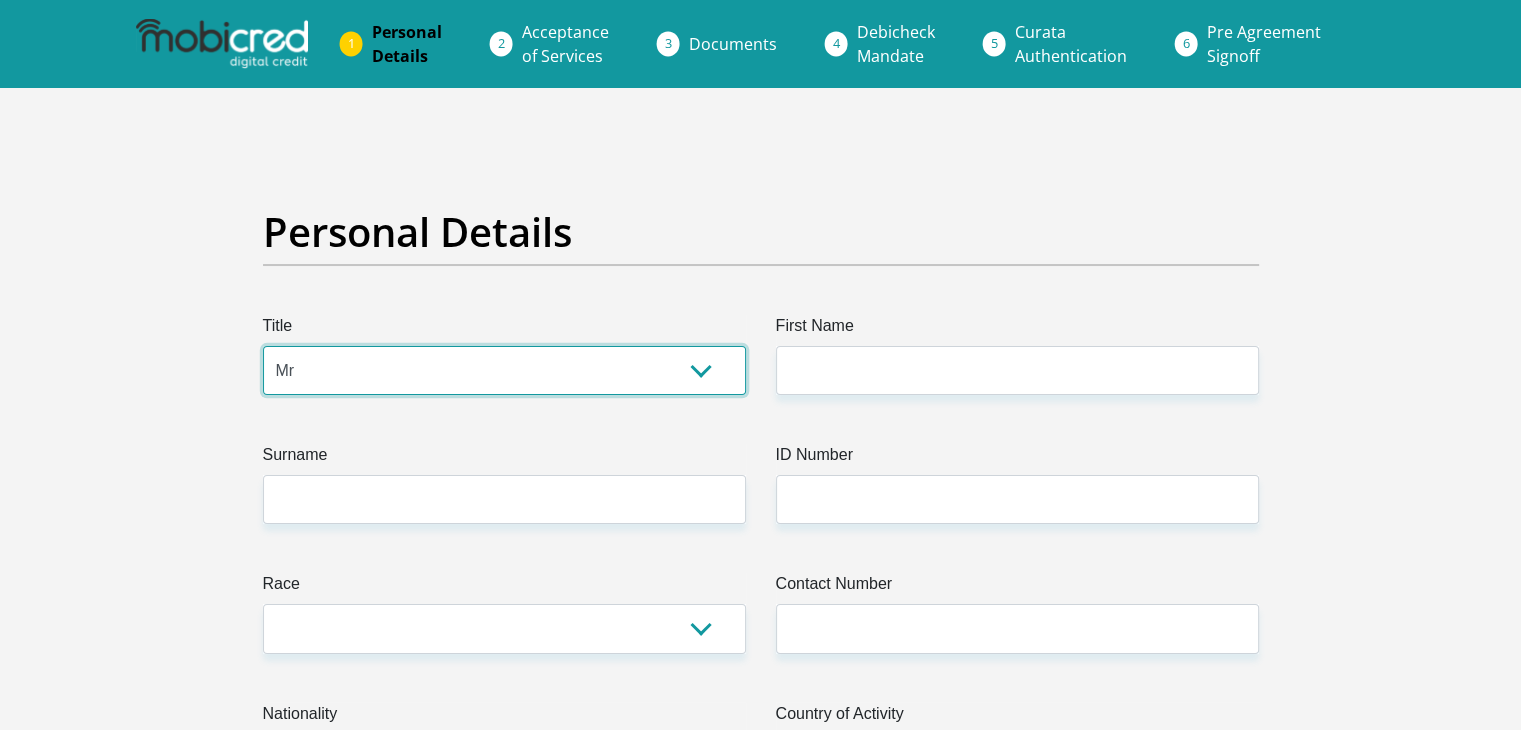 click on "Mr
Ms
Mrs
Dr
Other" at bounding box center (504, 370) 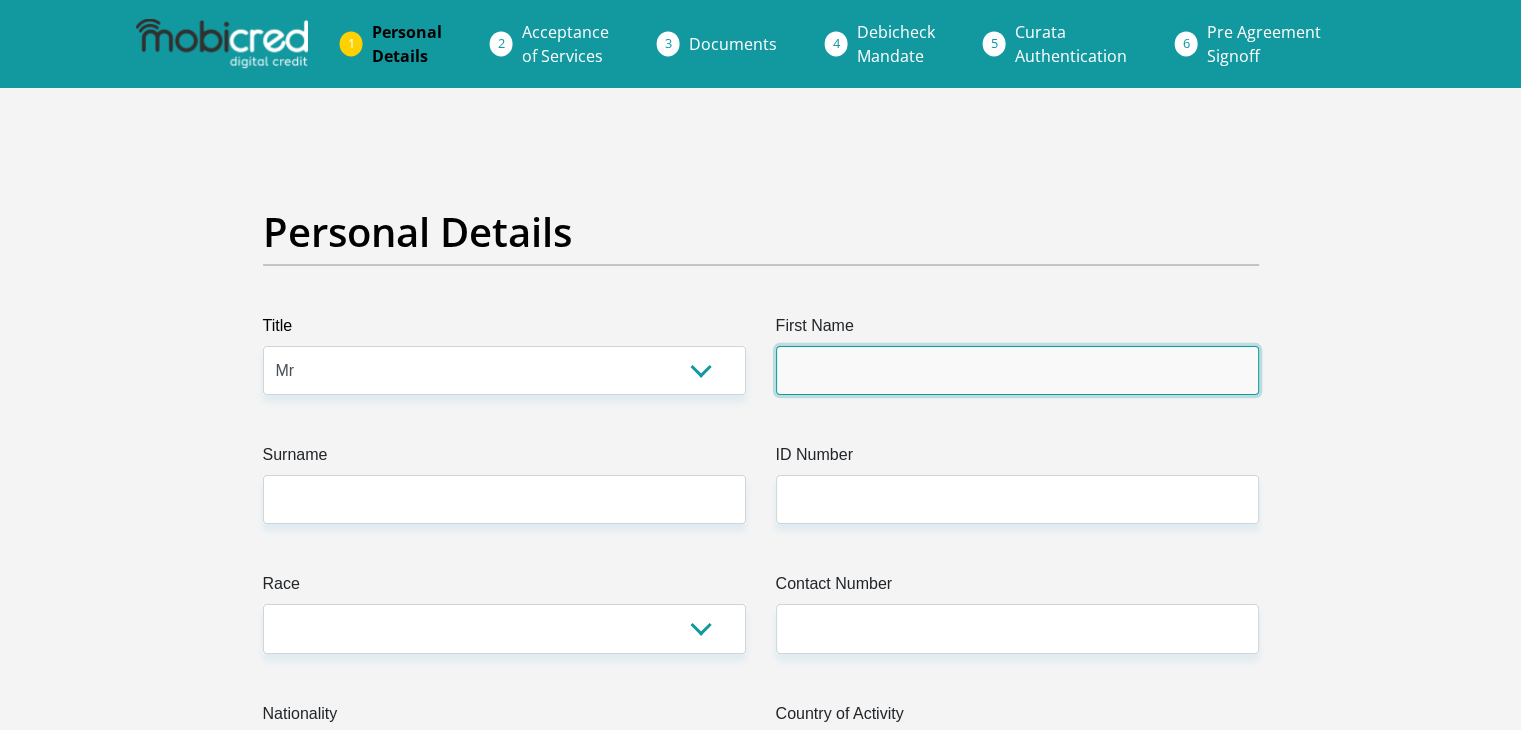click on "First Name" at bounding box center (1017, 370) 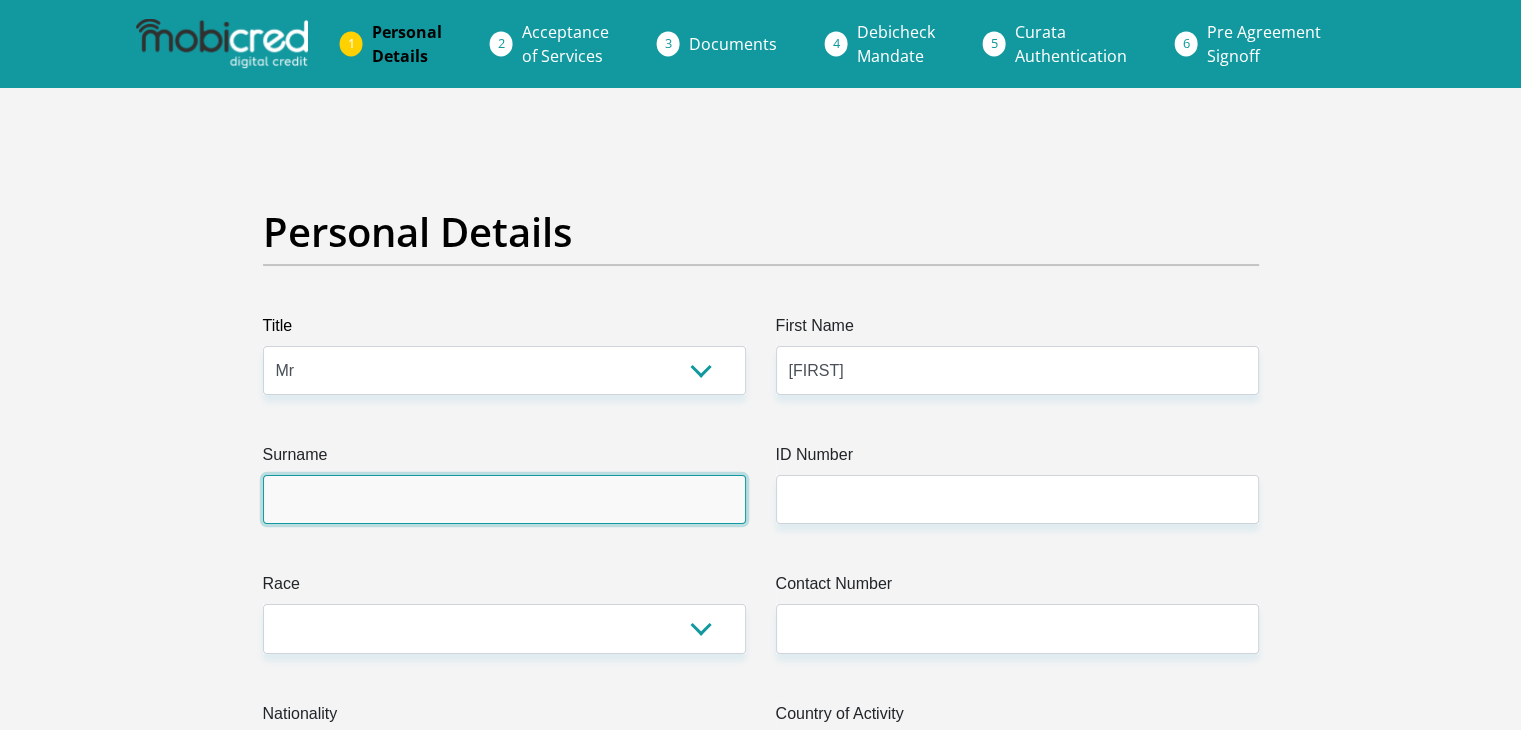 type on "Kostov" 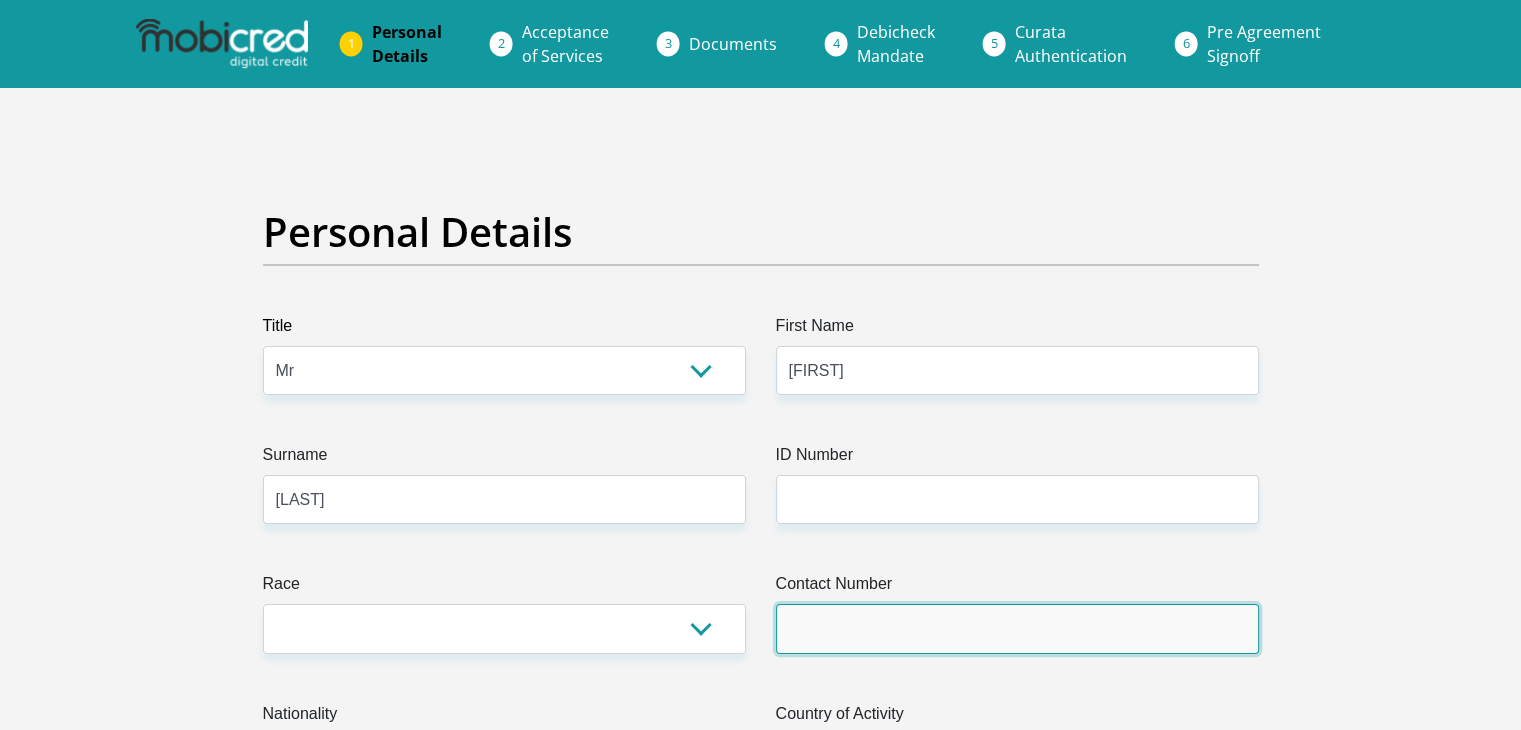 type on "0795917505" 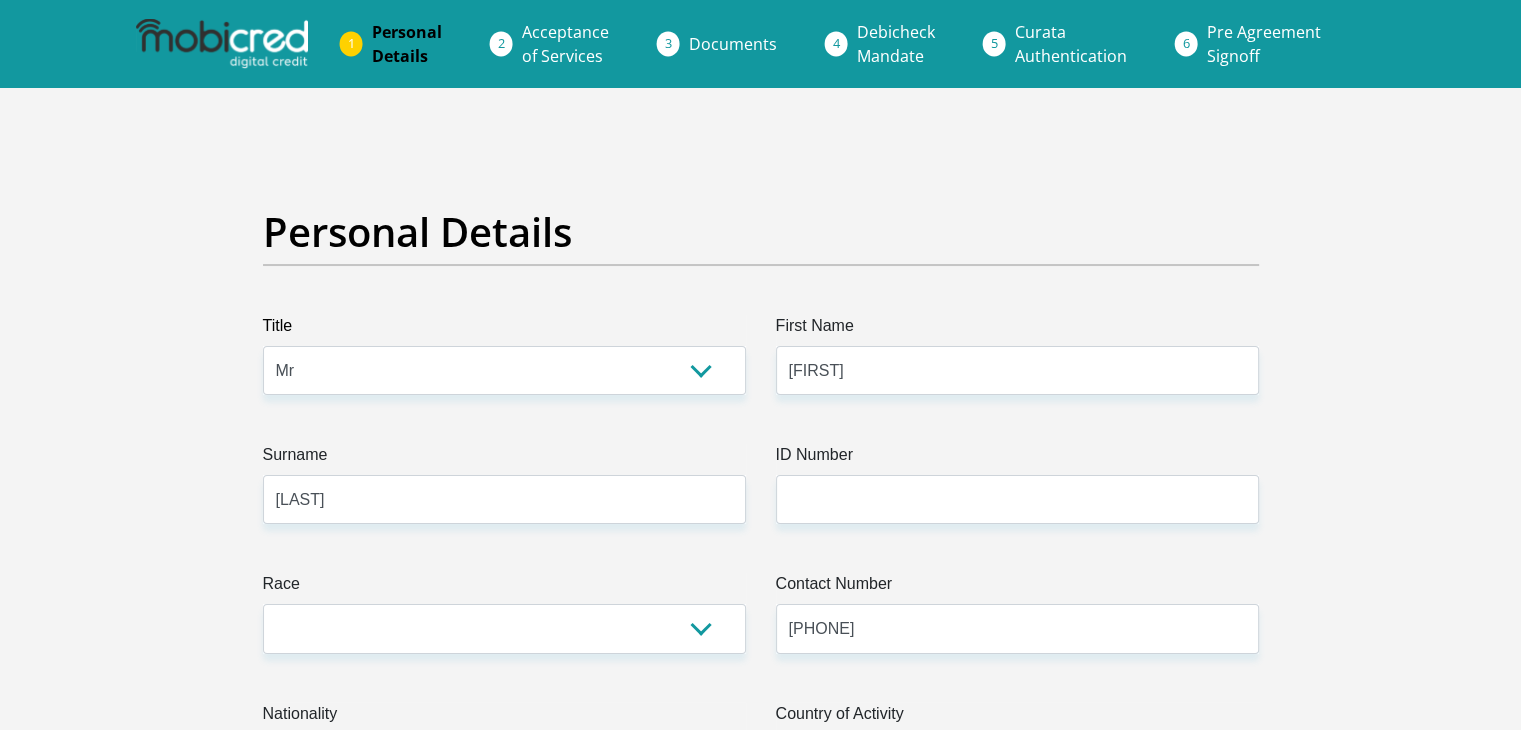select on "ZAF" 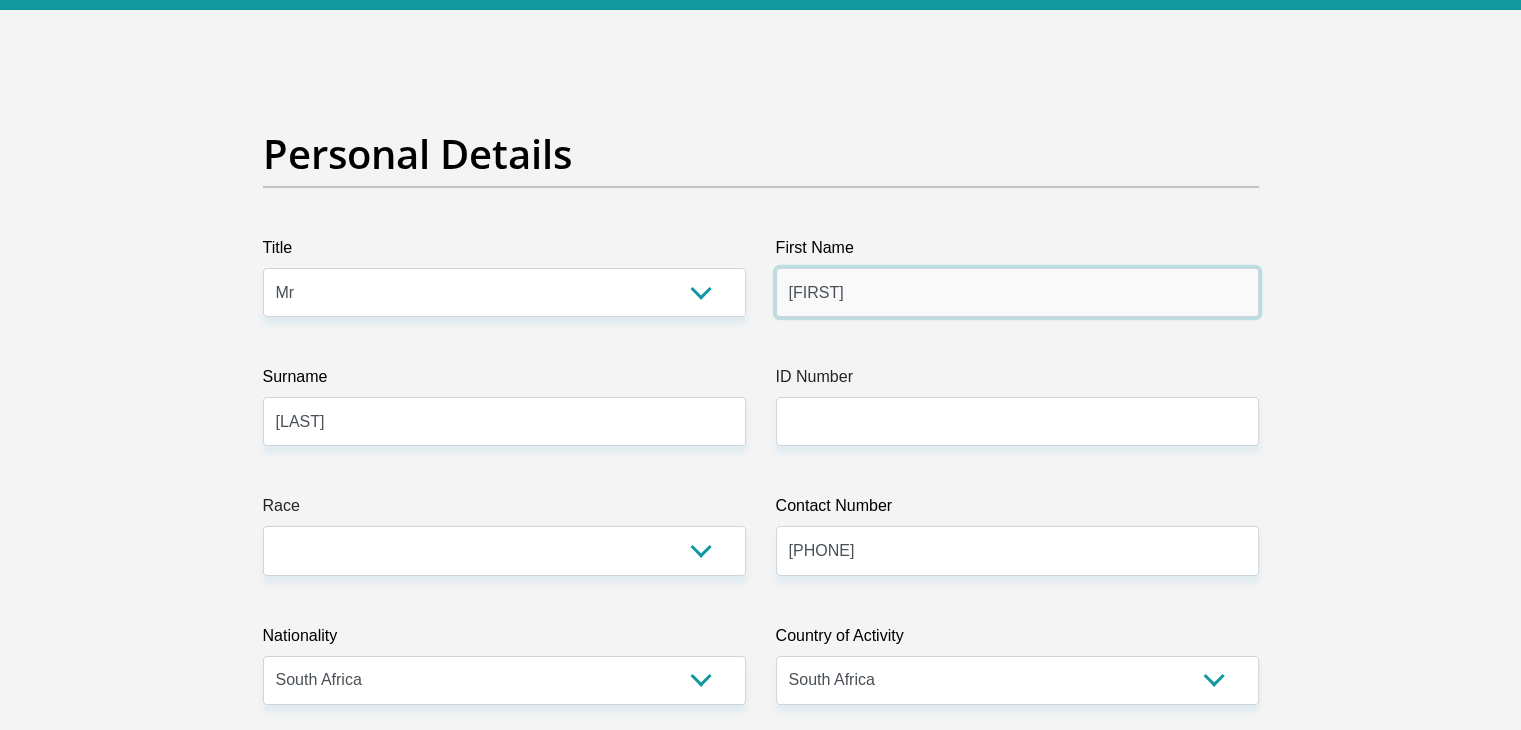 scroll, scrollTop: 200, scrollLeft: 0, axis: vertical 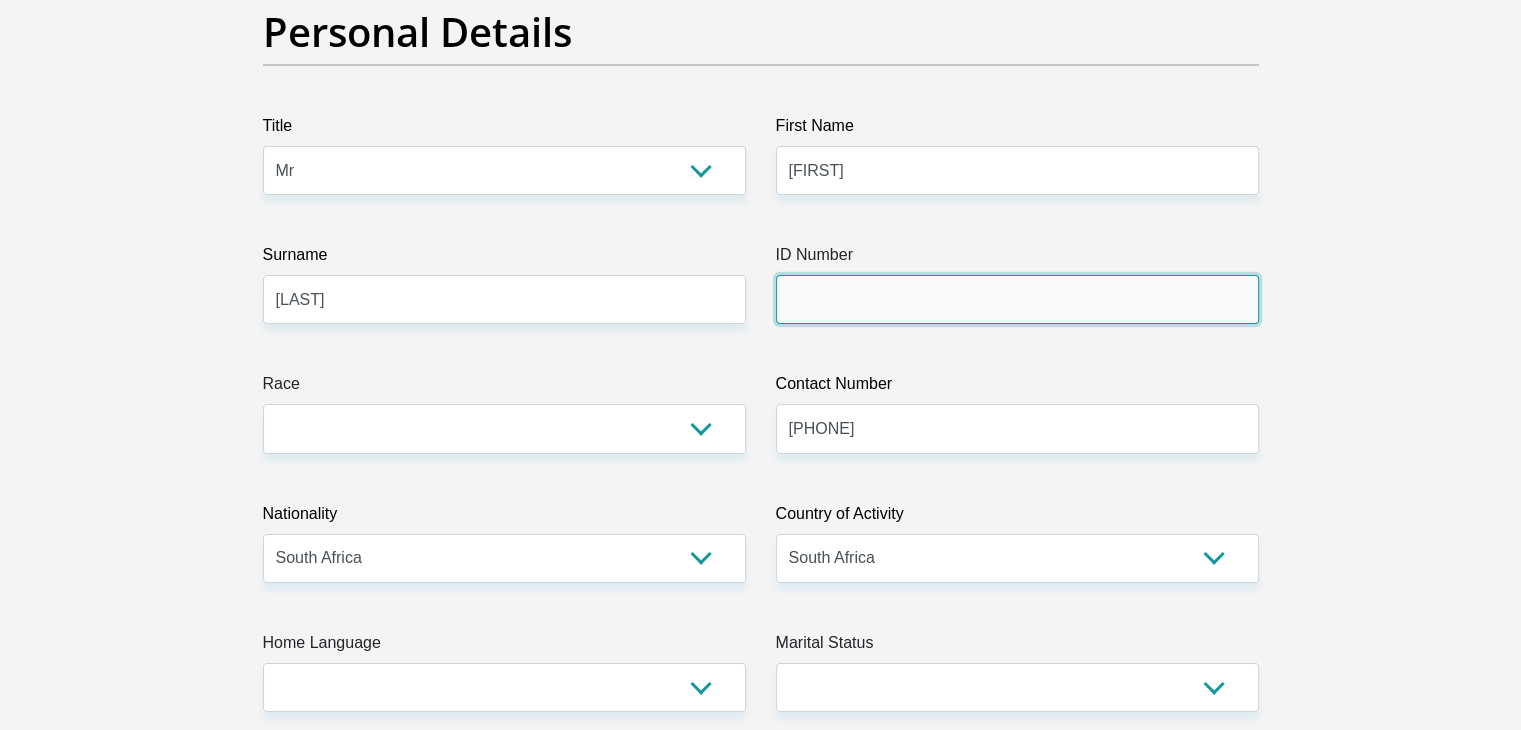 click on "ID Number" at bounding box center (1017, 299) 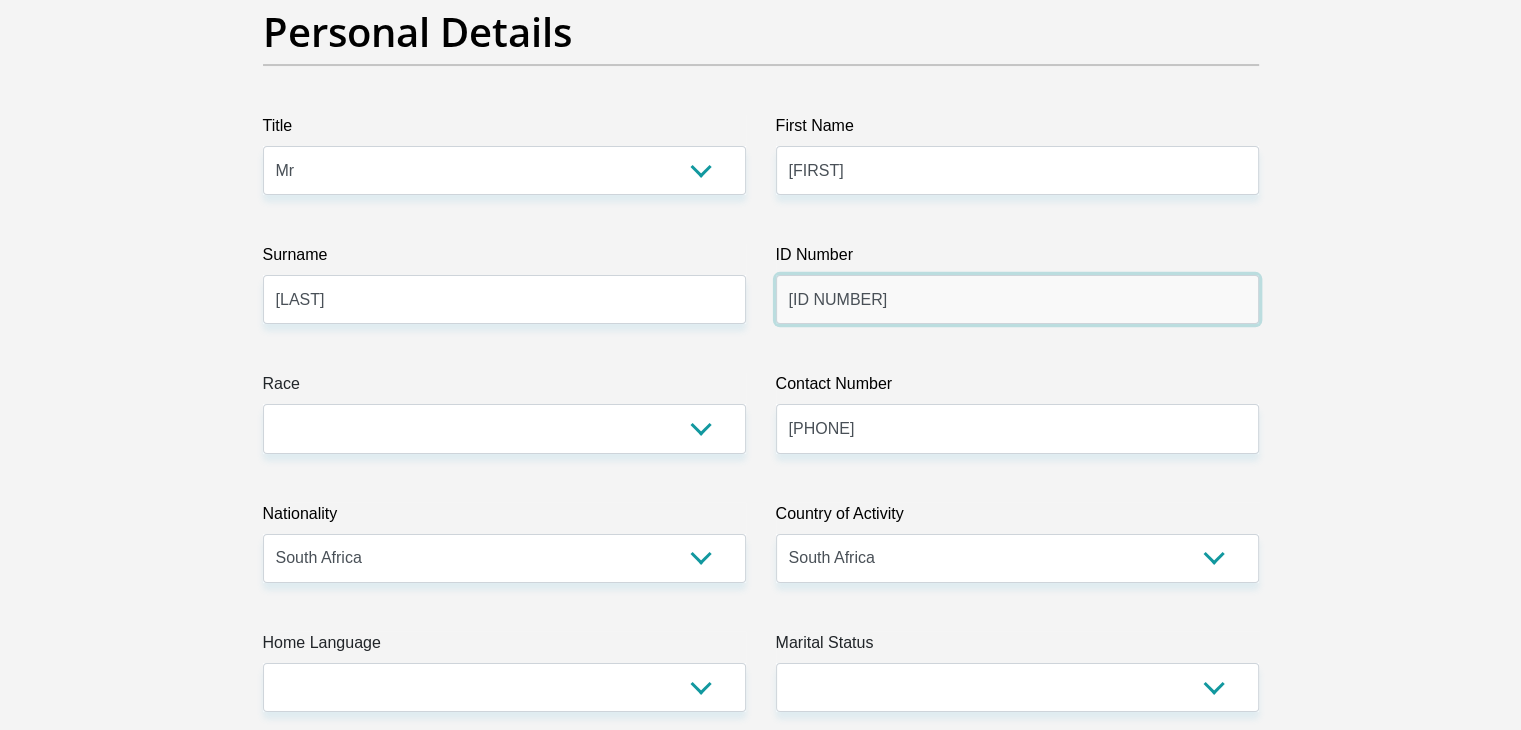 type on "8603116246086" 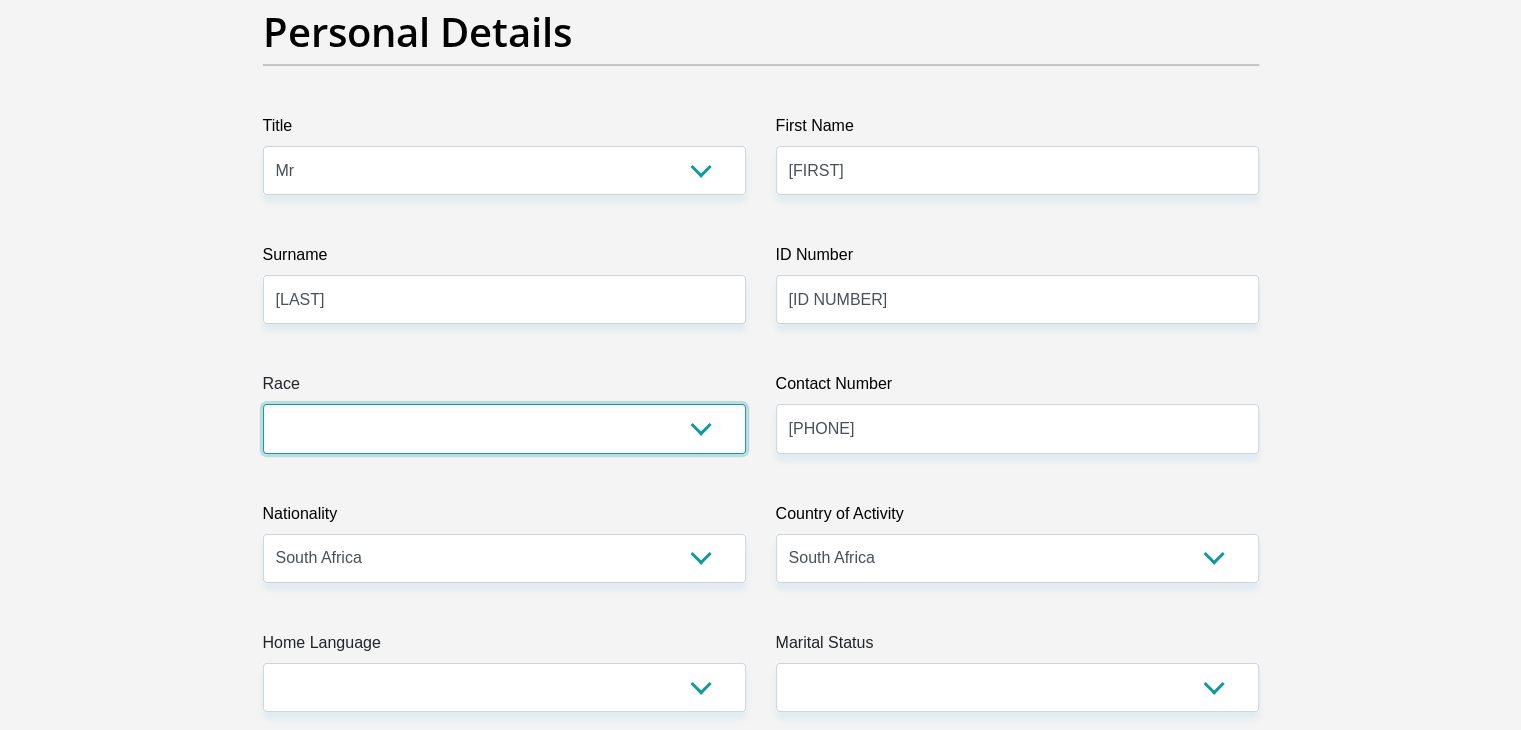 click on "Black
Coloured
Indian
White
Other" at bounding box center [504, 428] 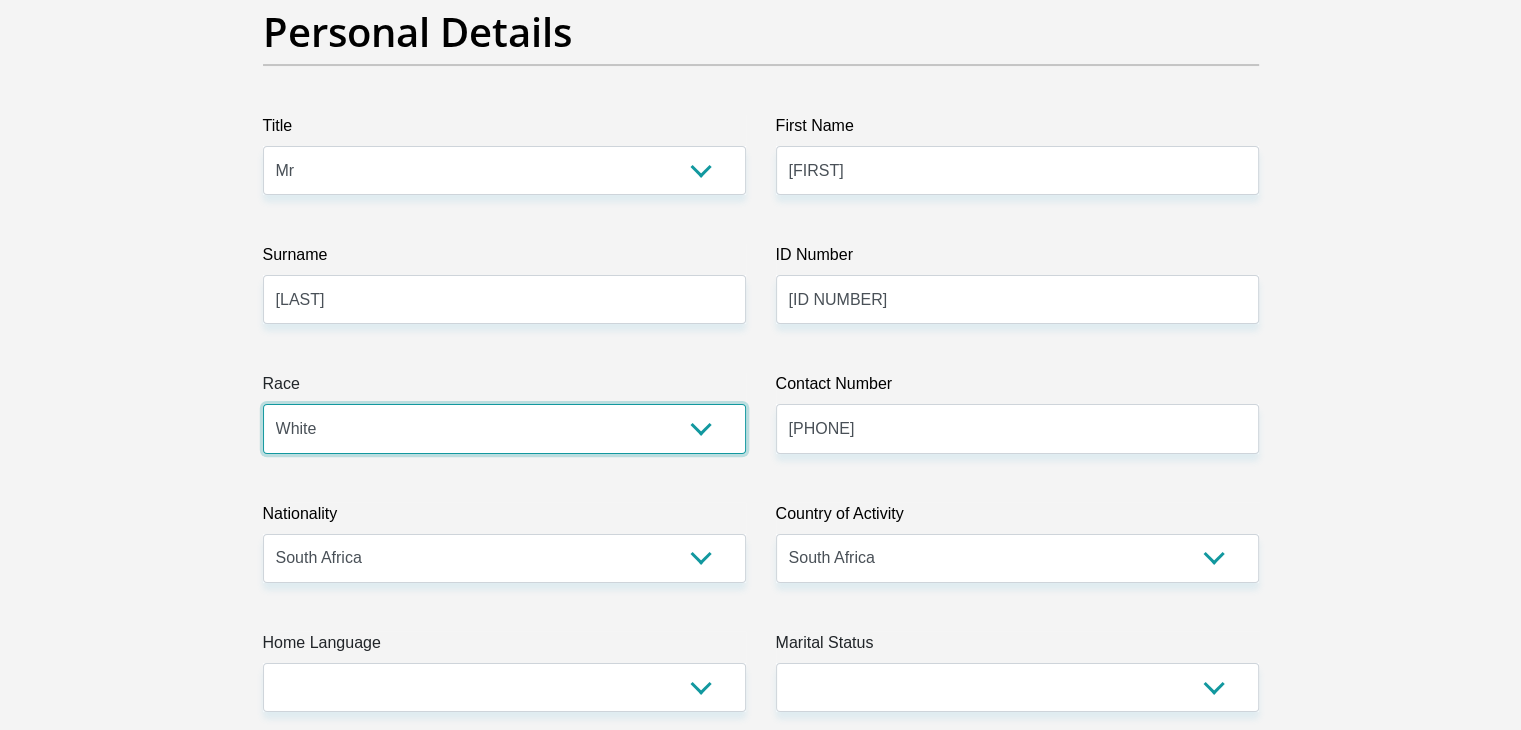 click on "Black
Coloured
Indian
White
Other" at bounding box center (504, 428) 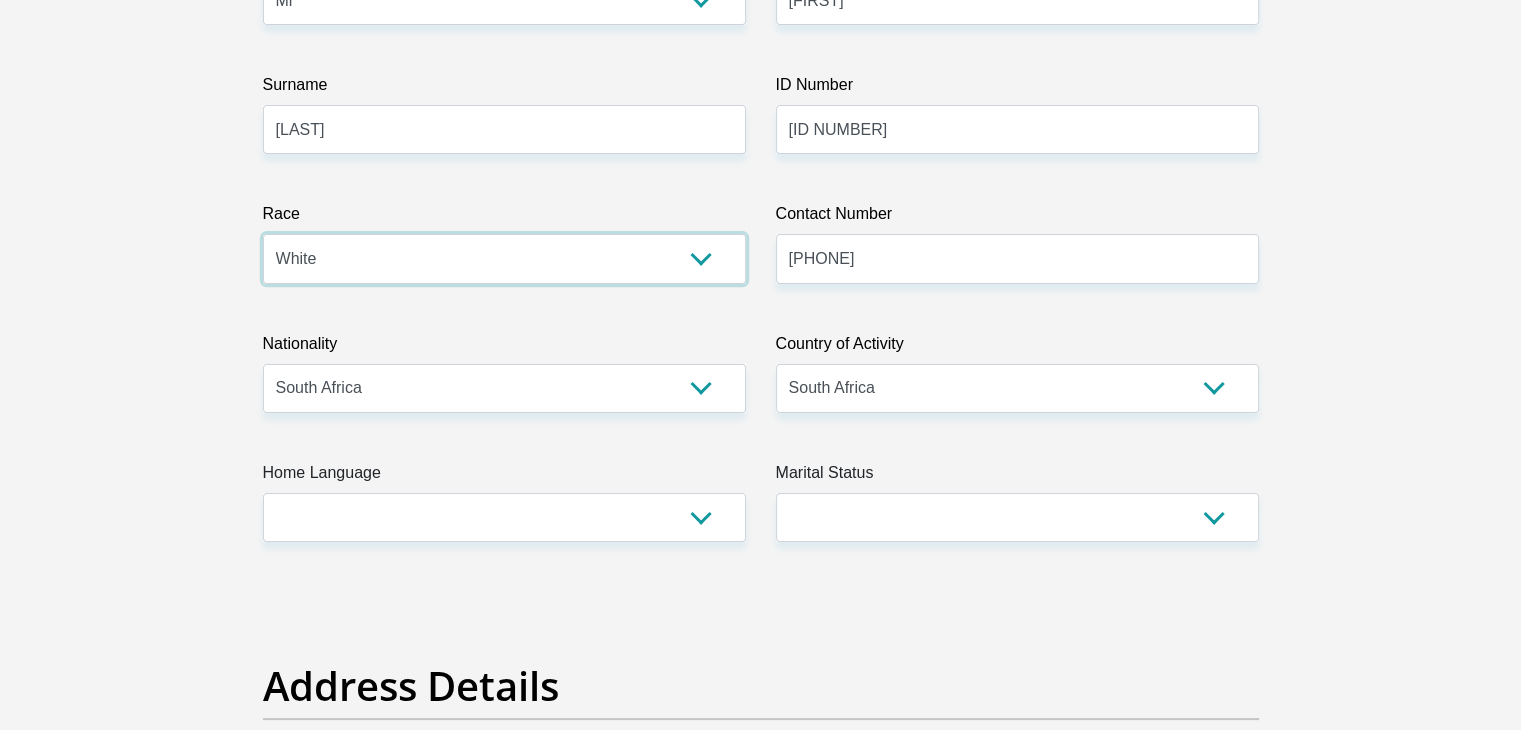 scroll, scrollTop: 500, scrollLeft: 0, axis: vertical 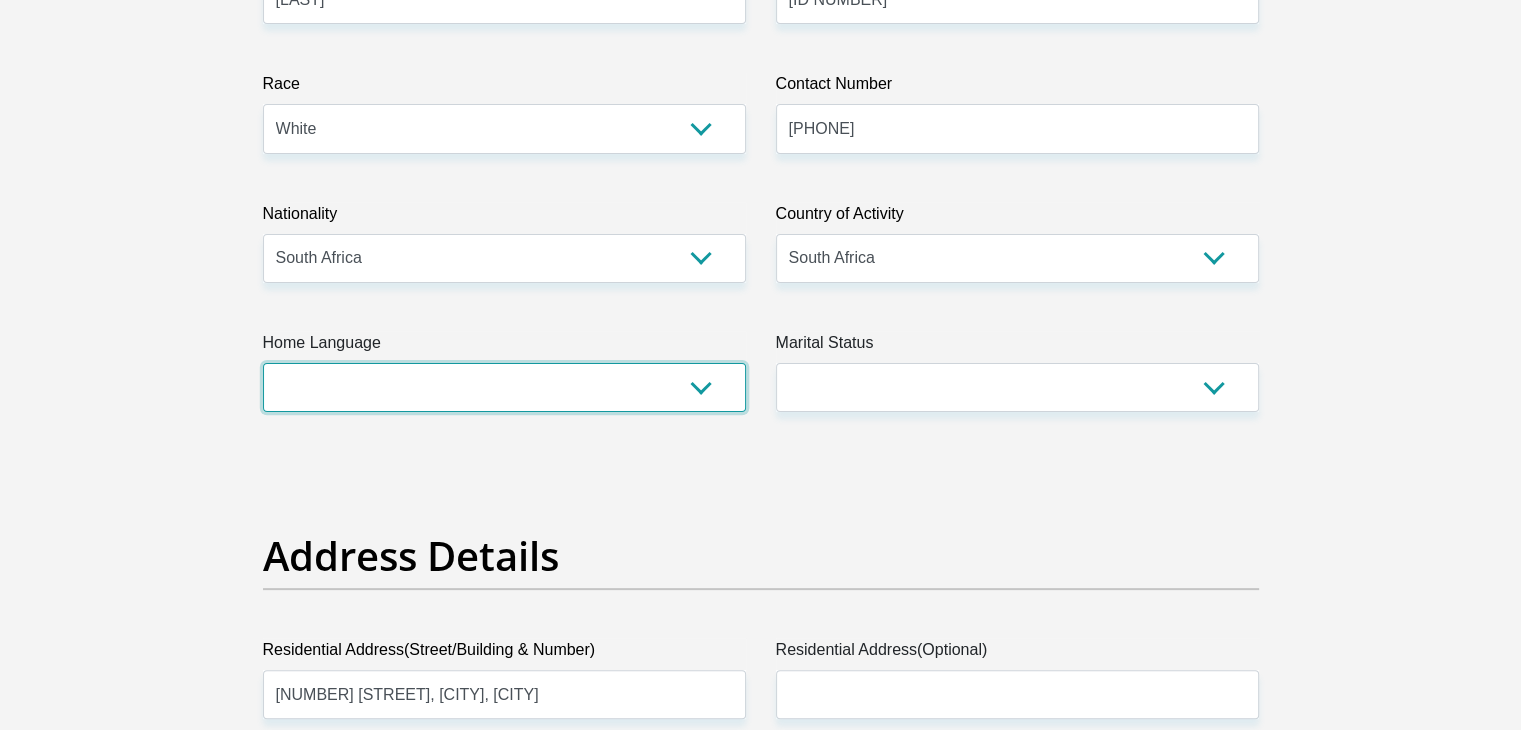 click on "Afrikaans
English
Sepedi
South Ndebele
Southern Sotho
Swati
Tsonga
Tswana
Venda
Xhosa
Zulu
Other" at bounding box center (504, 387) 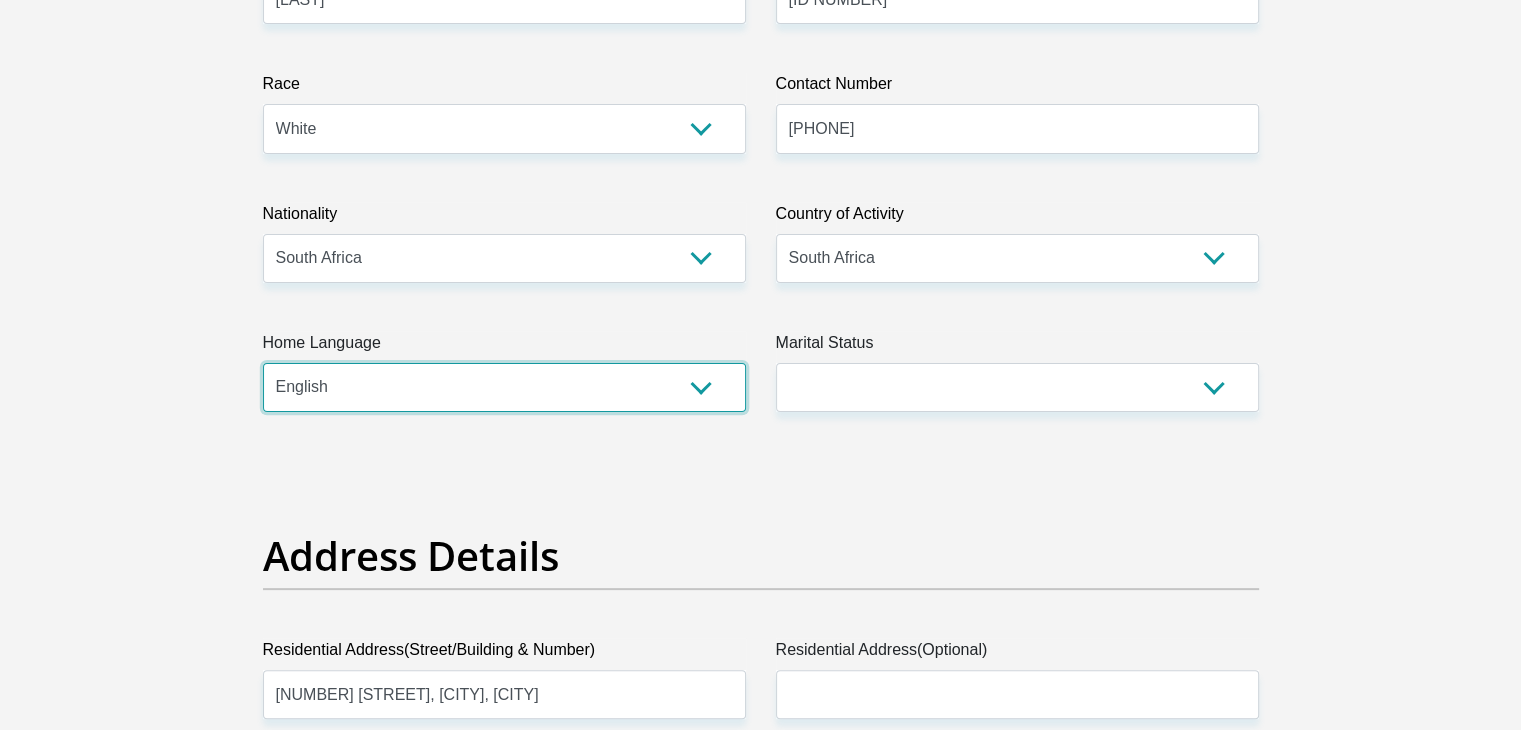 click on "Afrikaans
English
Sepedi
South Ndebele
Southern Sotho
Swati
Tsonga
Tswana
Venda
Xhosa
Zulu
Other" at bounding box center (504, 387) 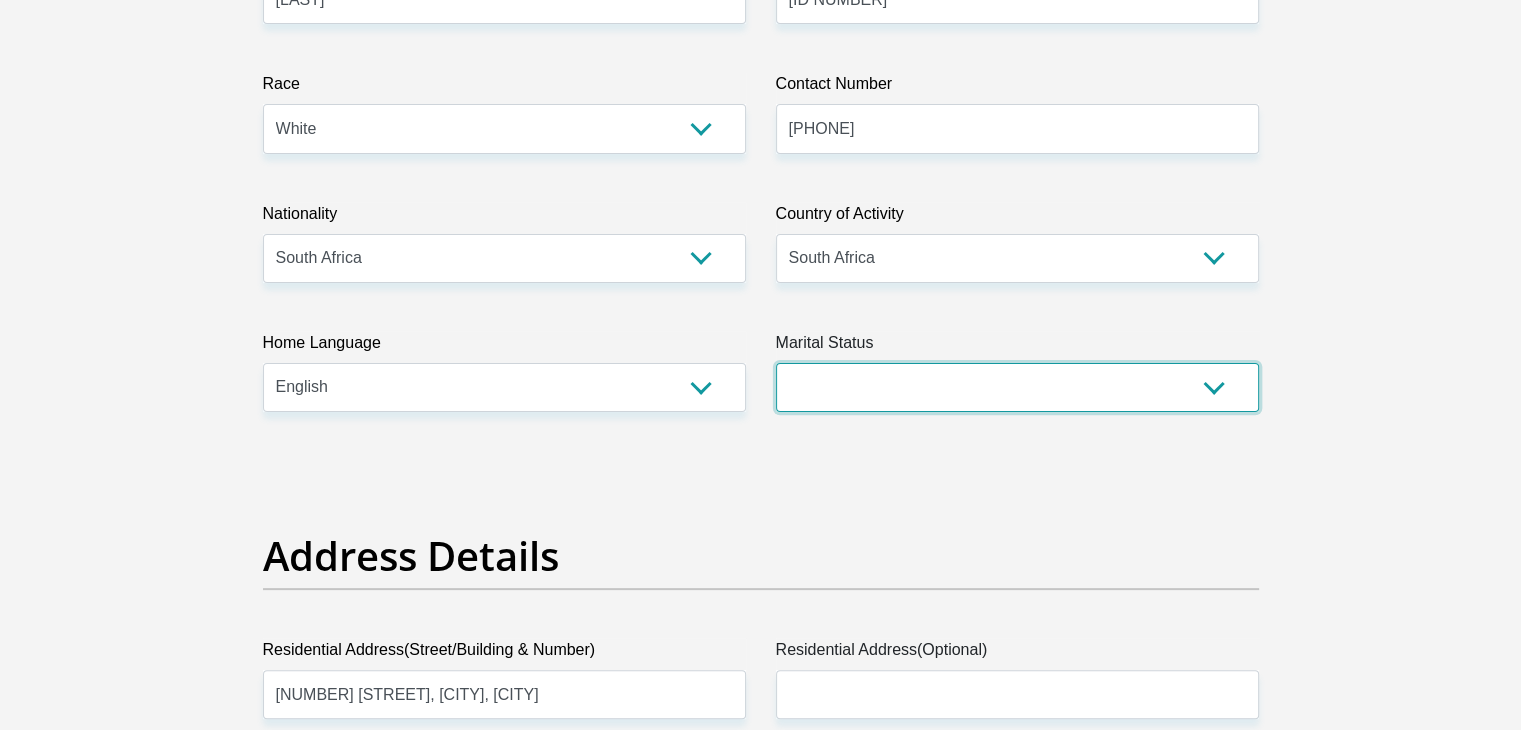click on "Married ANC
Single
Divorced
Widowed
Married COP or Customary Law" at bounding box center (1017, 387) 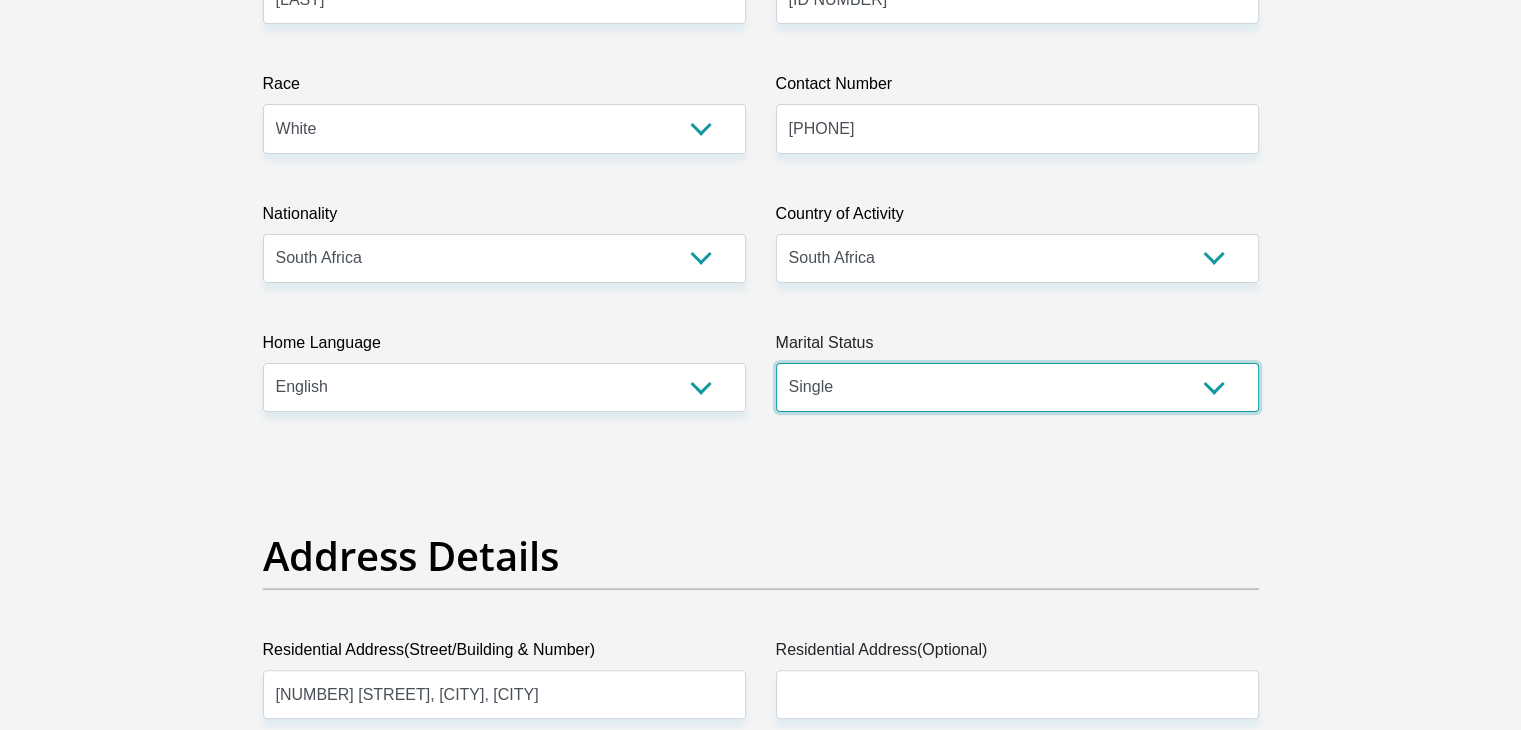 click on "Married ANC
Single
Divorced
Widowed
Married COP or Customary Law" at bounding box center [1017, 387] 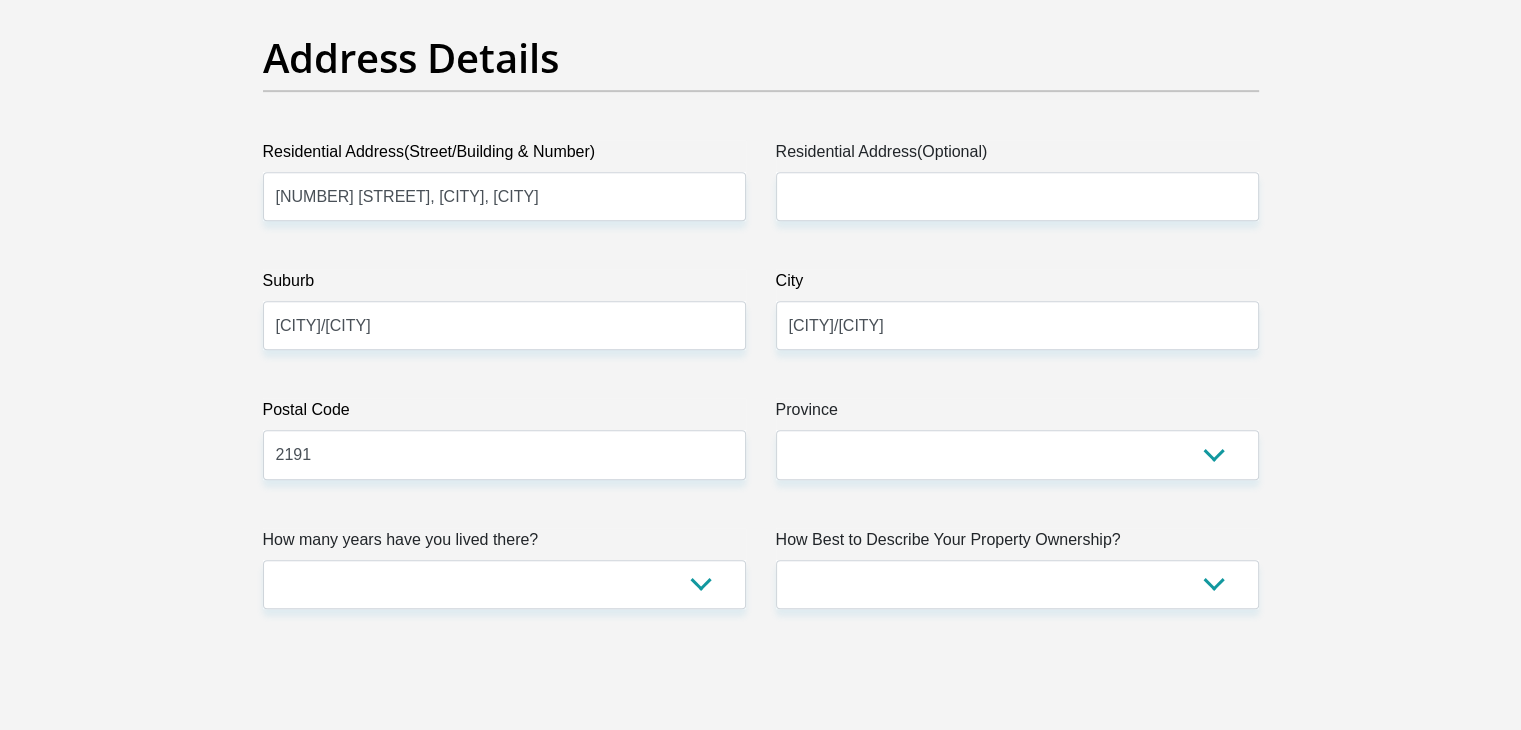 scroll, scrollTop: 1000, scrollLeft: 0, axis: vertical 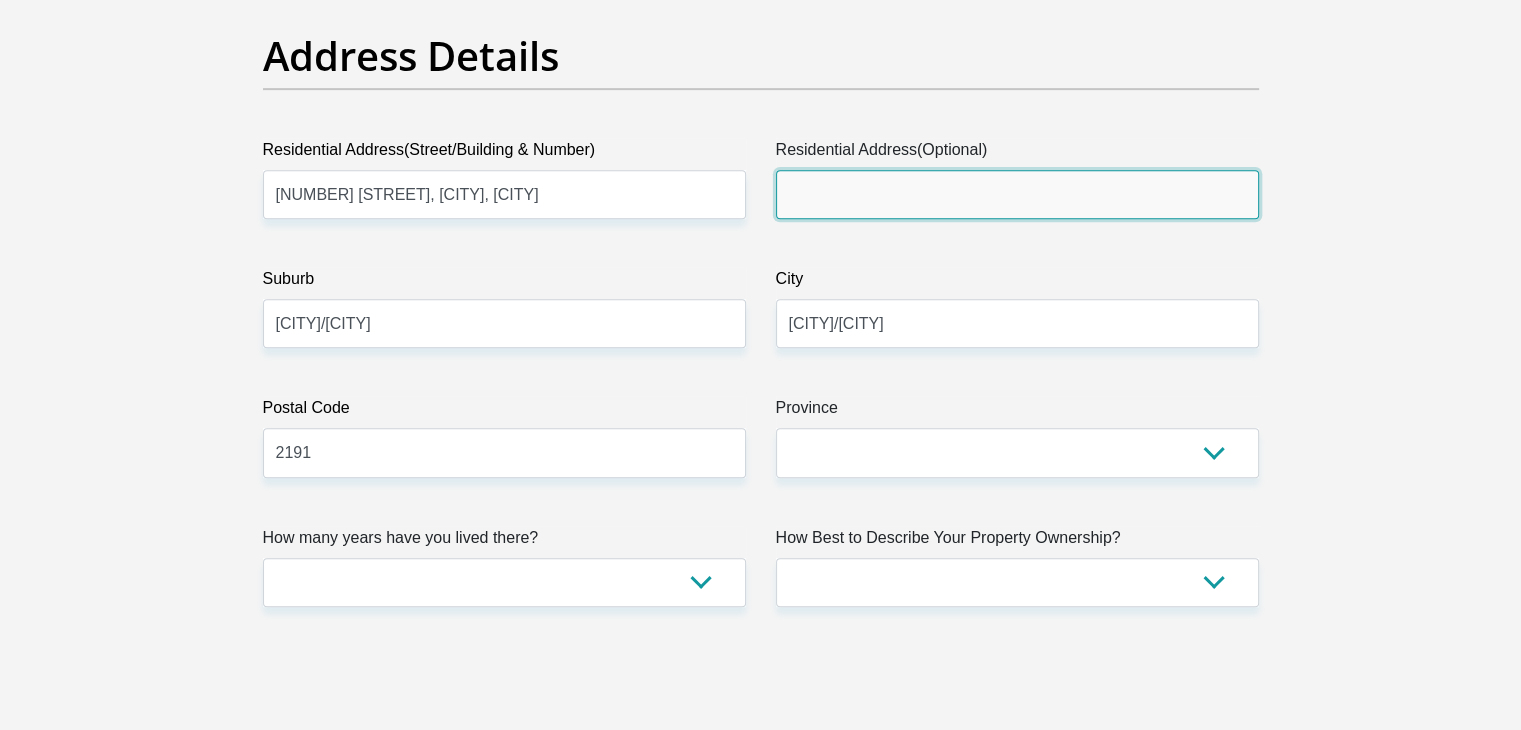 click on "Residential Address(Optional)" at bounding box center (1017, 194) 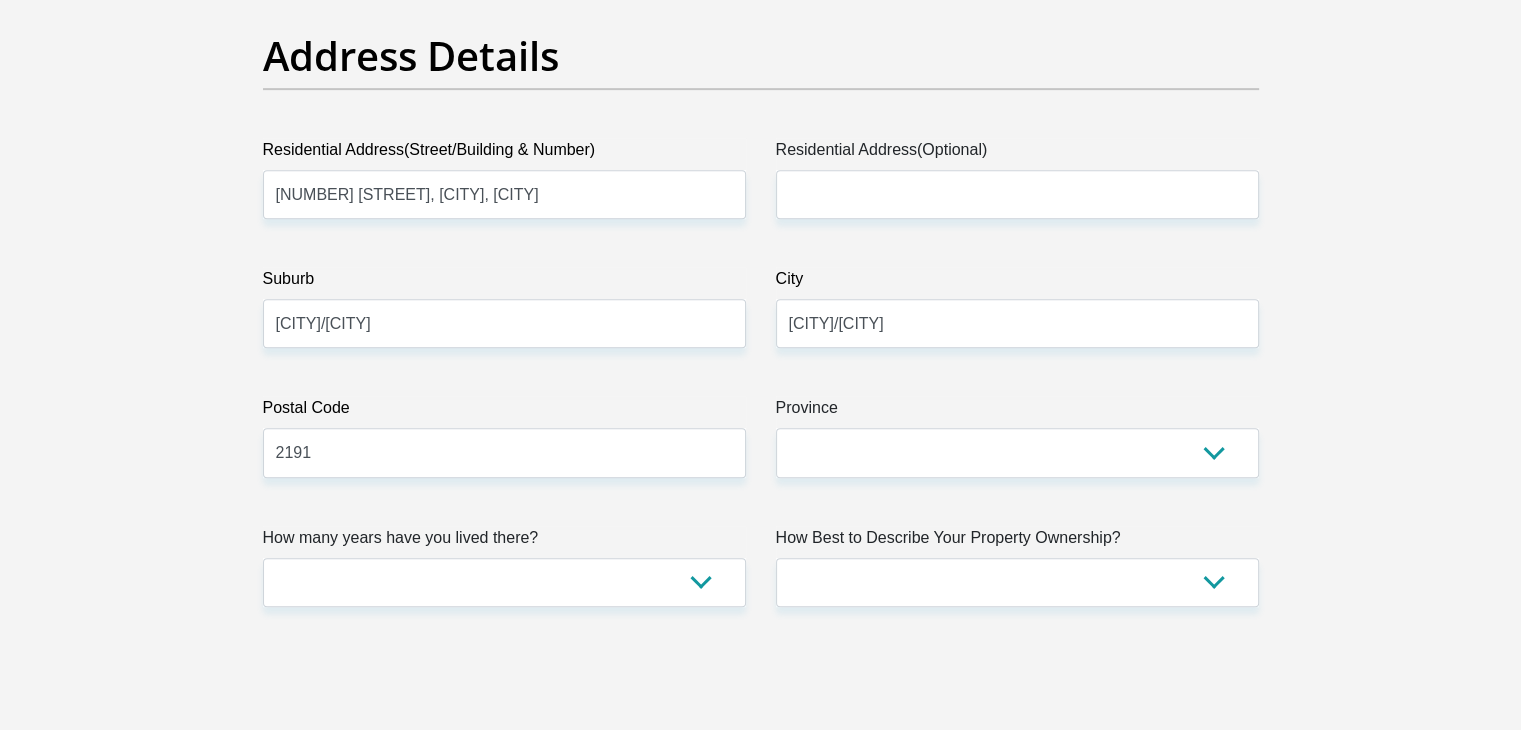 click on "Personal Details
Title
Mr
Ms
Mrs
Dr
Other
First Name
Dimitar
Surname
Kostov
ID Number
8603116246086
Please input valid ID number
Race
Black
Coloured
Indian
White
Other
Contact Number
0795917505
Please input valid contact number" at bounding box center (760, 2573) 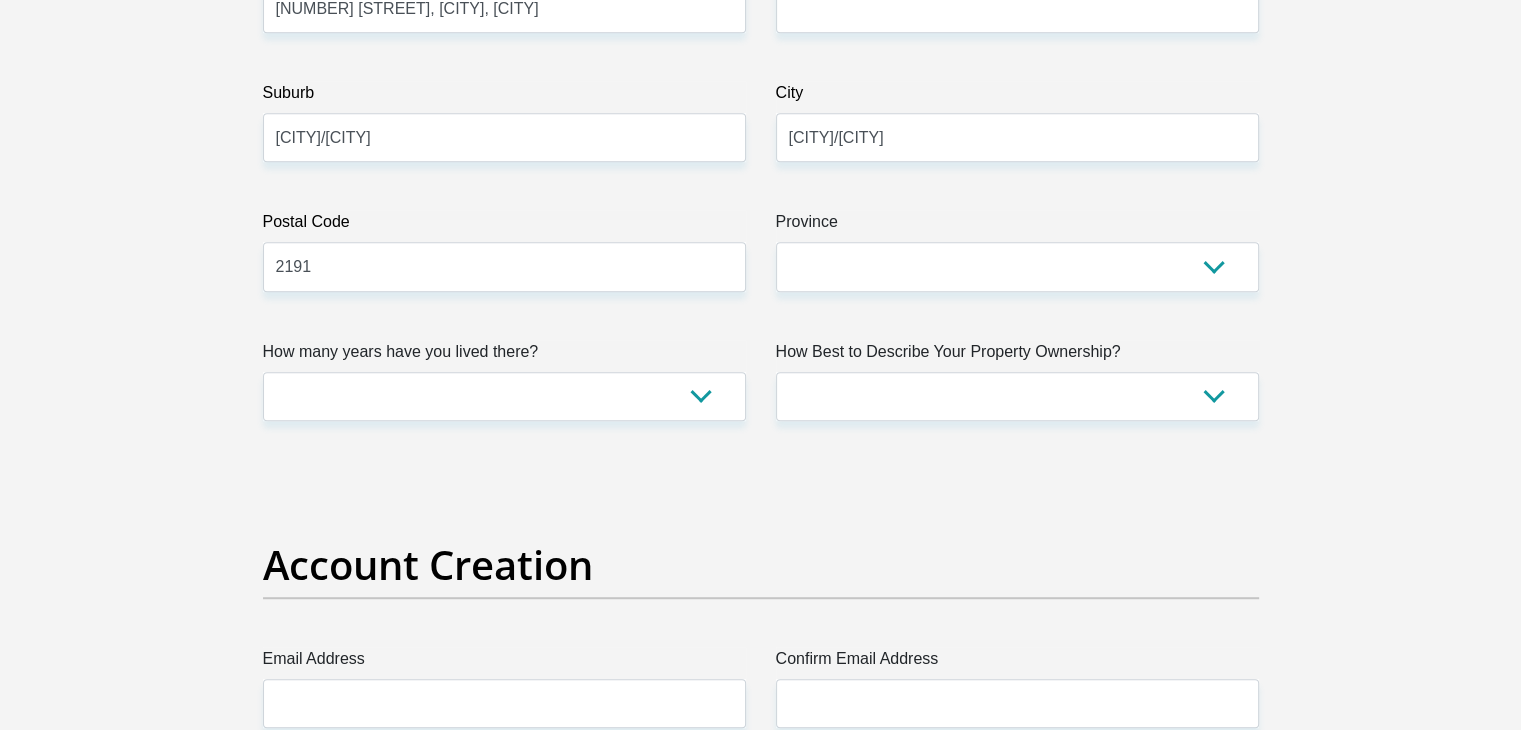 scroll, scrollTop: 1200, scrollLeft: 0, axis: vertical 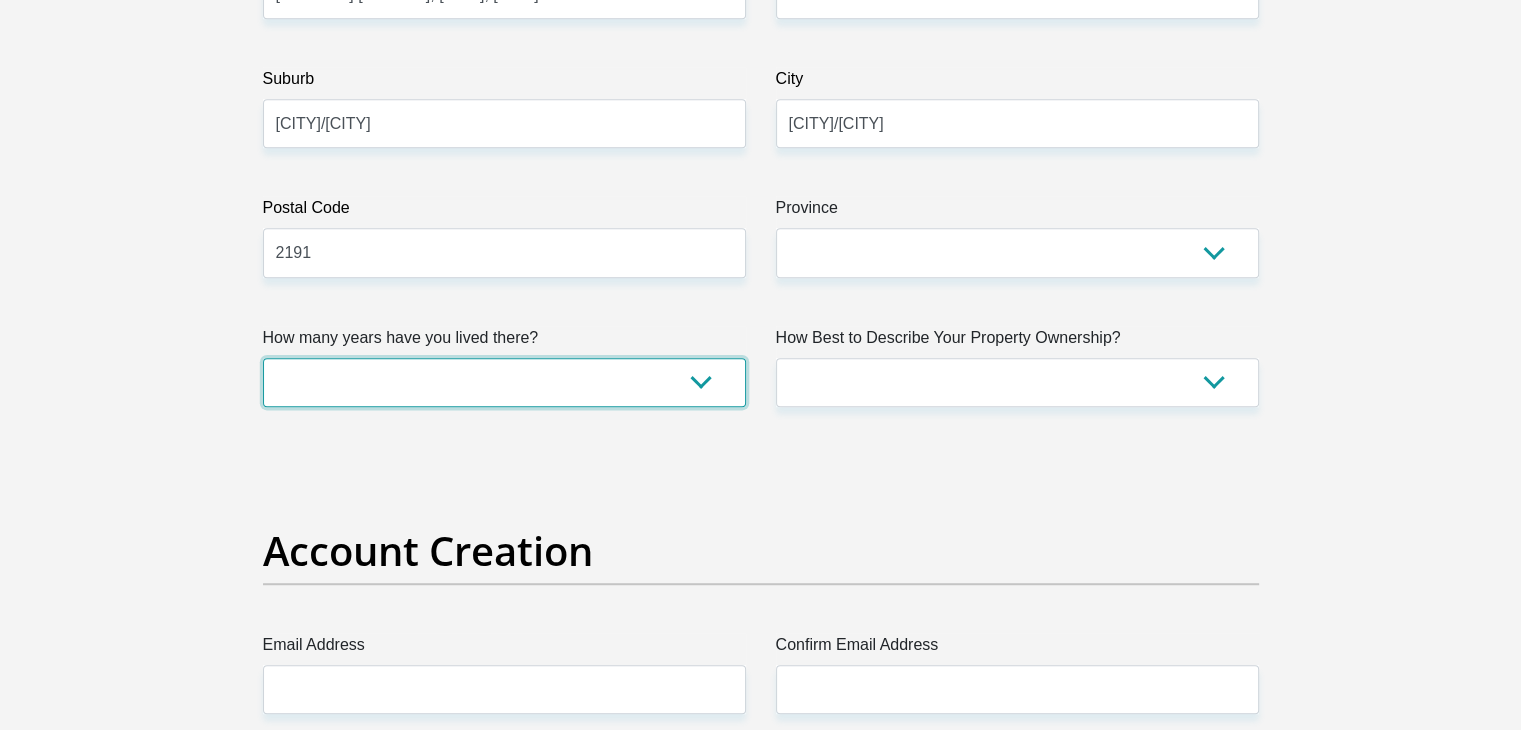 click on "less than 1 year
1-3 years
3-5 years
5+ years" at bounding box center (504, 382) 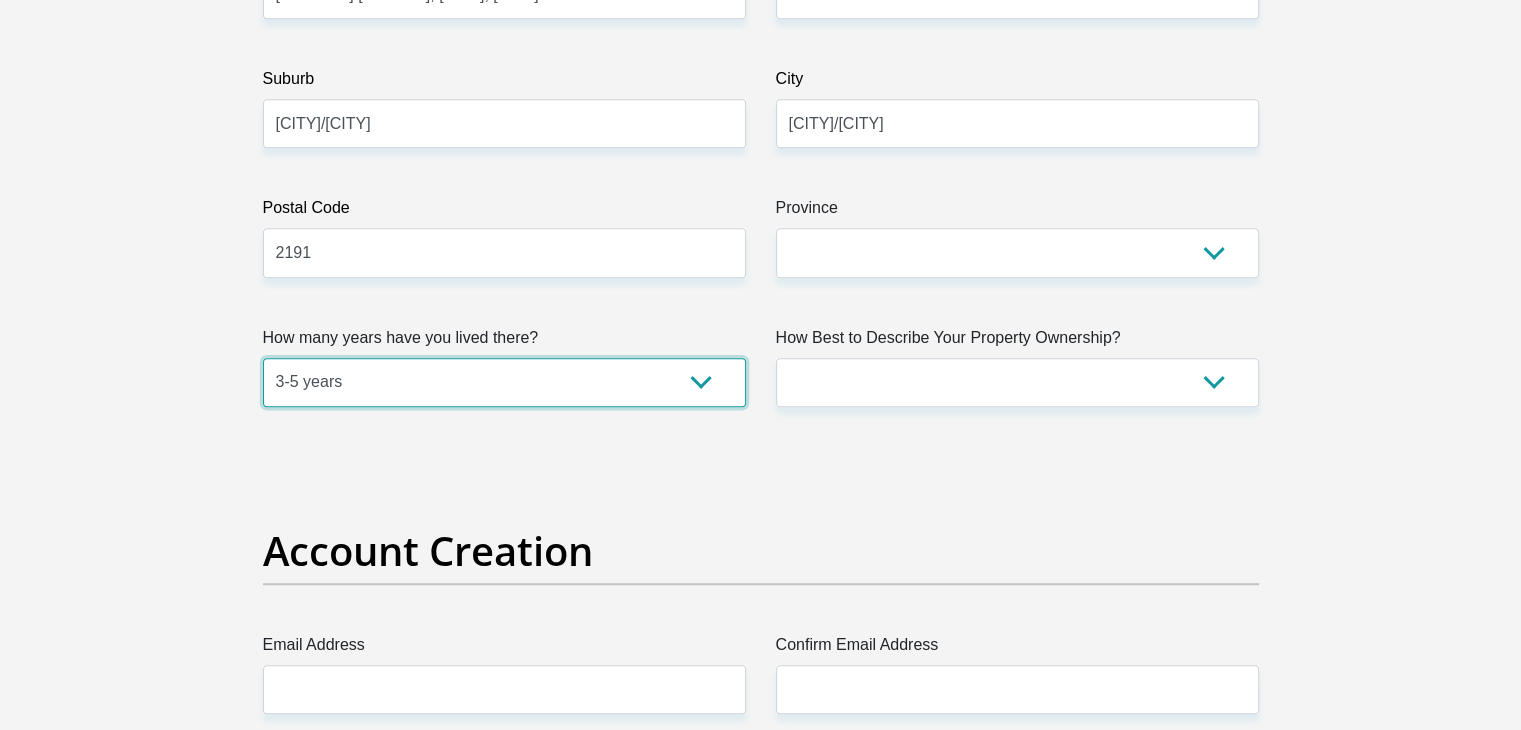 click on "less than 1 year
1-3 years
3-5 years
5+ years" at bounding box center [504, 382] 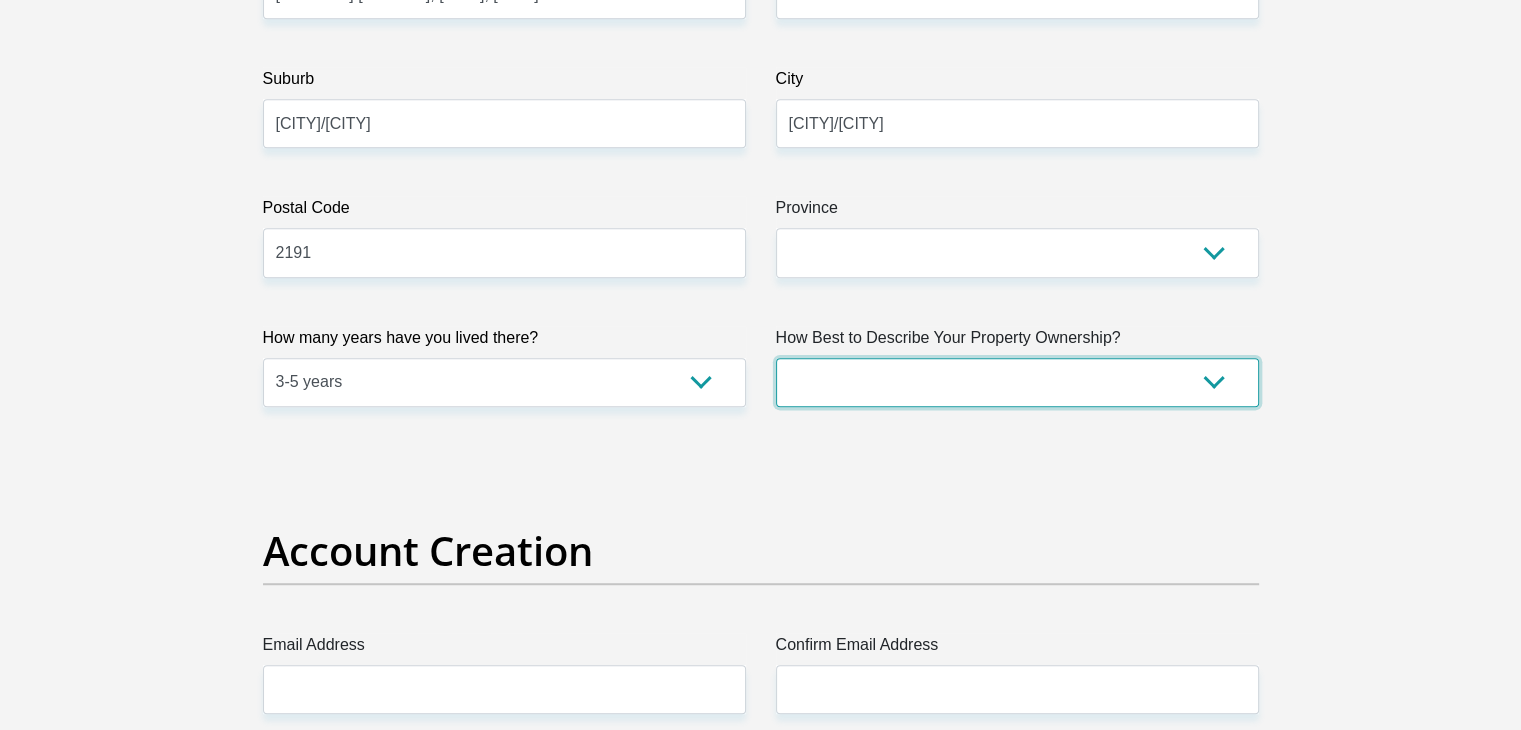 click on "Owned
Rented
Family Owned
Company Dwelling" at bounding box center (1017, 382) 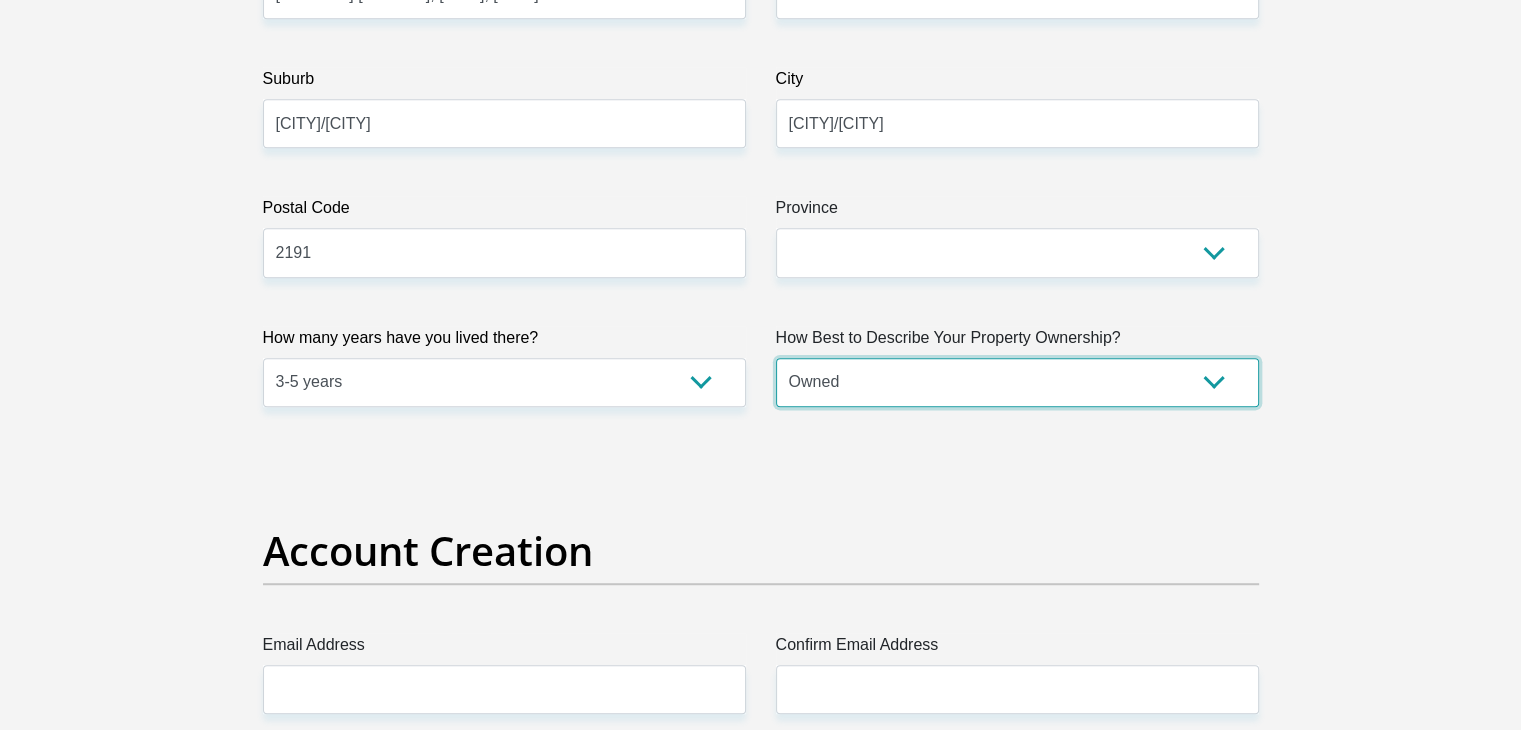 click on "Owned
Rented
Family Owned
Company Dwelling" at bounding box center [1017, 382] 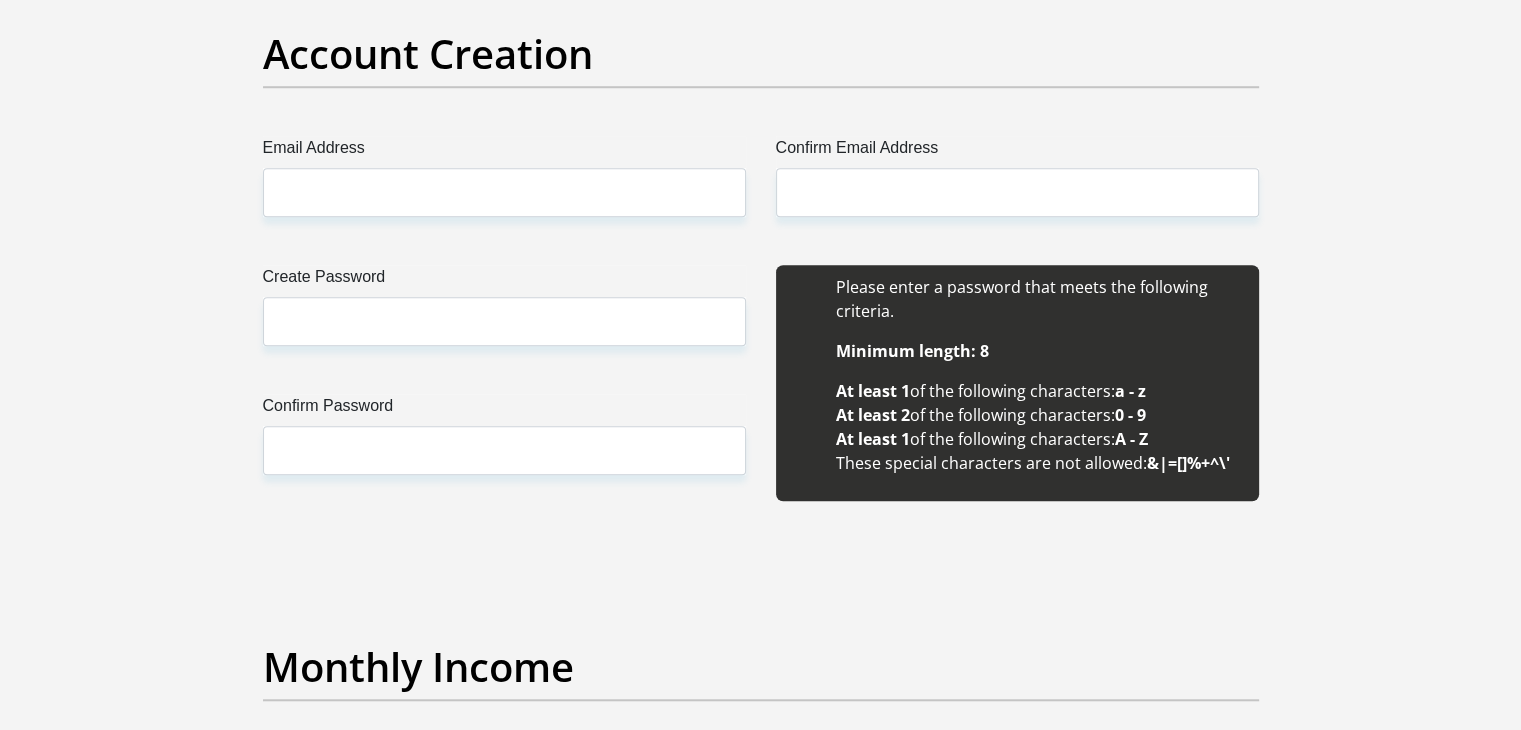 scroll, scrollTop: 1700, scrollLeft: 0, axis: vertical 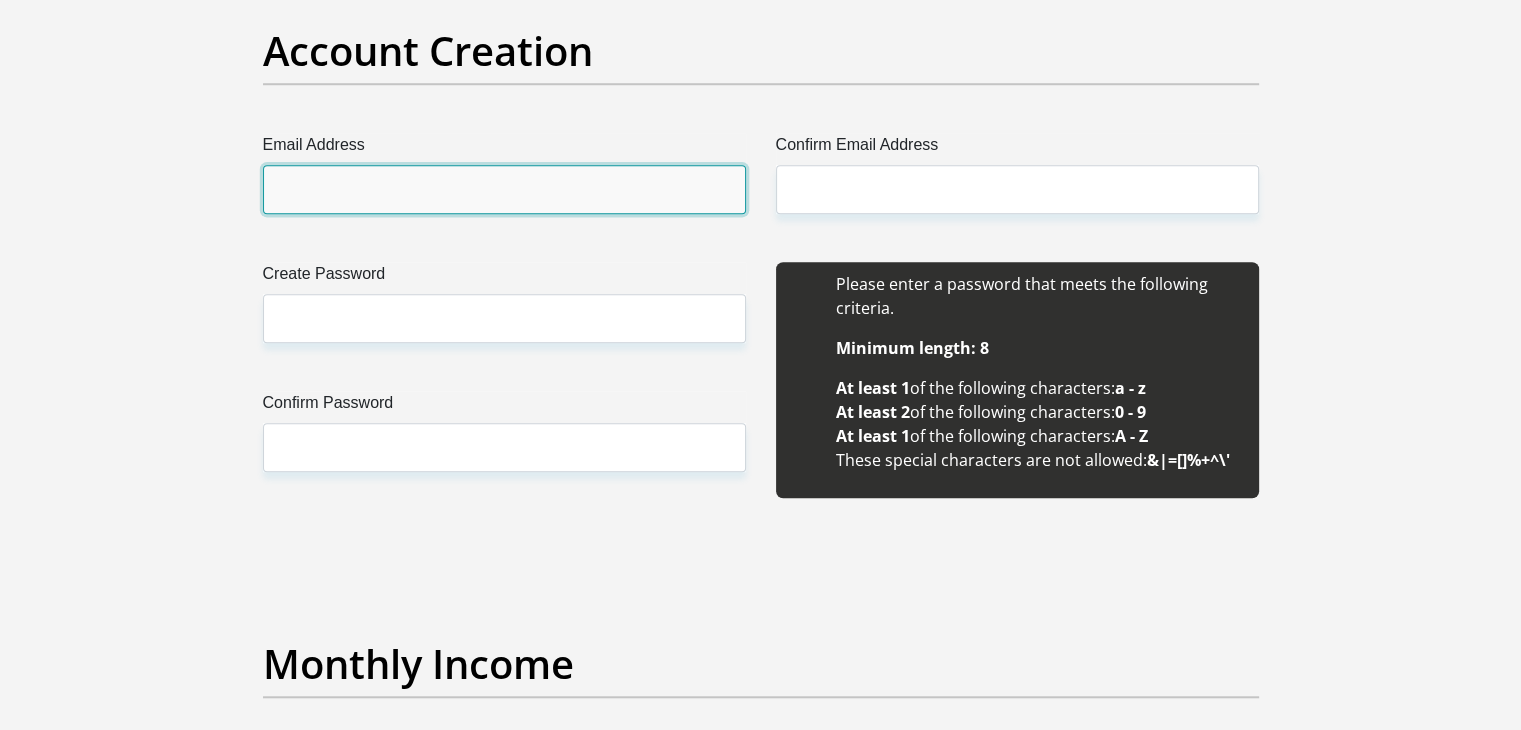 click on "Email Address" at bounding box center (504, 189) 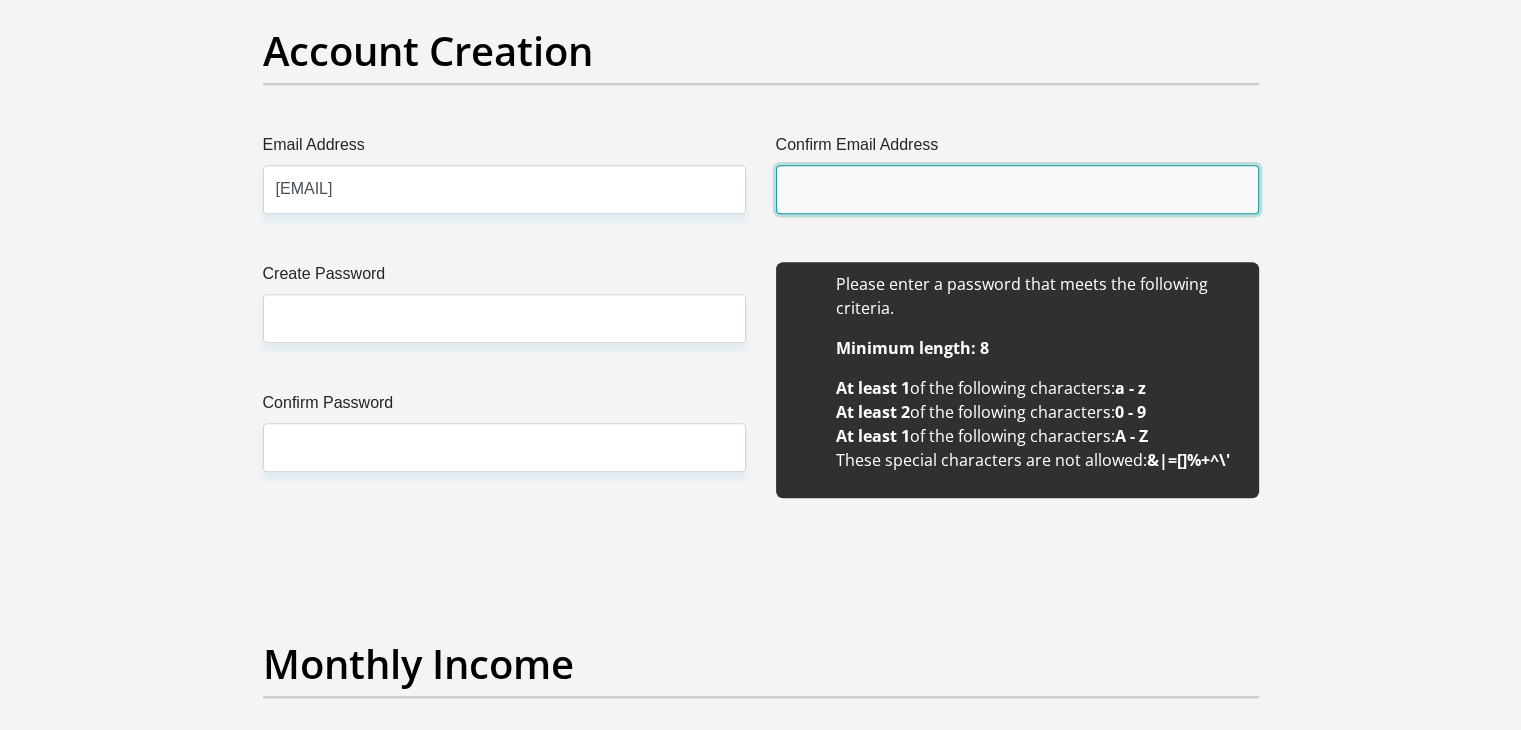 type on "dim2517@gmail.com" 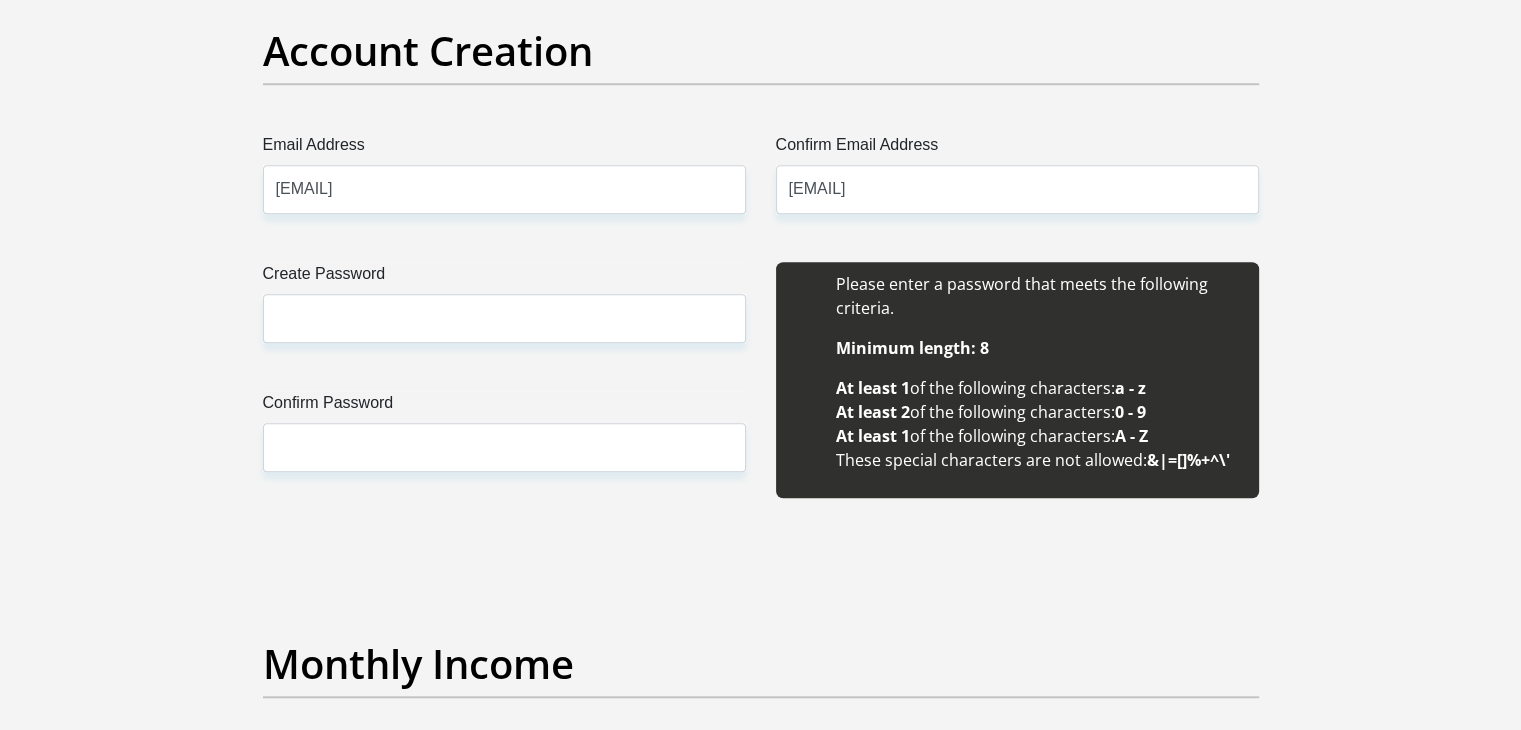 type 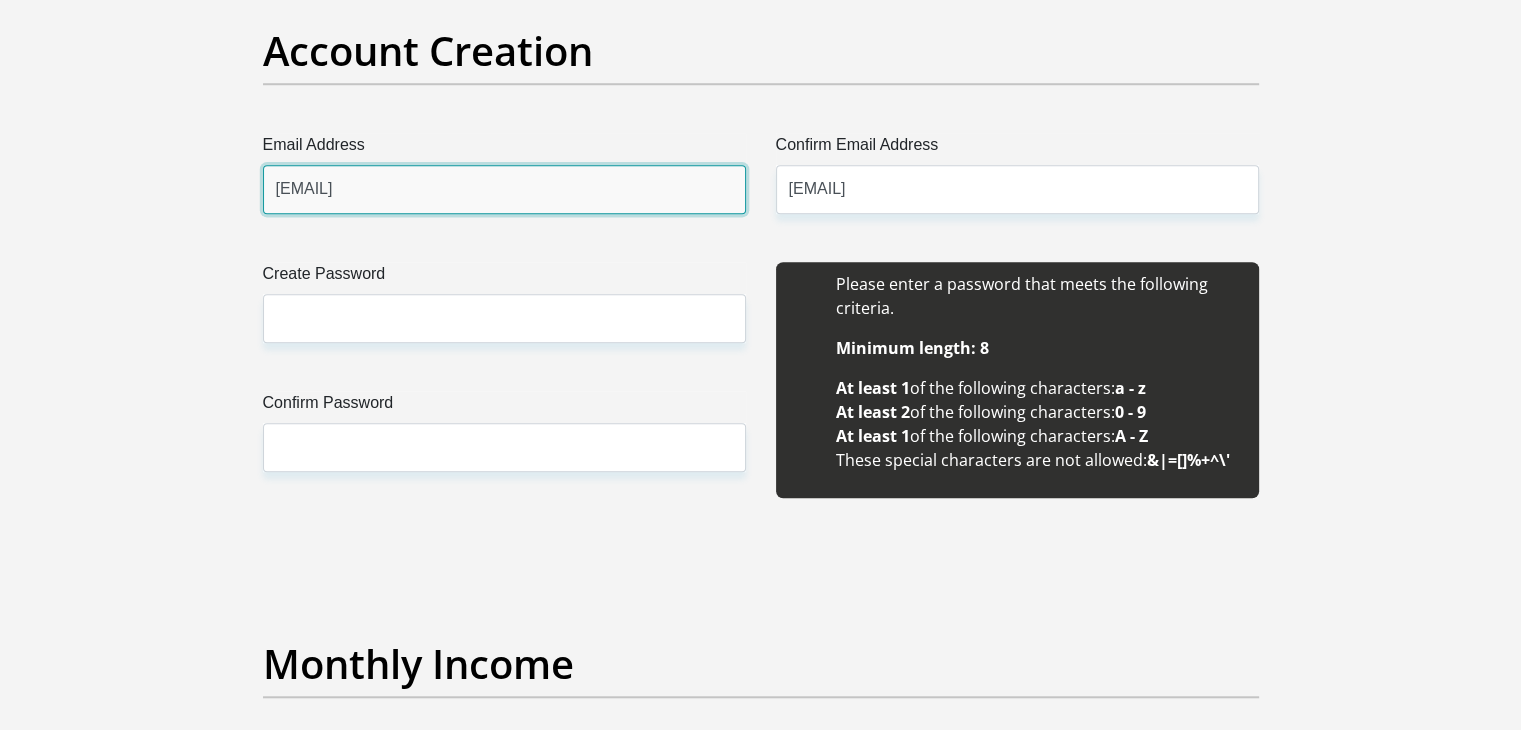 type 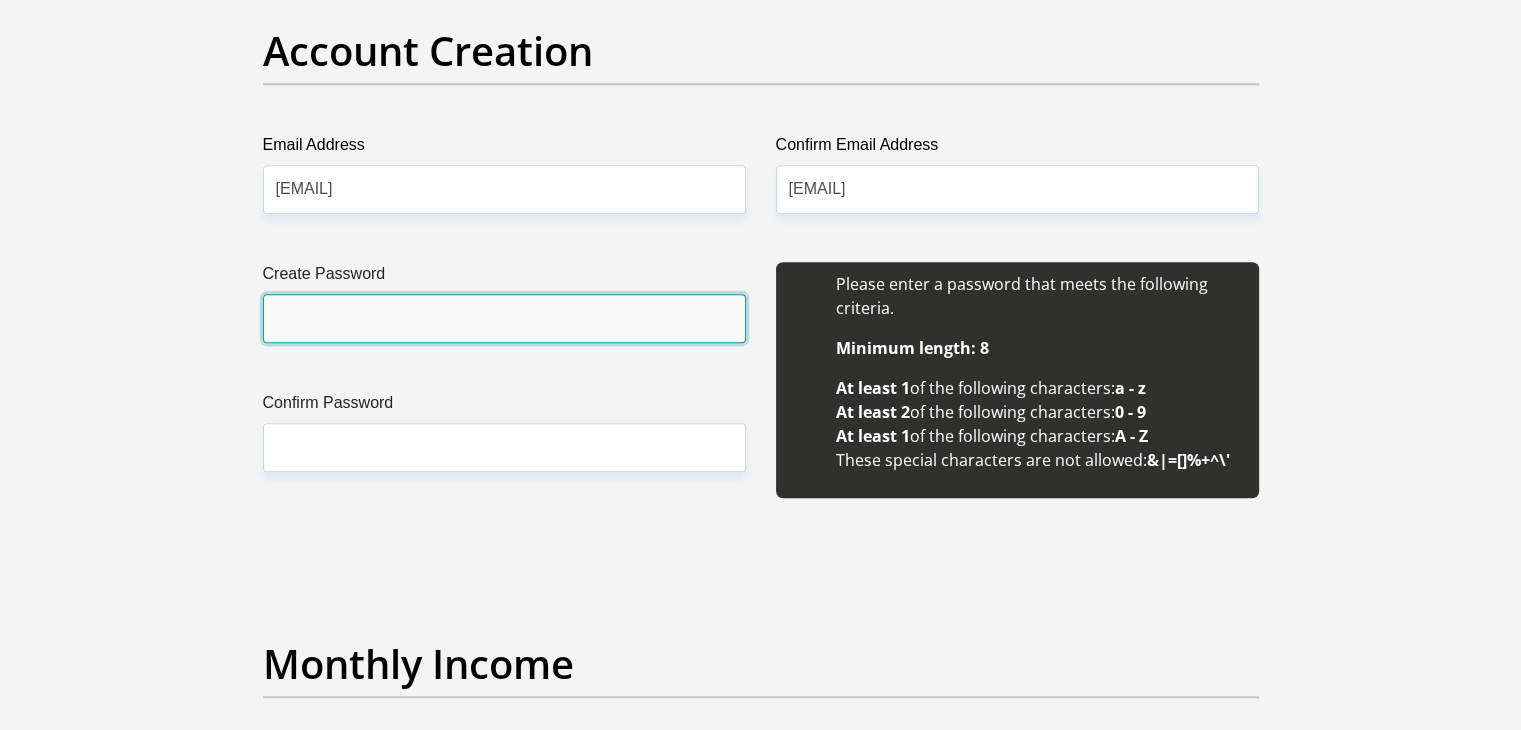 click on "Create Password" at bounding box center (504, 318) 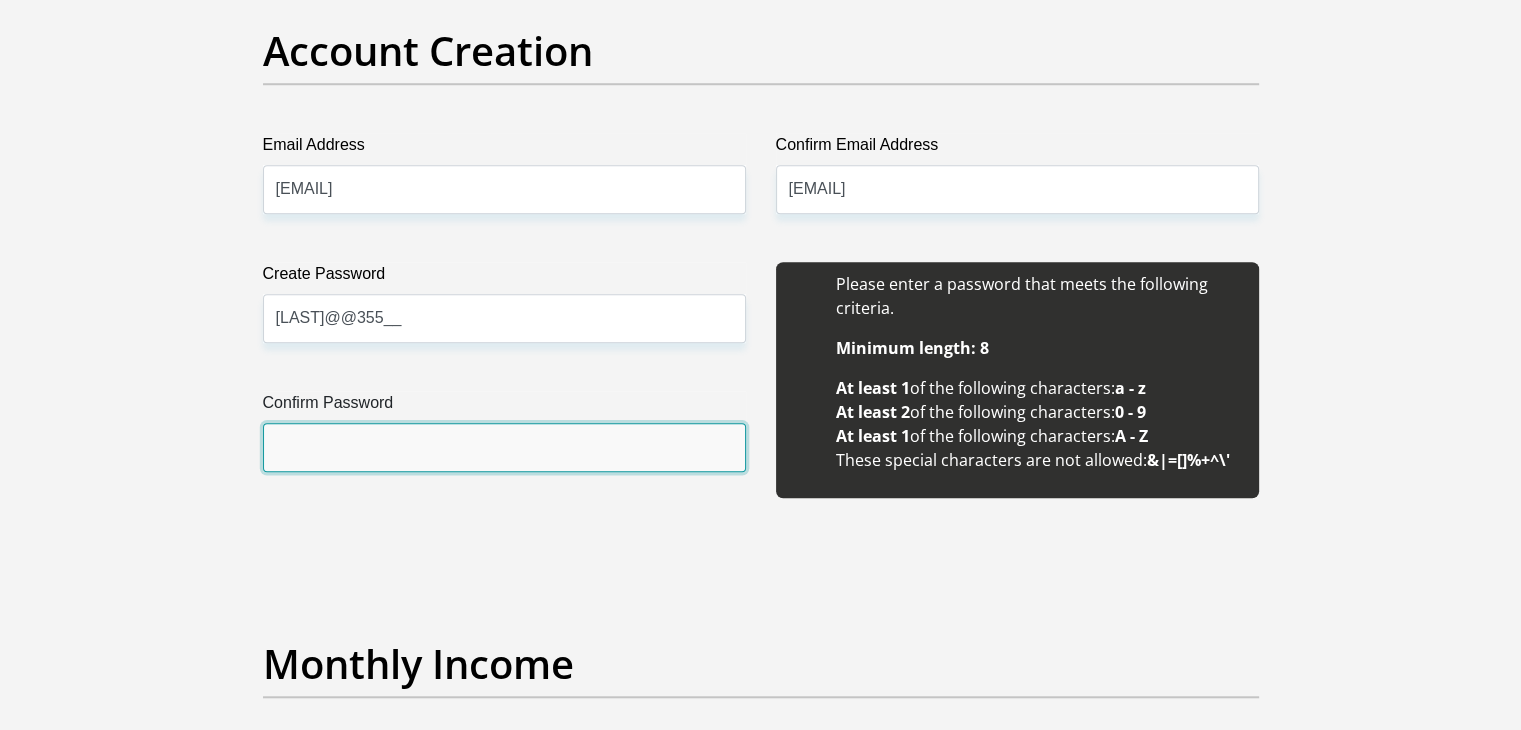 click on "Confirm Password" at bounding box center (504, 447) 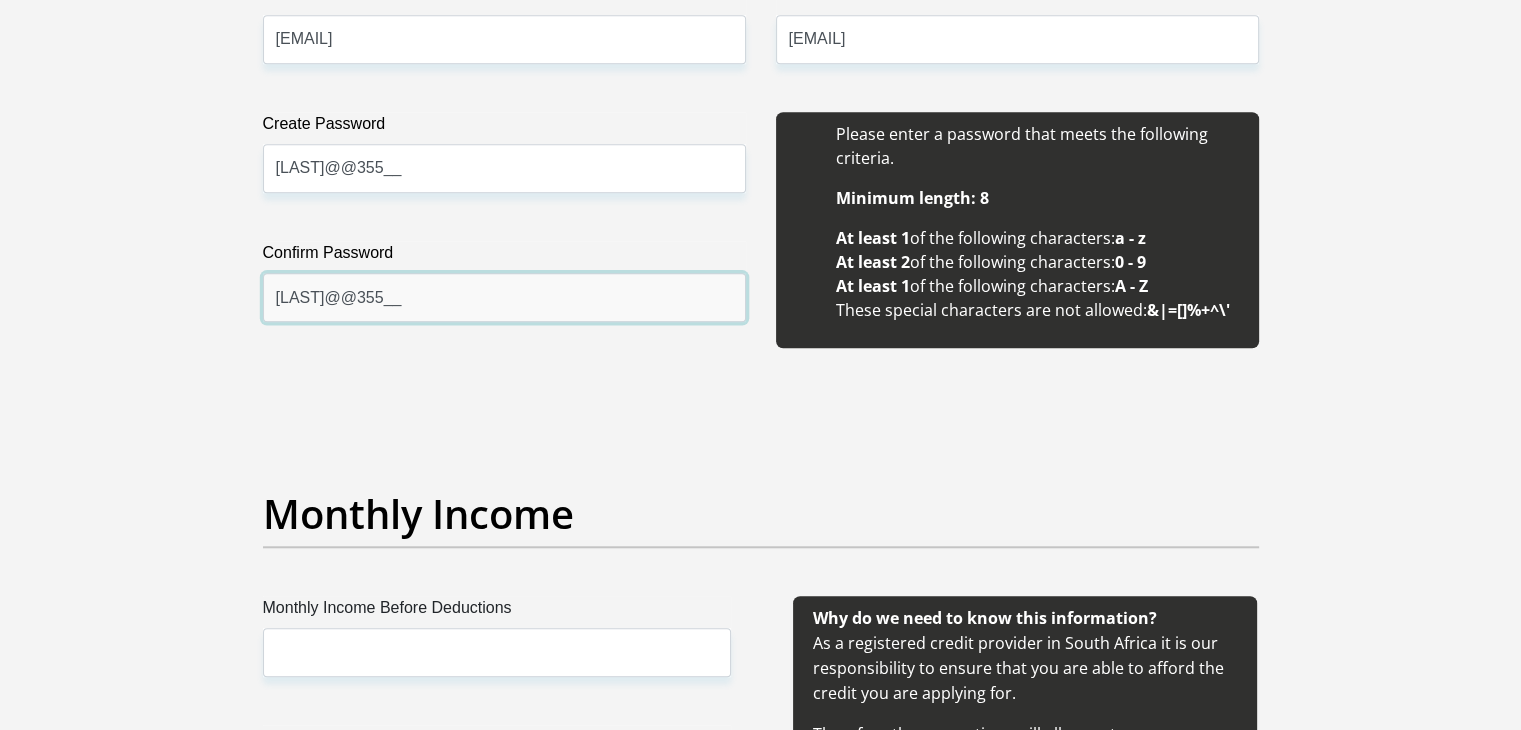 scroll, scrollTop: 1900, scrollLeft: 0, axis: vertical 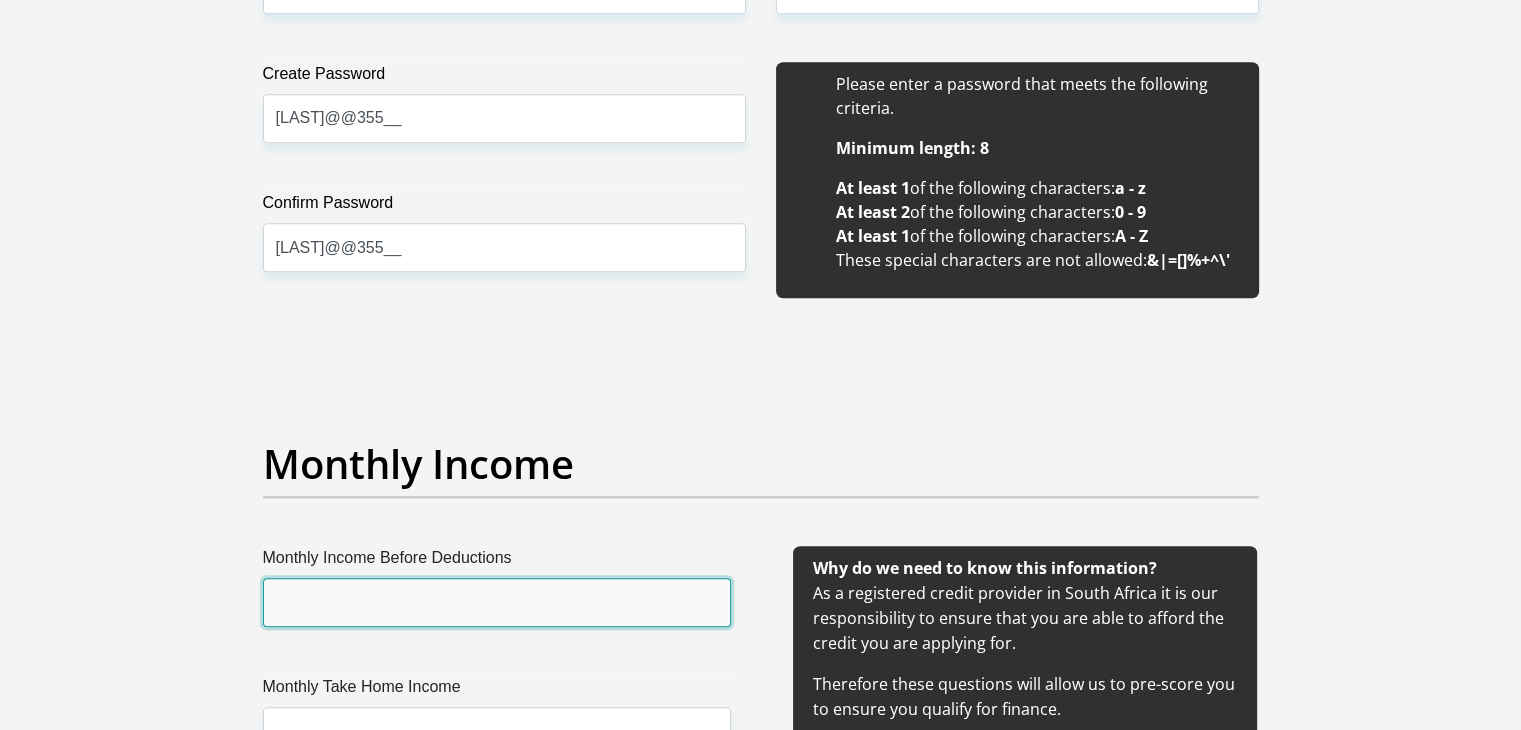 click on "Monthly Income Before Deductions" at bounding box center [497, 602] 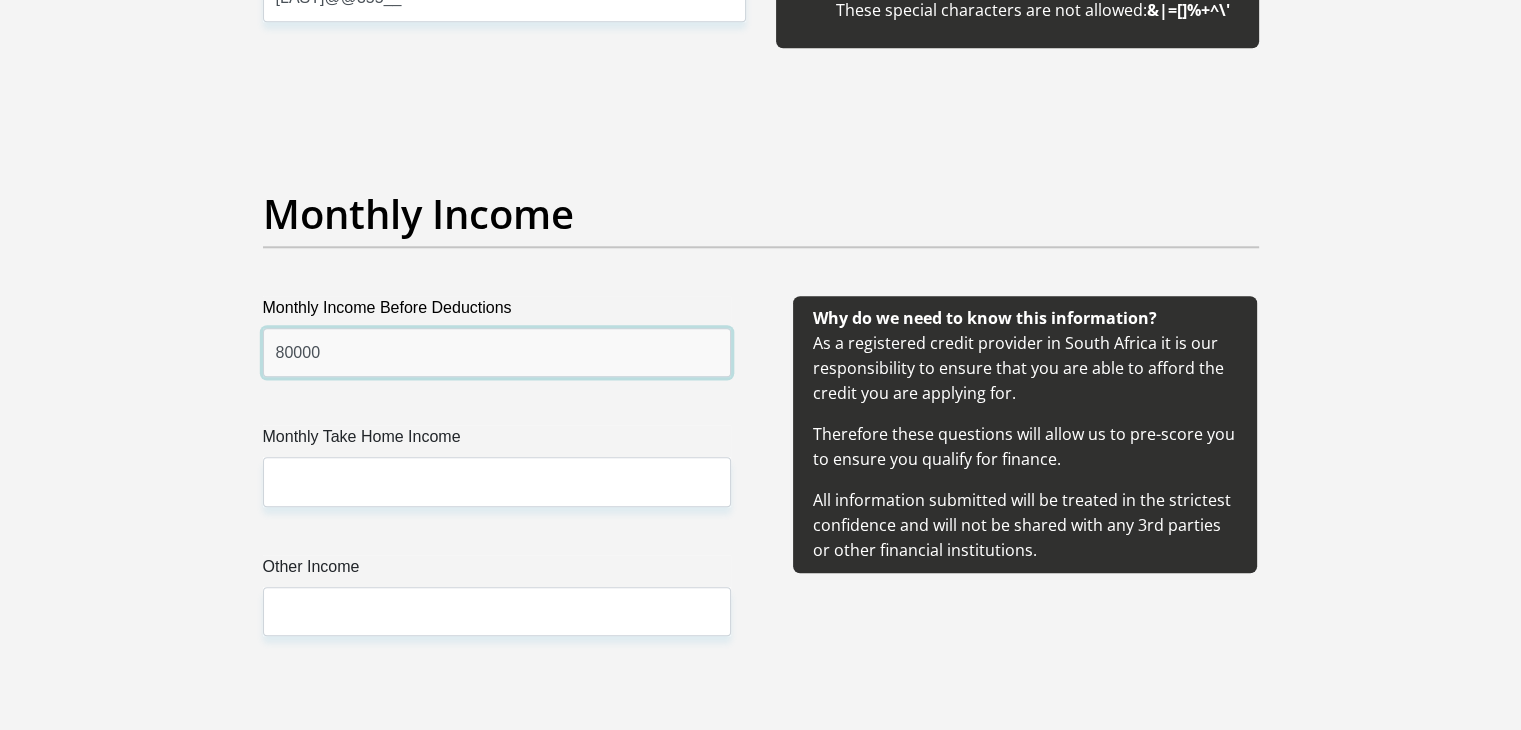 scroll, scrollTop: 2200, scrollLeft: 0, axis: vertical 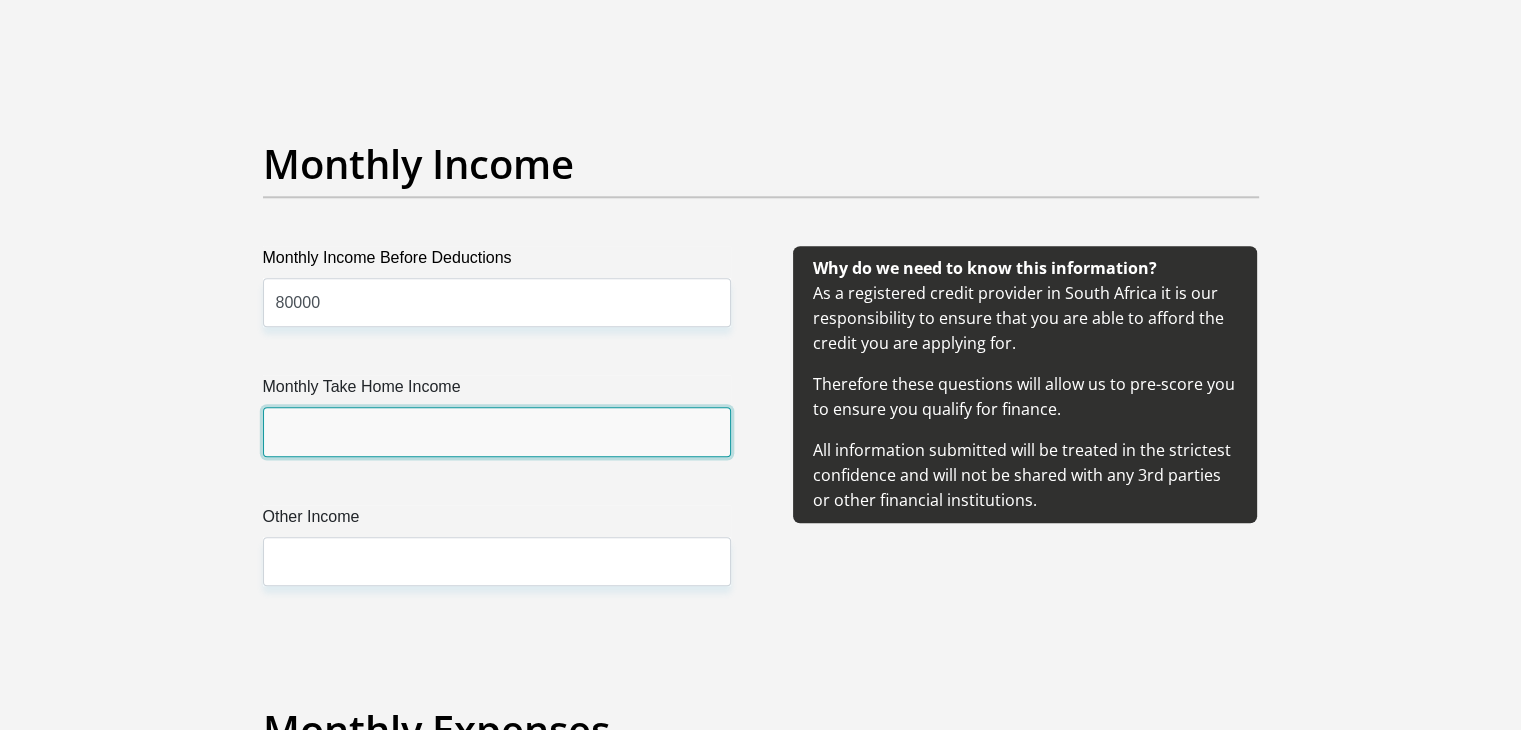 click on "Monthly Take Home Income" at bounding box center (497, 431) 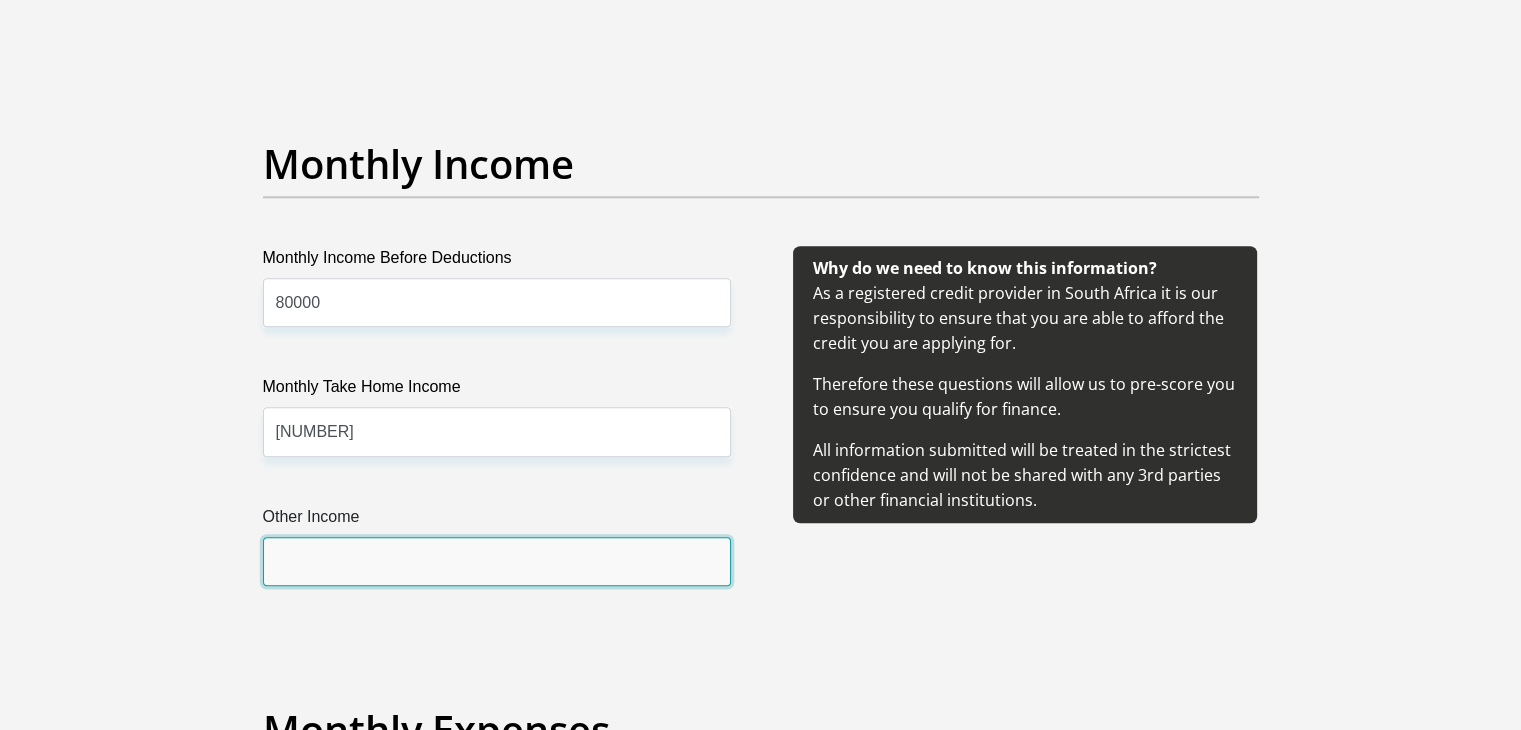 click on "Other Income" at bounding box center (497, 561) 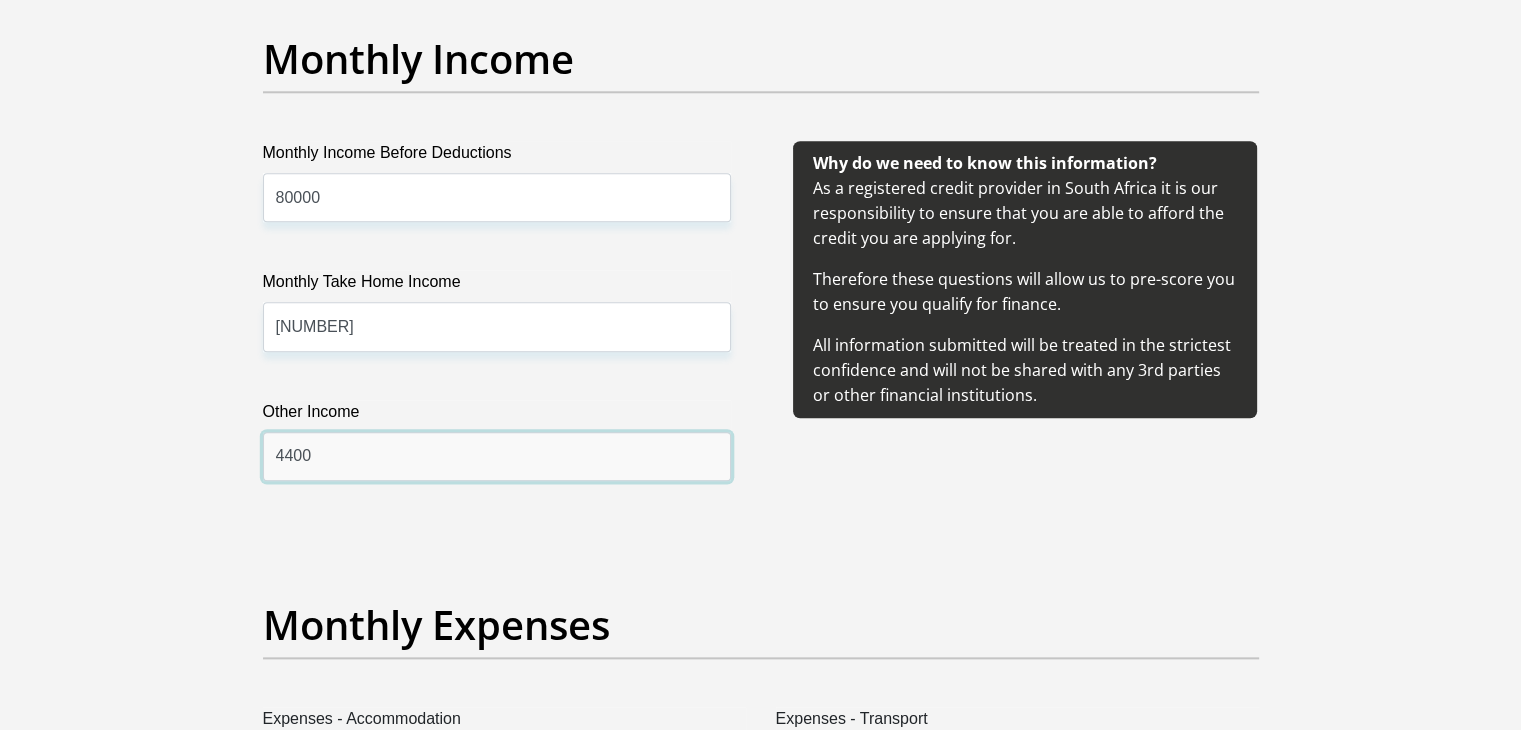scroll, scrollTop: 2700, scrollLeft: 0, axis: vertical 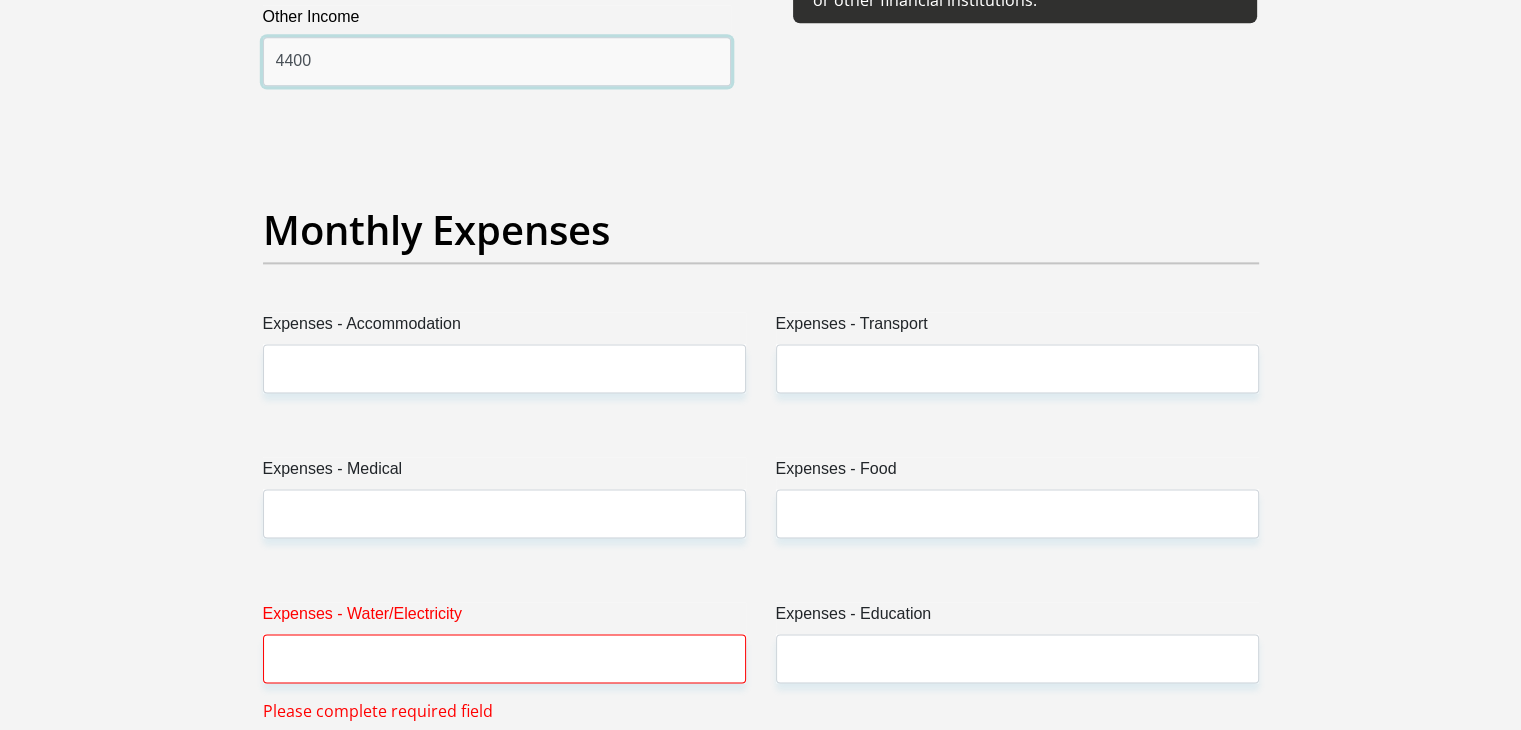 type on "4400" 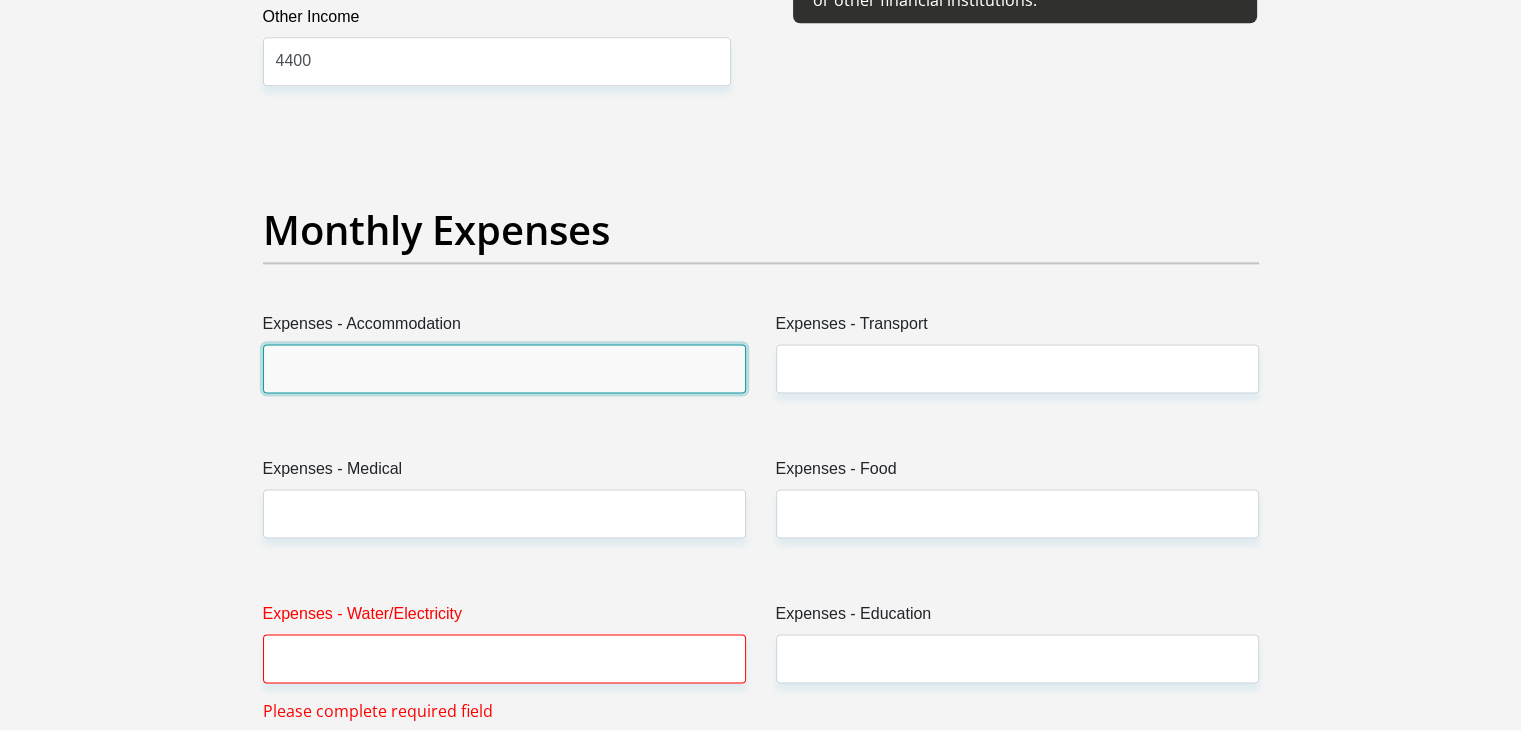 click on "Expenses - Accommodation" at bounding box center (504, 368) 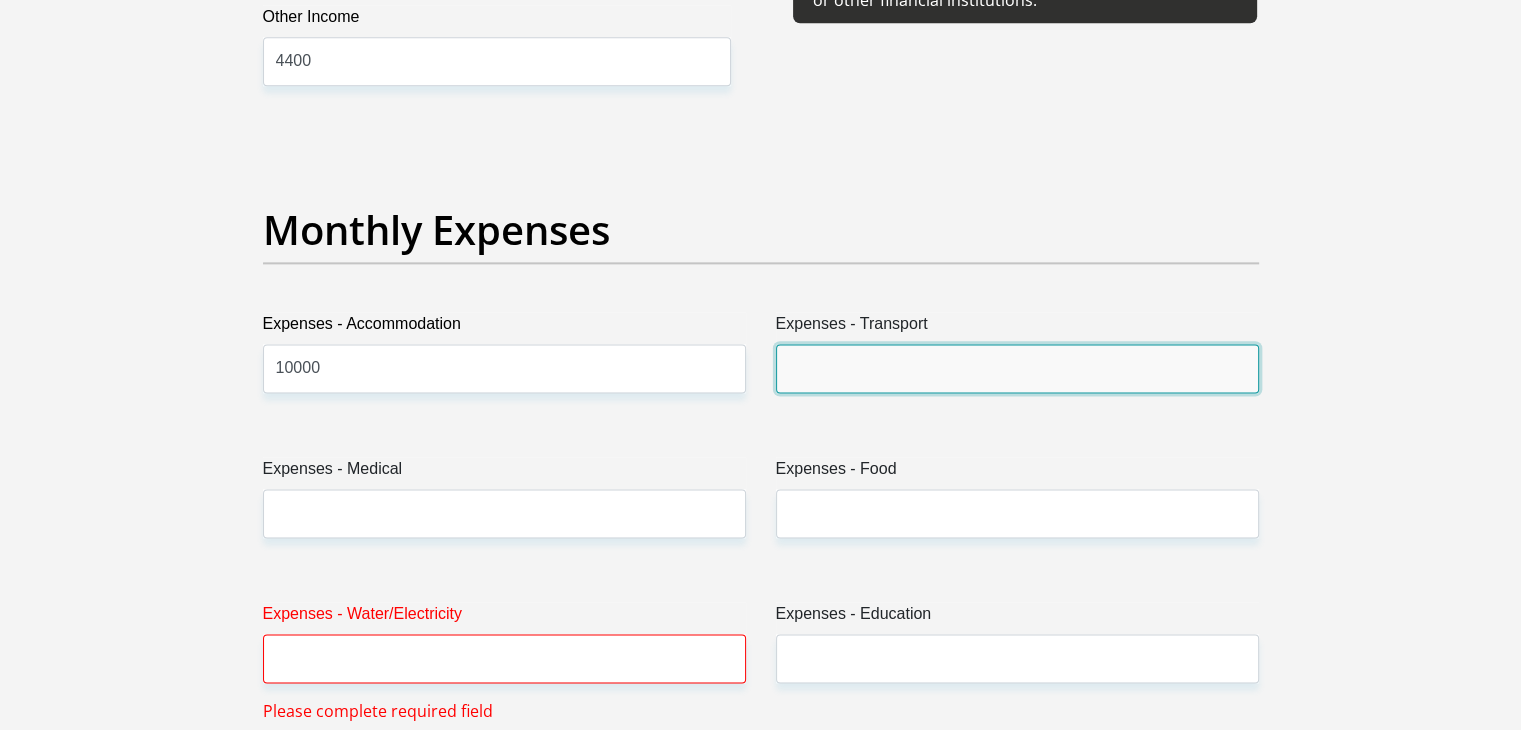 click on "Expenses - Transport" at bounding box center (1017, 368) 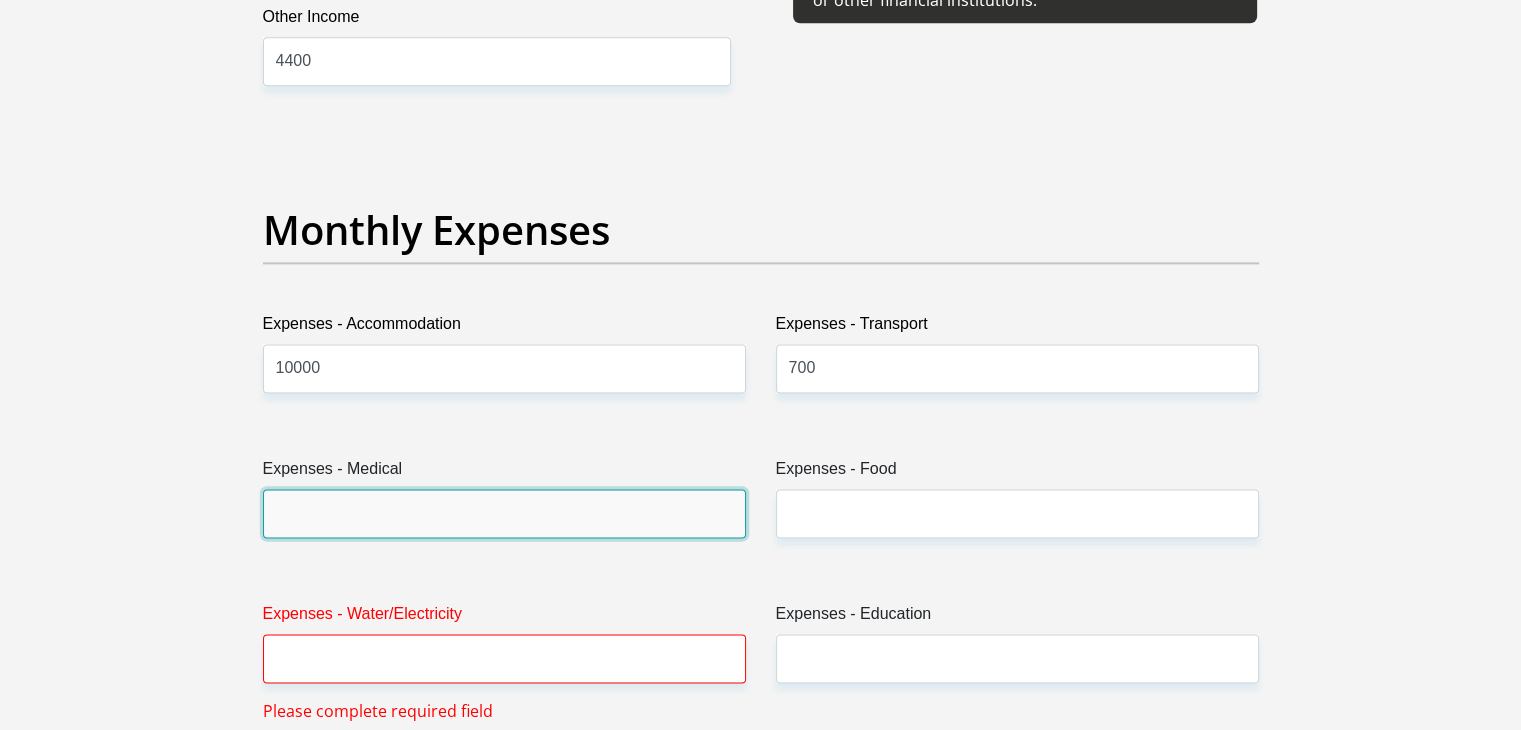 click on "Expenses - Medical" at bounding box center (504, 513) 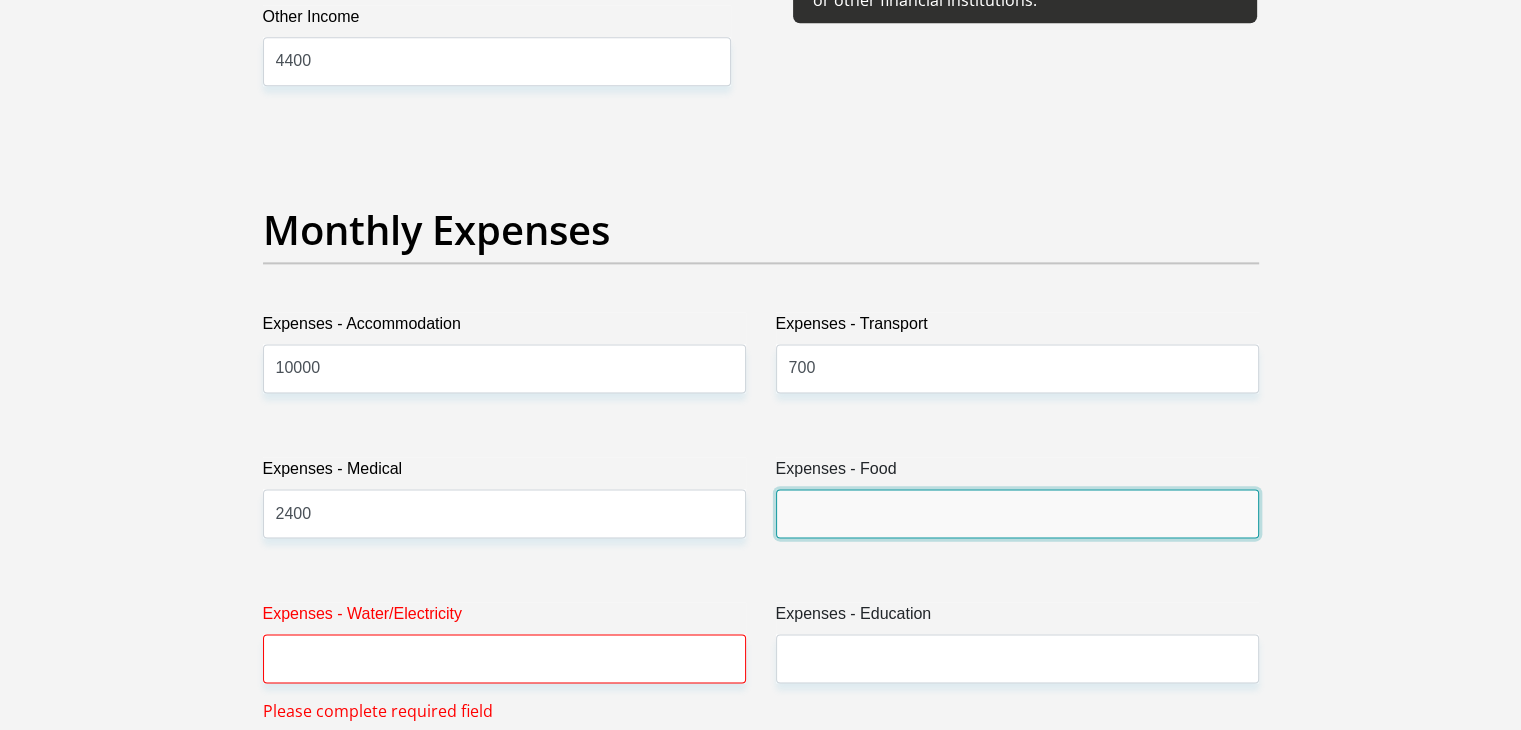 click on "Expenses - Food" at bounding box center (1017, 513) 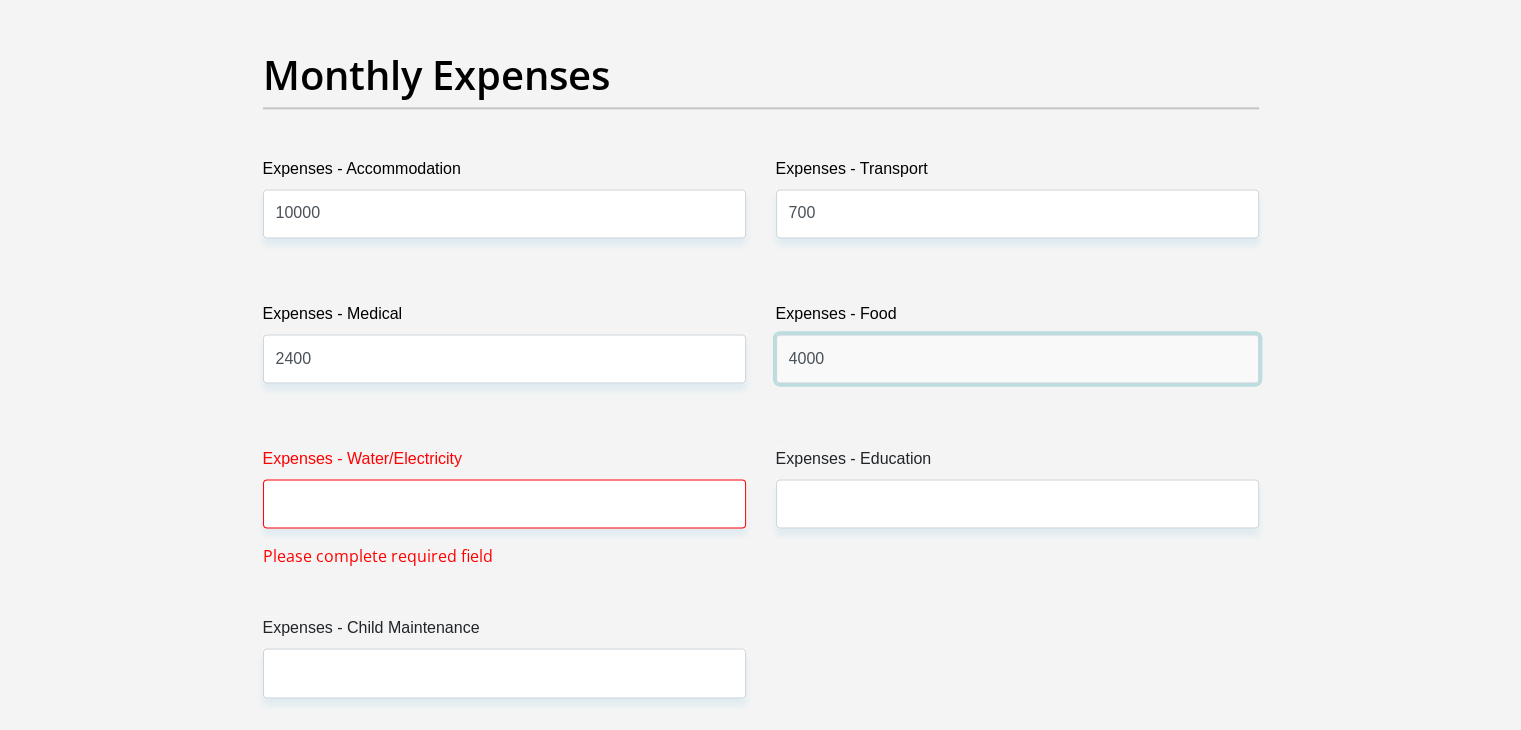 scroll, scrollTop: 3000, scrollLeft: 0, axis: vertical 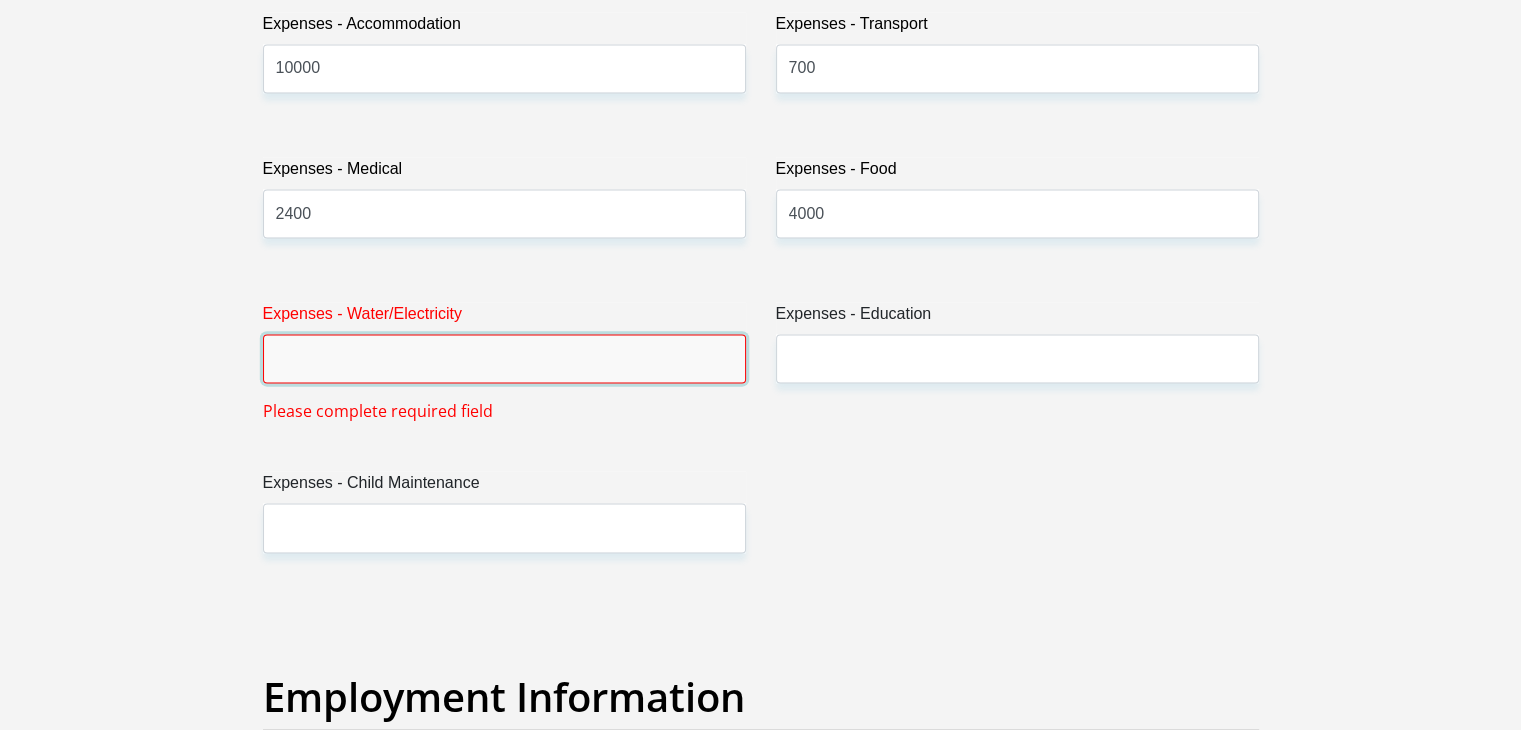 click on "Expenses - Water/Electricity" at bounding box center (504, 358) 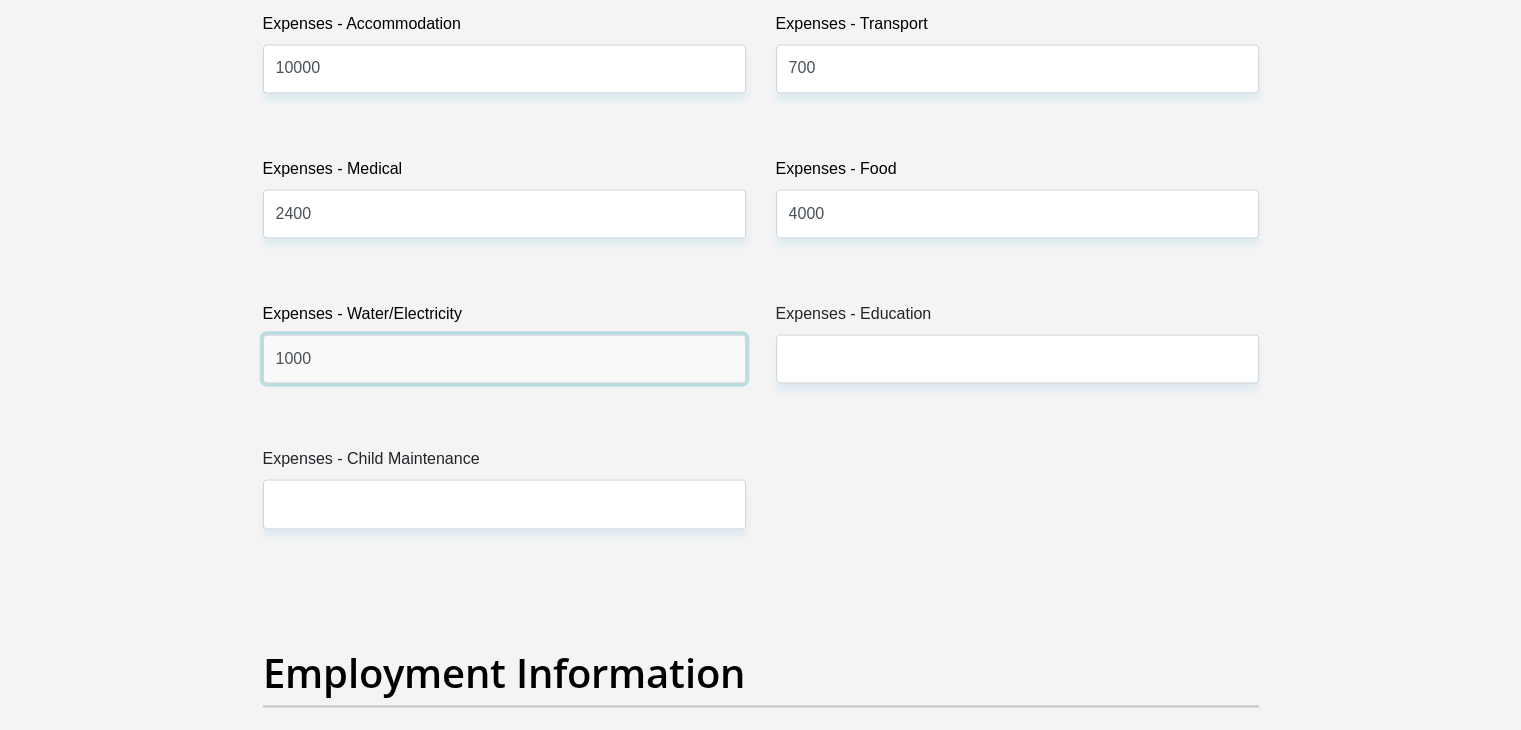type on "1000" 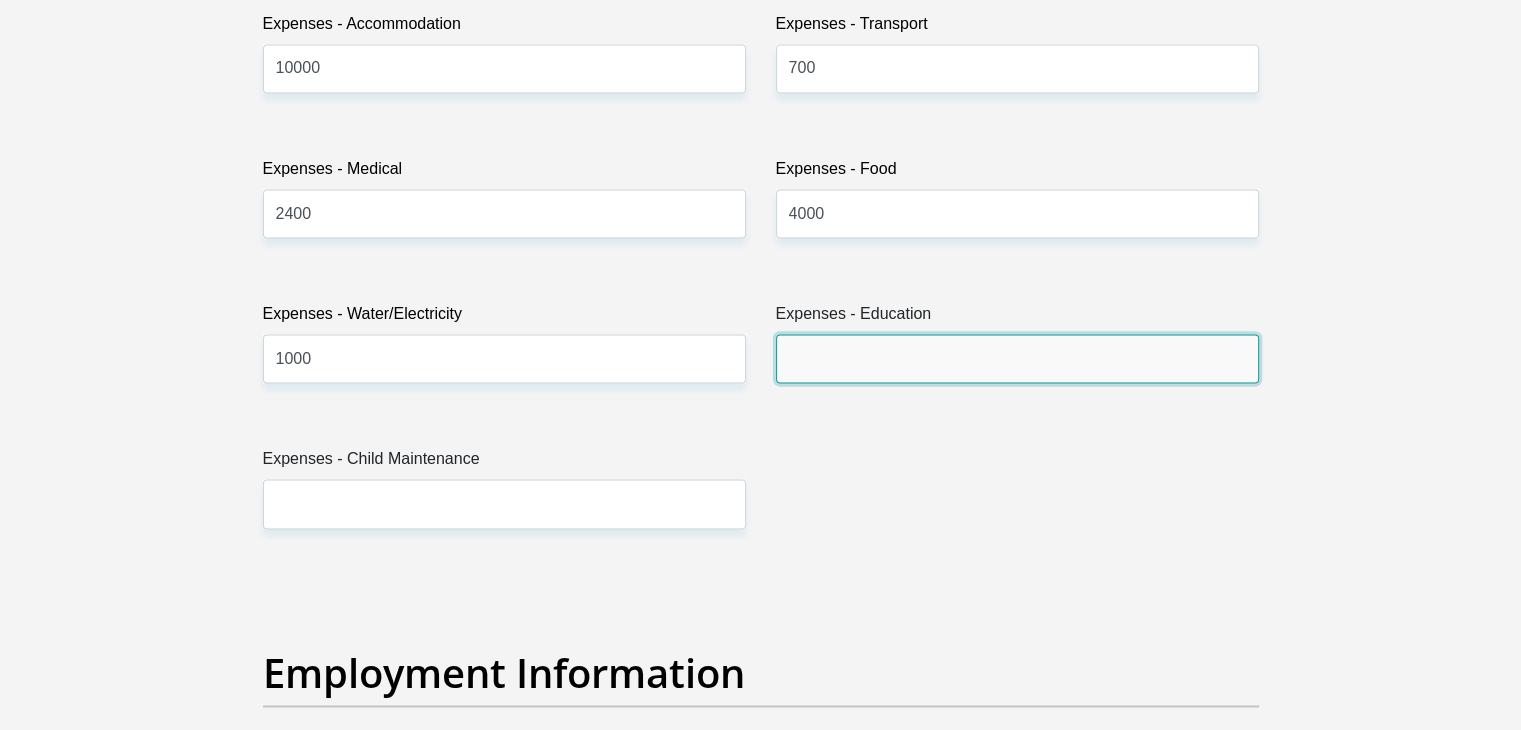 click on "Expenses - Education" at bounding box center (1017, 358) 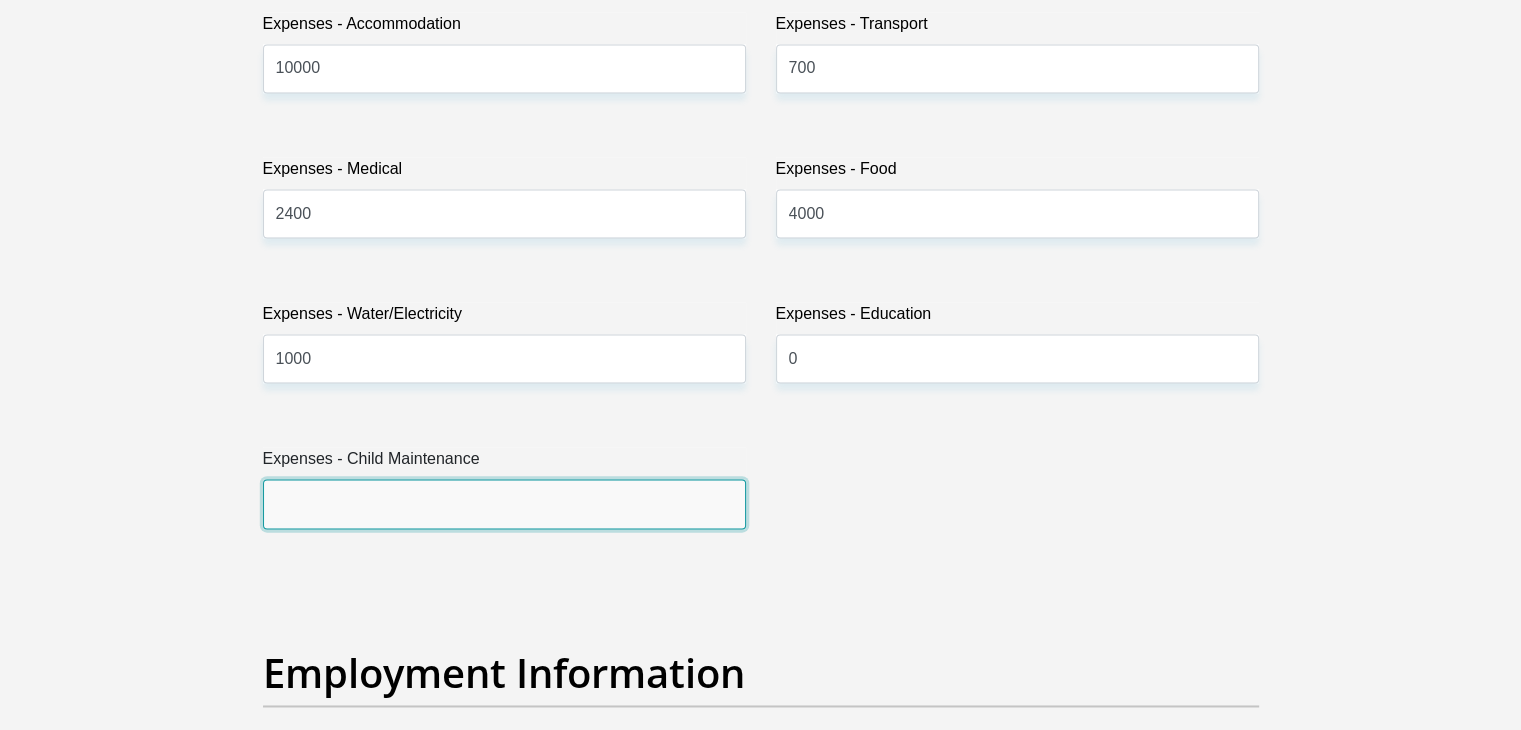 click on "Expenses - Child Maintenance" at bounding box center [504, 503] 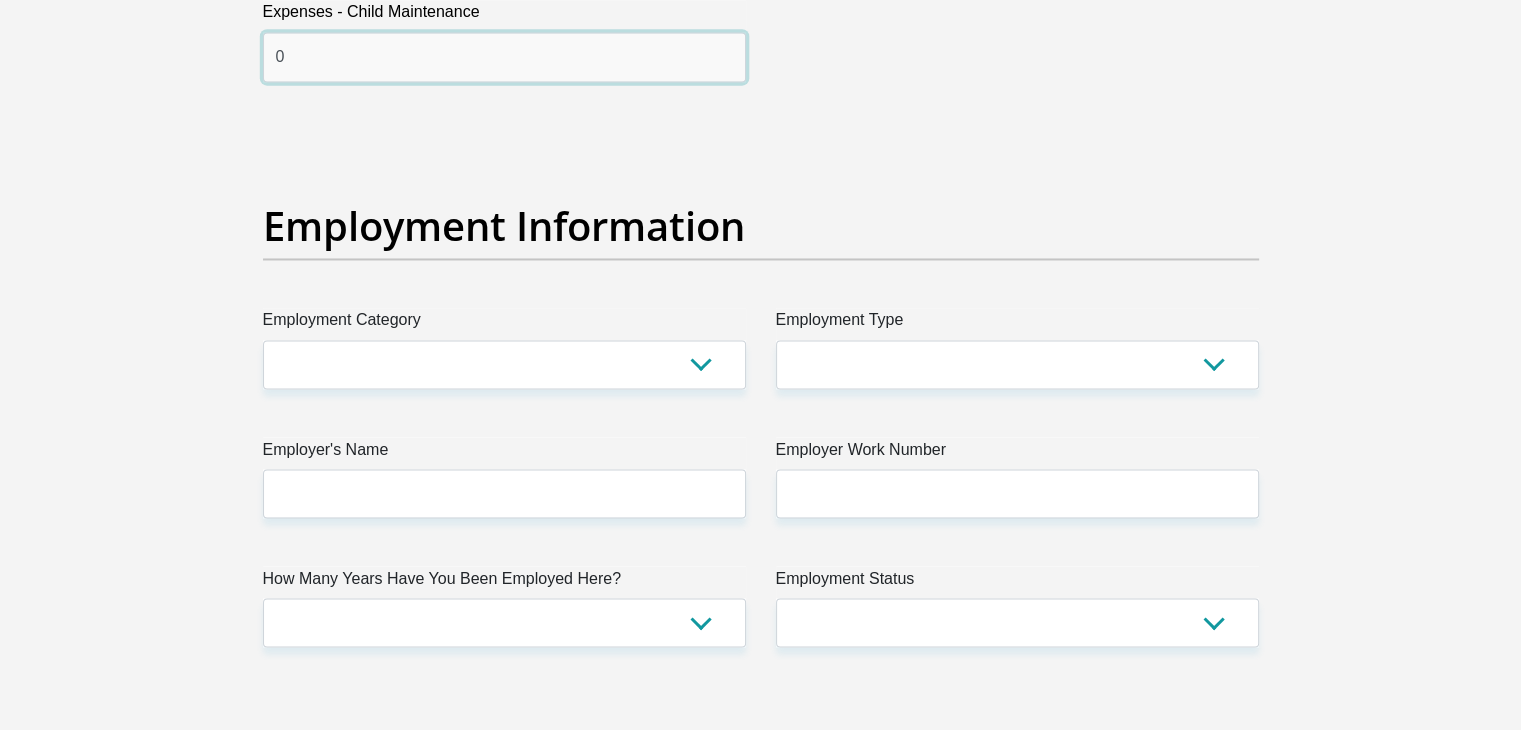 scroll, scrollTop: 3500, scrollLeft: 0, axis: vertical 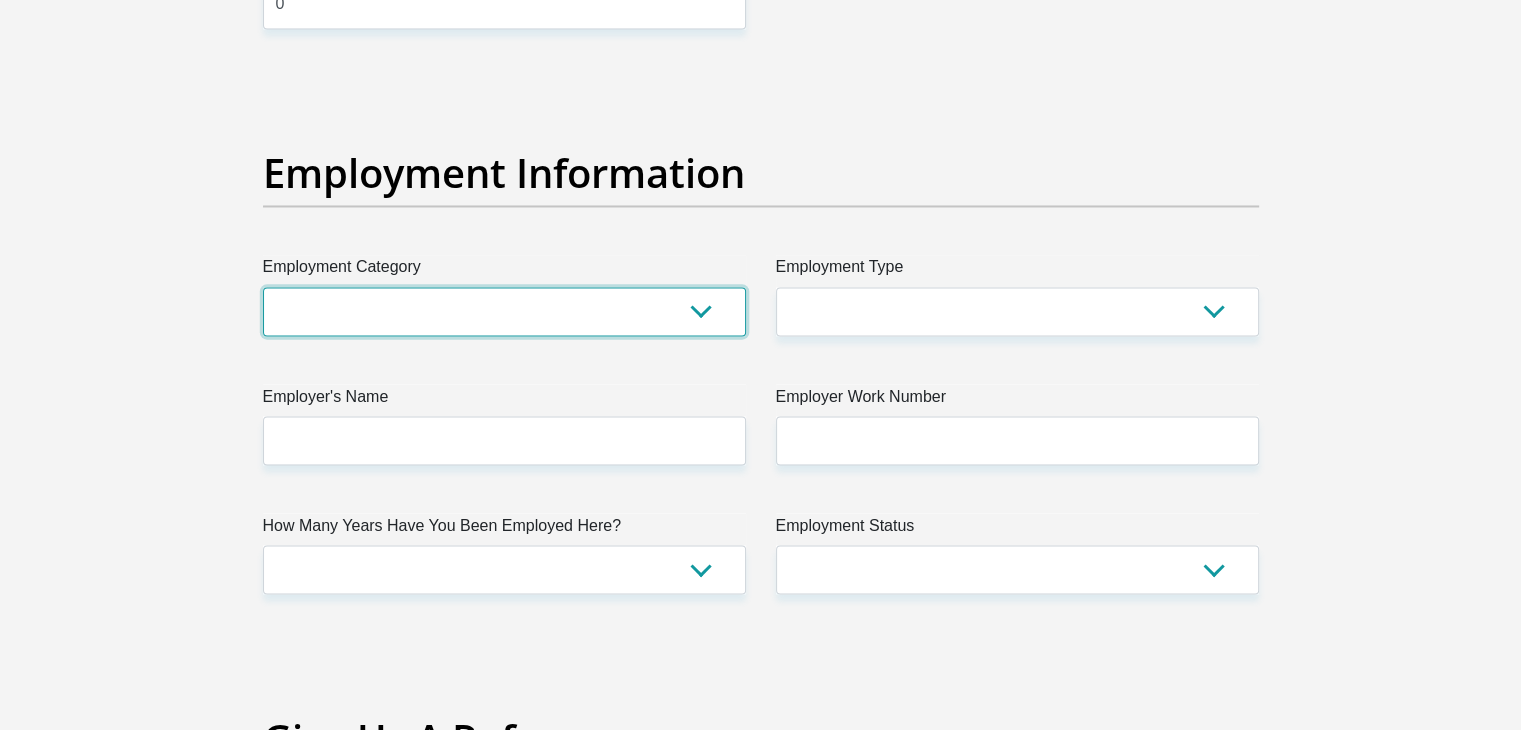 click on "AGRICULTURE
ALCOHOL & TOBACCO
CONSTRUCTION MATERIALS
METALLURGY
EQUIPMENT FOR RENEWABLE ENERGY
SPECIALIZED CONTRACTORS
CAR
GAMING (INCL. INTERNET
OTHER WHOLESALE
UNLICENSED PHARMACEUTICALS
CURRENCY EXCHANGE HOUSES
OTHER FINANCIAL INSTITUTIONS & INSURANCE
REAL ESTATE AGENTS
OIL & GAS
OTHER MATERIALS (E.G. IRON ORE)
PRECIOUS STONES & PRECIOUS METALS
POLITICAL ORGANIZATIONS
RELIGIOUS ORGANIZATIONS(NOT SECTS)
ACTI. HAVING BUSINESS DEAL WITH PUBLIC ADMINISTRATION
LAUNDROMATS" at bounding box center (504, 311) 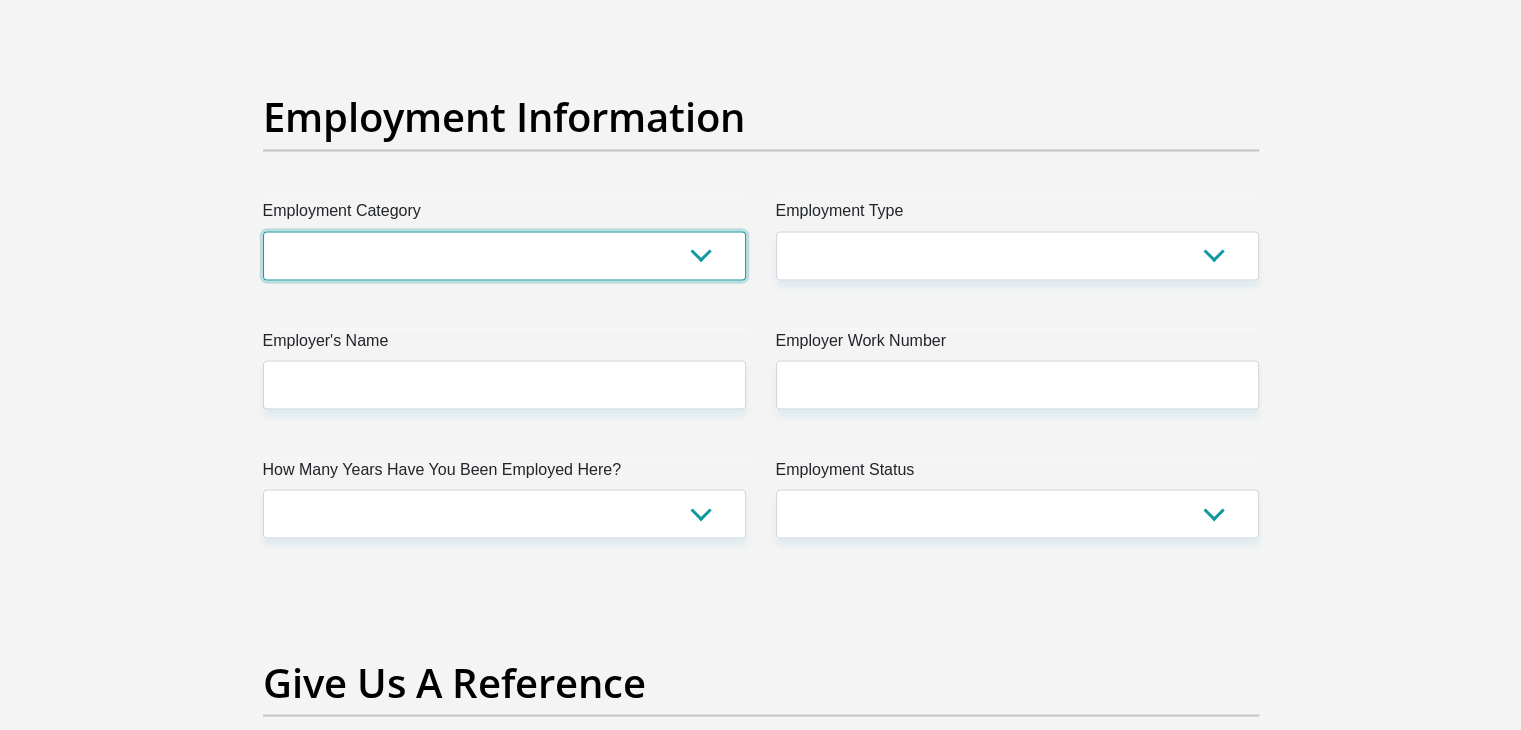 scroll, scrollTop: 3600, scrollLeft: 0, axis: vertical 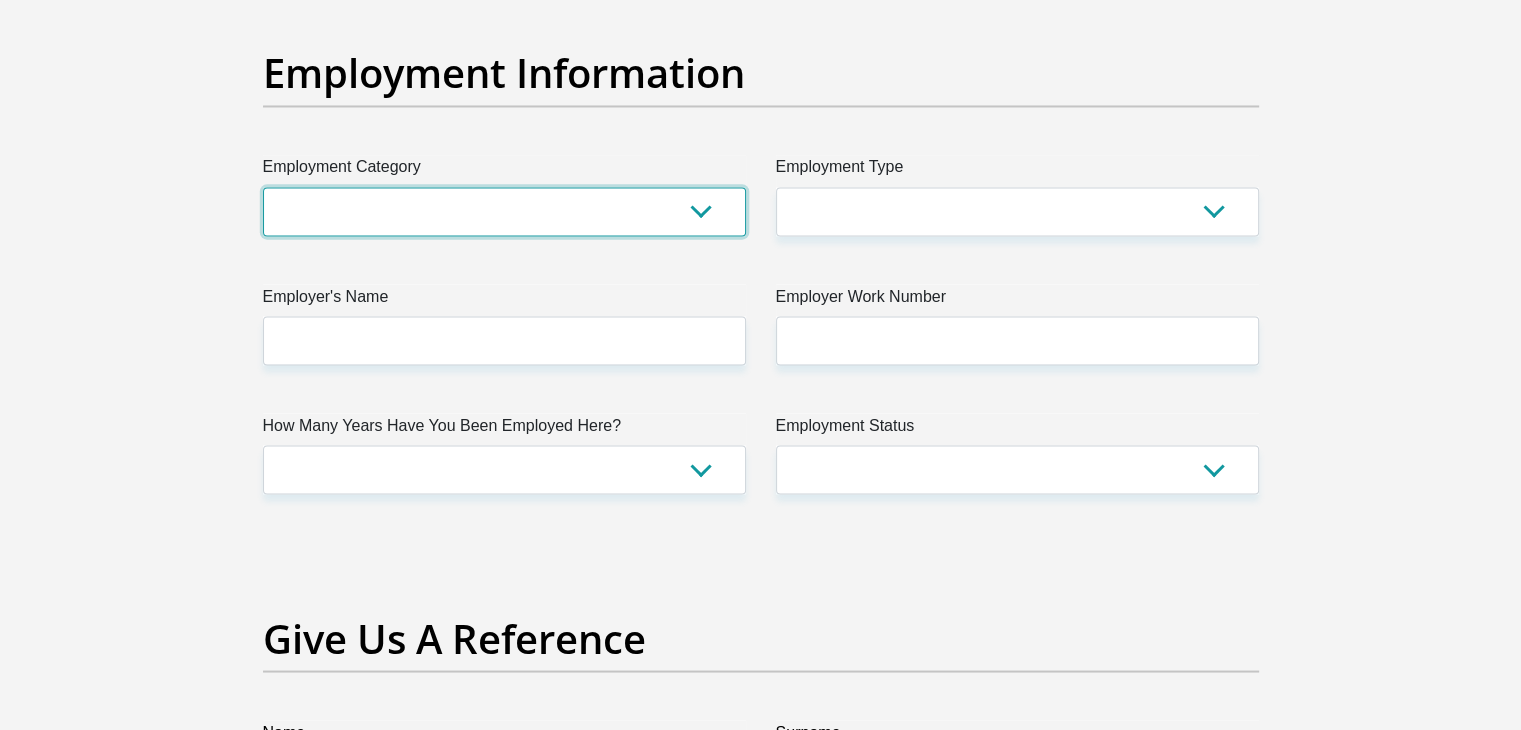 click on "AGRICULTURE
ALCOHOL & TOBACCO
CONSTRUCTION MATERIALS
METALLURGY
EQUIPMENT FOR RENEWABLE ENERGY
SPECIALIZED CONTRACTORS
CAR
GAMING (INCL. INTERNET
OTHER WHOLESALE
UNLICENSED PHARMACEUTICALS
CURRENCY EXCHANGE HOUSES
OTHER FINANCIAL INSTITUTIONS & INSURANCE
REAL ESTATE AGENTS
OIL & GAS
OTHER MATERIALS (E.G. IRON ORE)
PRECIOUS STONES & PRECIOUS METALS
POLITICAL ORGANIZATIONS
RELIGIOUS ORGANIZATIONS(NOT SECTS)
ACTI. HAVING BUSINESS DEAL WITH PUBLIC ADMINISTRATION
LAUNDROMATS" at bounding box center [504, 211] 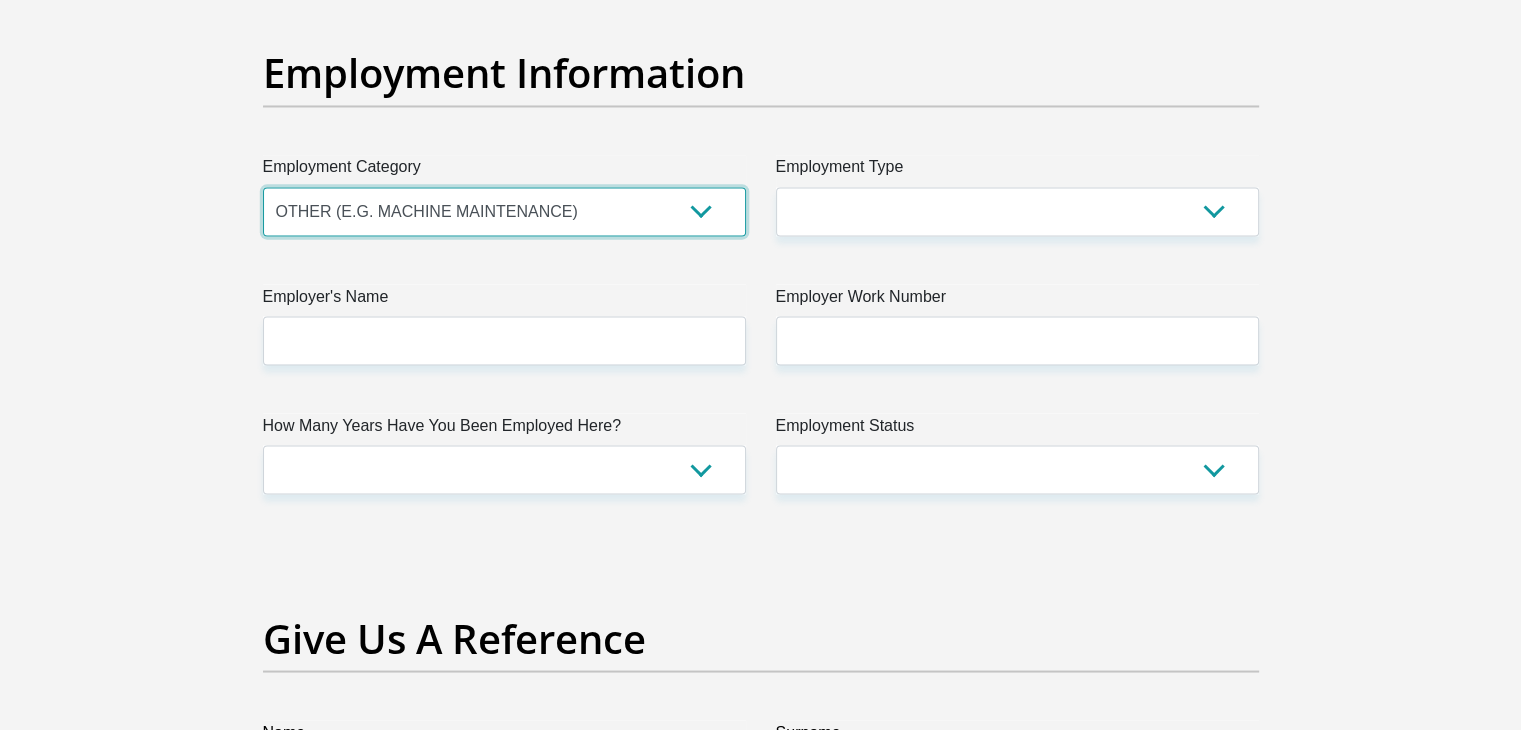 click on "AGRICULTURE
ALCOHOL & TOBACCO
CONSTRUCTION MATERIALS
METALLURGY
EQUIPMENT FOR RENEWABLE ENERGY
SPECIALIZED CONTRACTORS
CAR
GAMING (INCL. INTERNET
OTHER WHOLESALE
UNLICENSED PHARMACEUTICALS
CURRENCY EXCHANGE HOUSES
OTHER FINANCIAL INSTITUTIONS & INSURANCE
REAL ESTATE AGENTS
OIL & GAS
OTHER MATERIALS (E.G. IRON ORE)
PRECIOUS STONES & PRECIOUS METALS
POLITICAL ORGANIZATIONS
RELIGIOUS ORGANIZATIONS(NOT SECTS)
ACTI. HAVING BUSINESS DEAL WITH PUBLIC ADMINISTRATION
LAUNDROMATS" at bounding box center (504, 211) 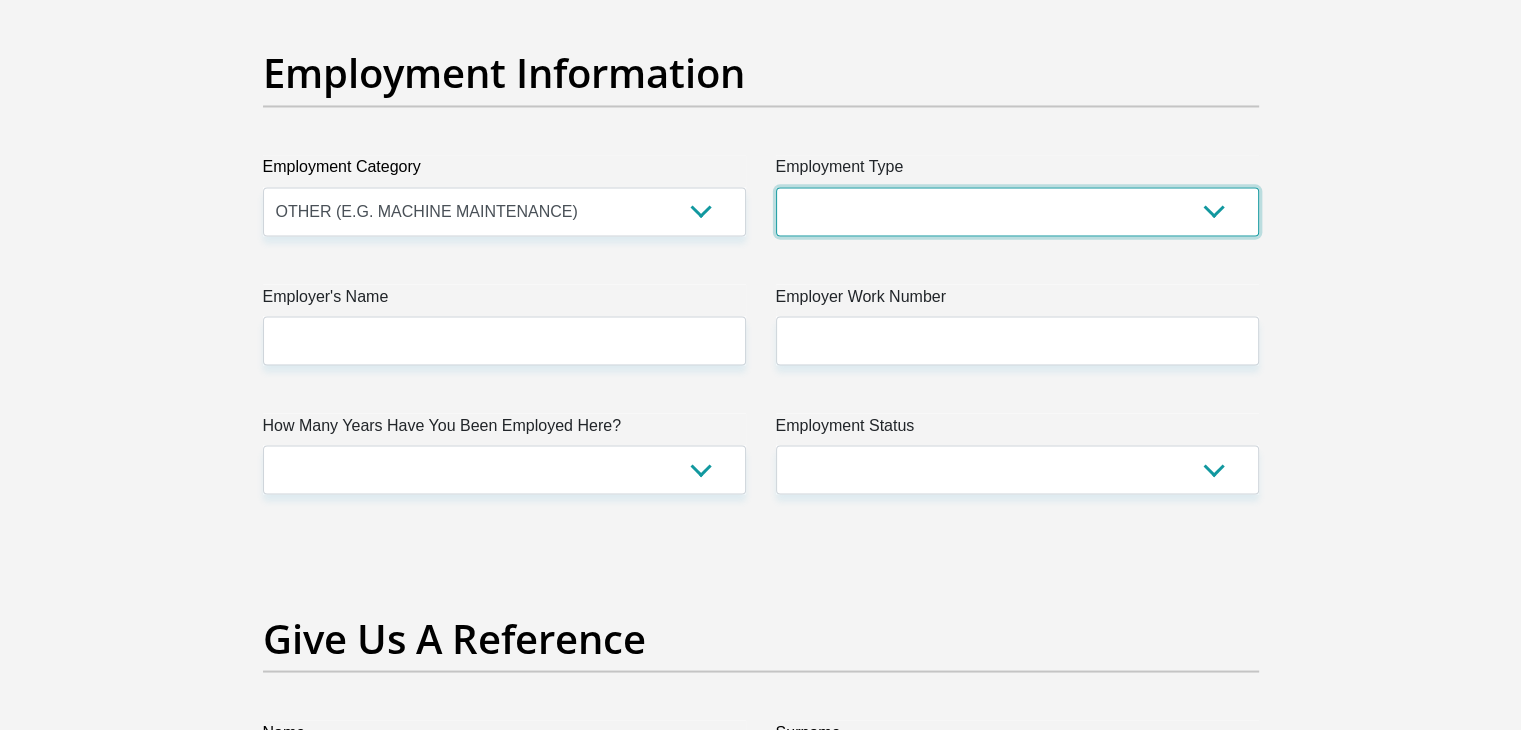 click on "College/Lecturer
Craft Seller
Creative
Driver
Executive
Farmer
Forces - Non Commissioned
Forces - Officer
Hawker
Housewife
Labourer
Licenced Professional
Manager
Miner
Non Licenced Professional
Office Staff/Clerk
Outside Worker
Pensioner
Permanent Teacher
Production/Manufacturing
Sales
Self-Employed
Semi-Professional Worker
Service Industry  Social Worker  Student" at bounding box center [1017, 211] 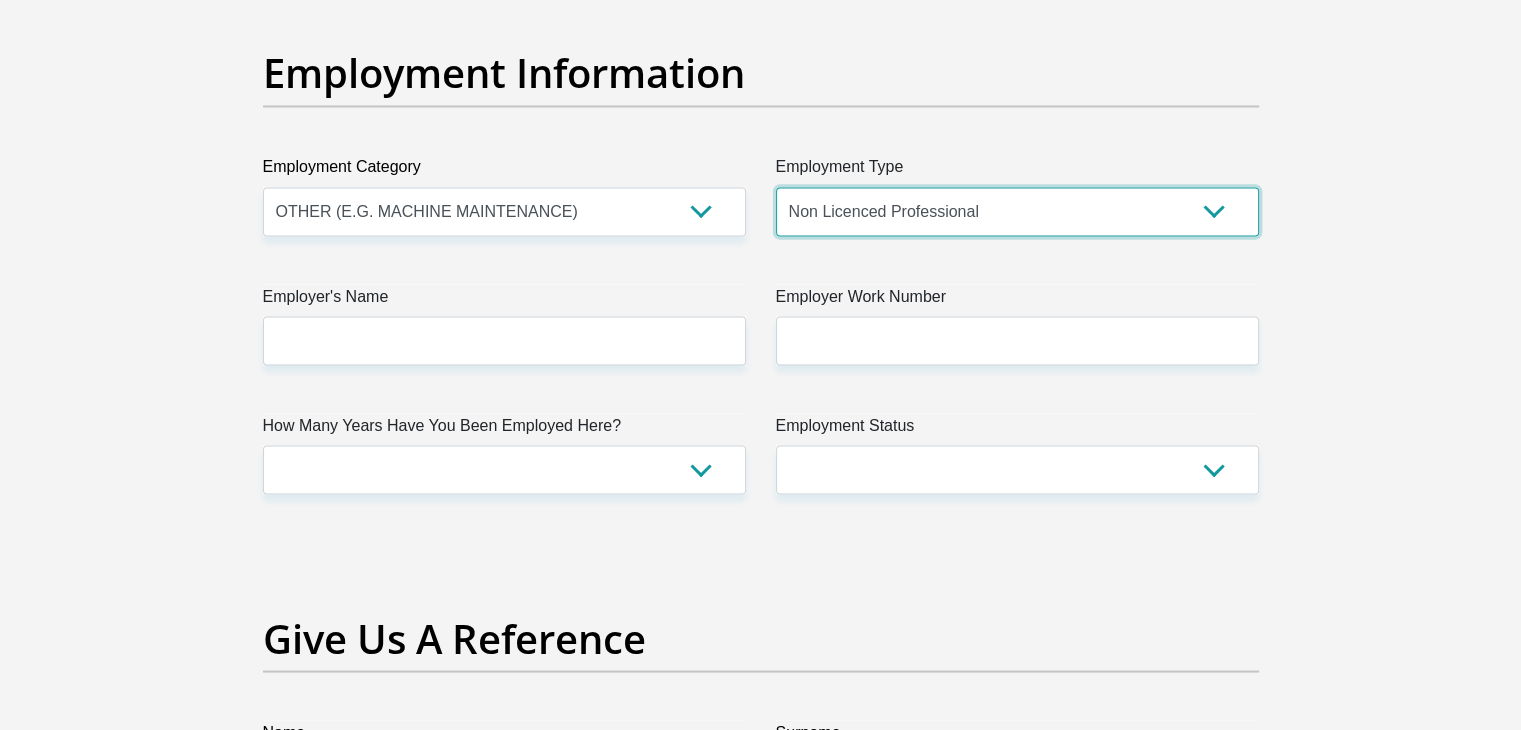 click on "College/Lecturer
Craft Seller
Creative
Driver
Executive
Farmer
Forces - Non Commissioned
Forces - Officer
Hawker
Housewife
Labourer
Licenced Professional
Manager
Miner
Non Licenced Professional
Office Staff/Clerk
Outside Worker
Pensioner
Permanent Teacher
Production/Manufacturing
Sales
Self-Employed
Semi-Professional Worker
Service Industry  Social Worker  Student" at bounding box center (1017, 211) 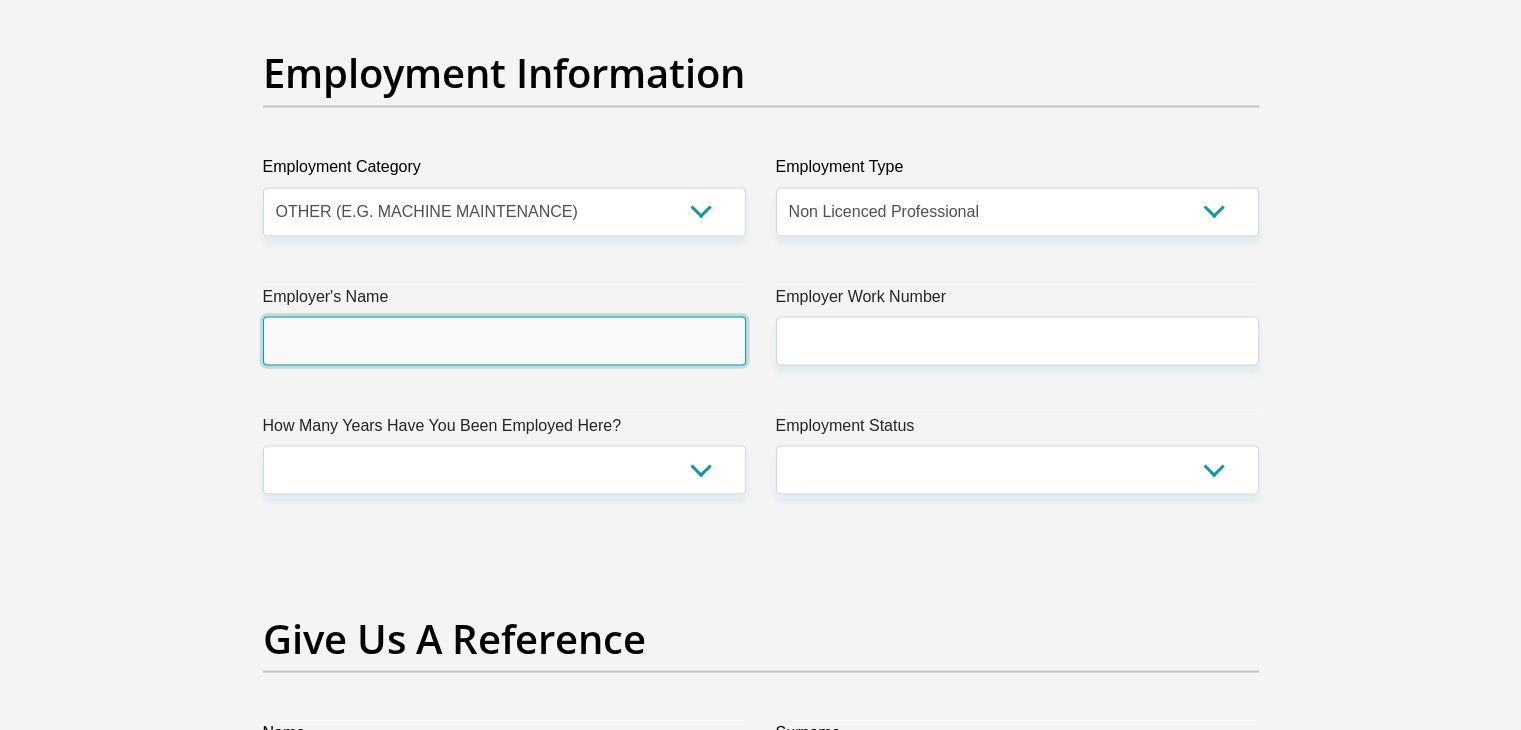 click on "Employer's Name" at bounding box center (504, 340) 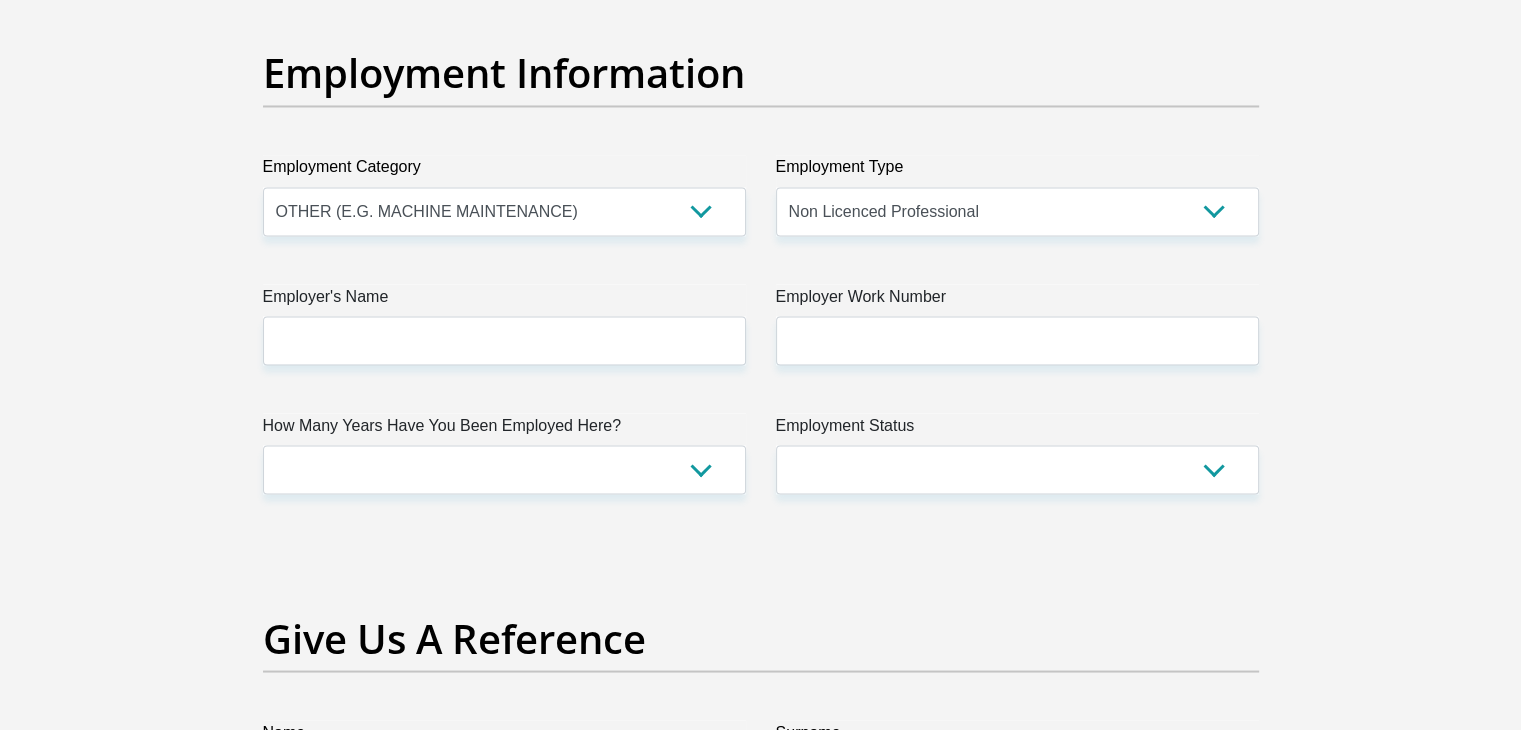 click on "How Many Years Have You Been Employed Here?" at bounding box center [504, 429] 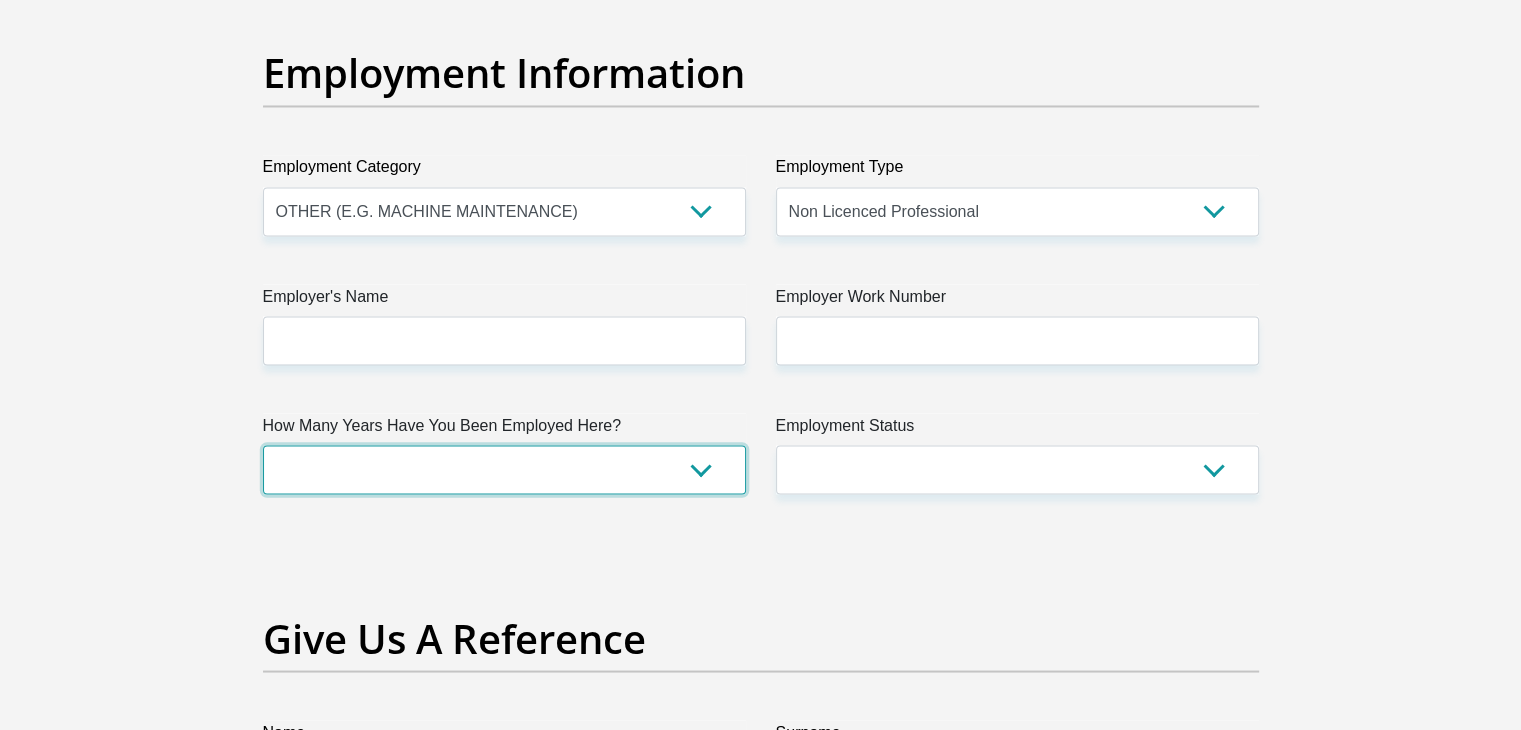 click on "less than 1 year
1-3 years
3-5 years
5+ years" at bounding box center (504, 469) 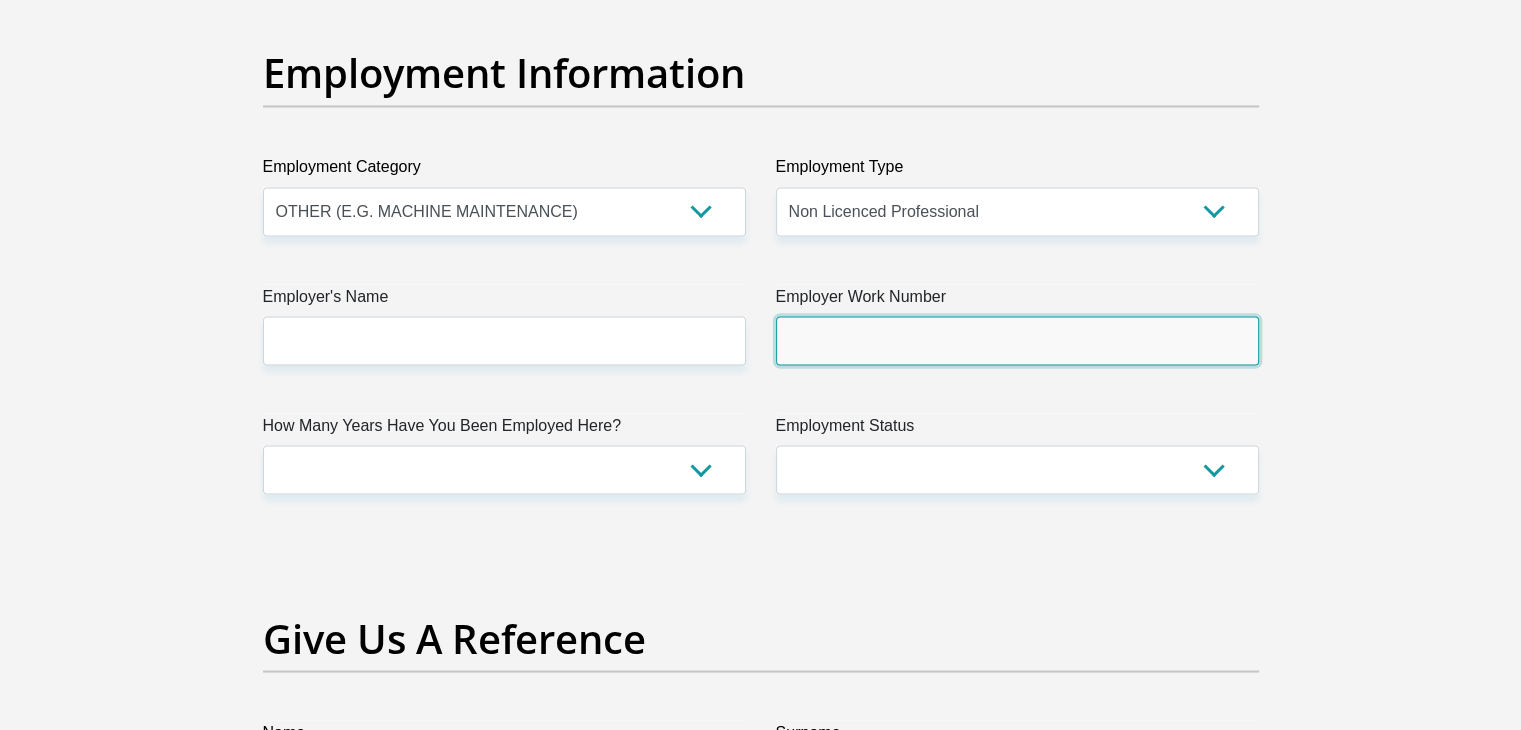 click on "Employer Work Number" at bounding box center (1017, 340) 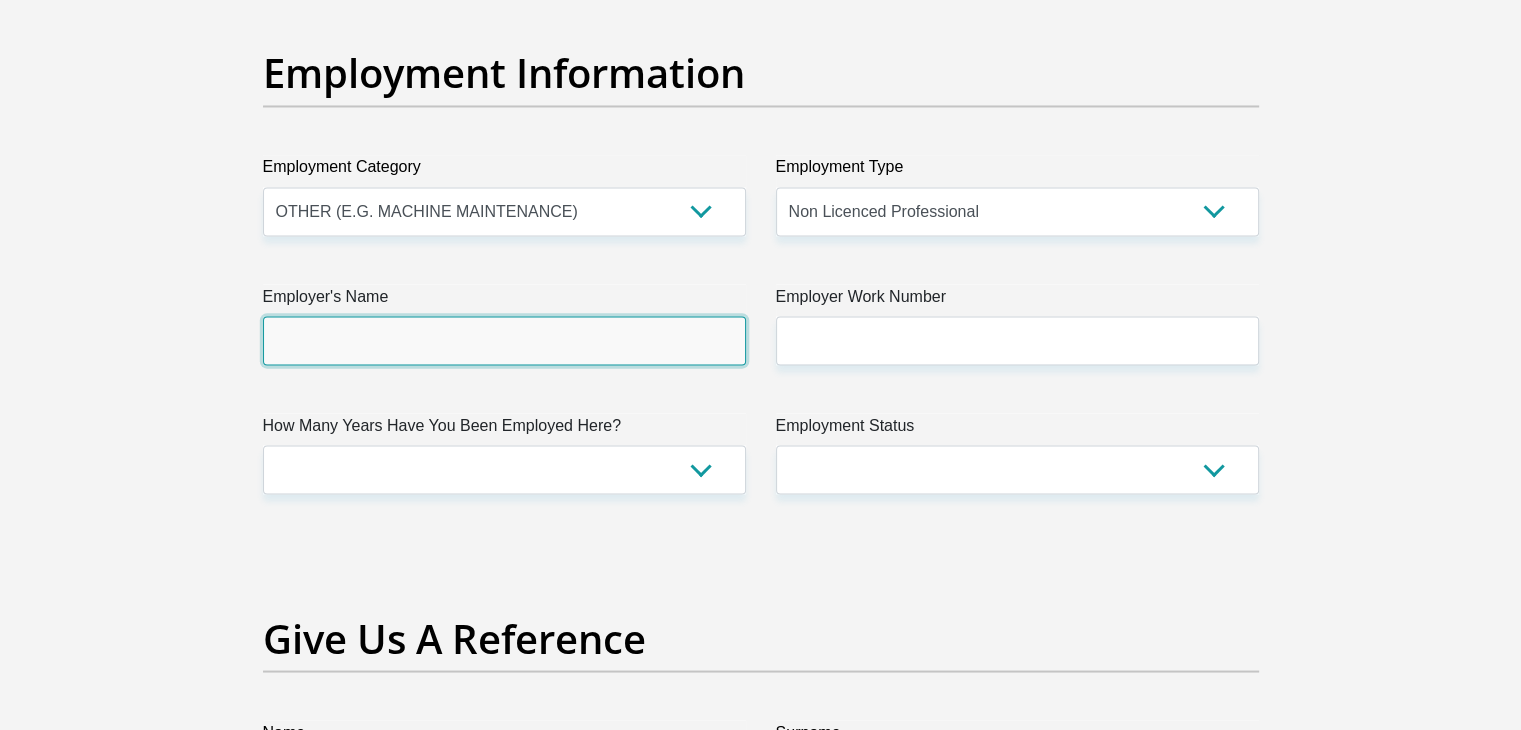 click on "Employer's Name" at bounding box center [504, 340] 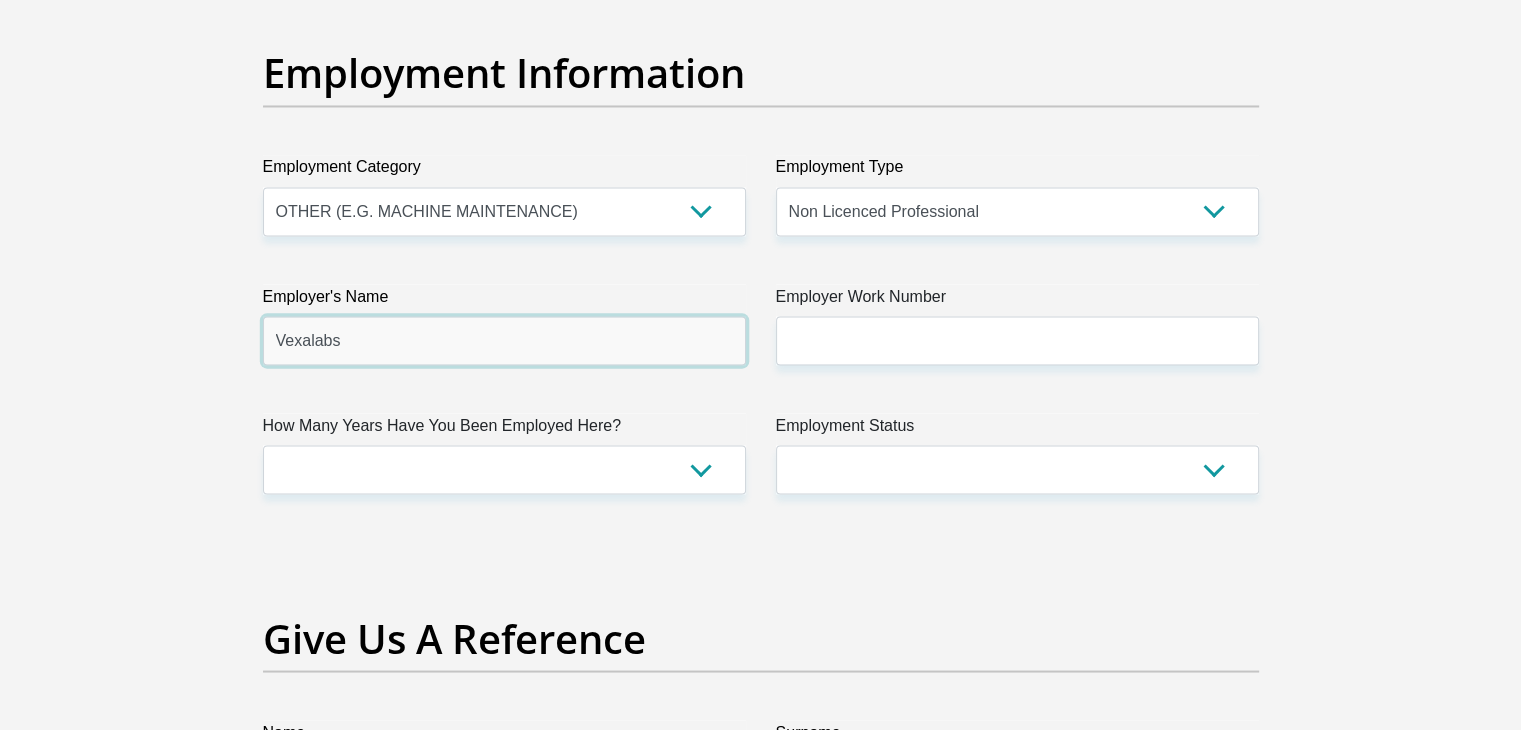 type on "Vexalabs" 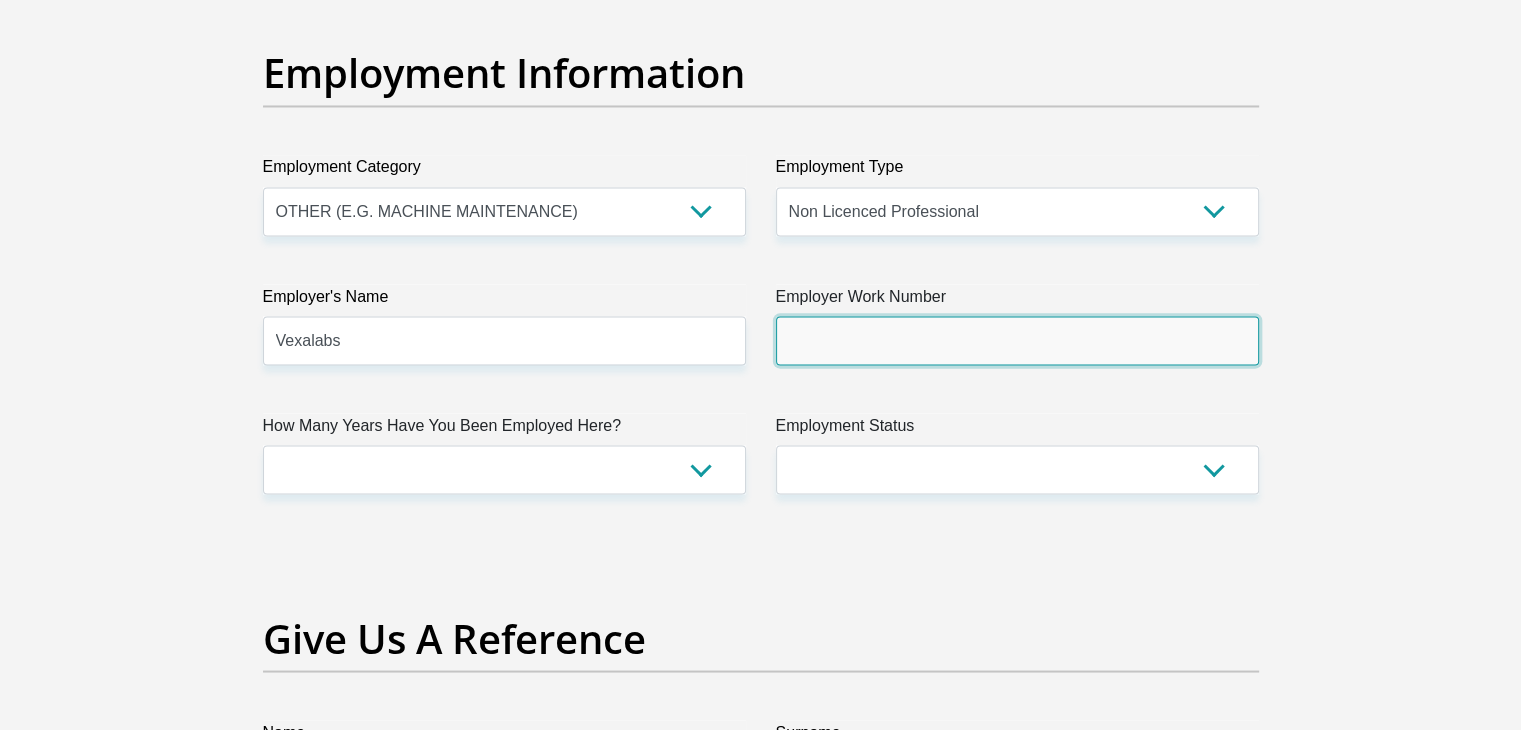 click on "Employer Work Number" at bounding box center (1017, 340) 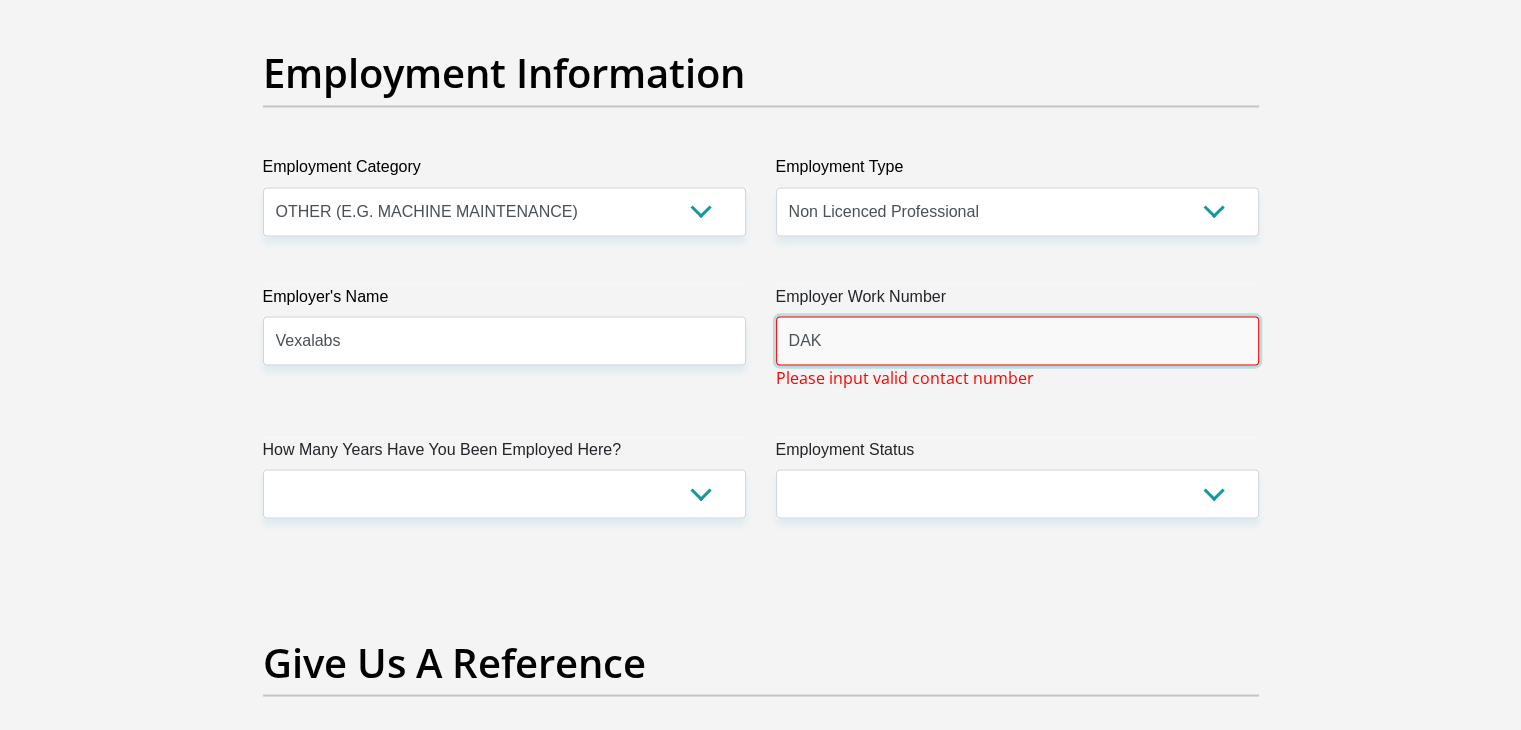 type on "DAK" 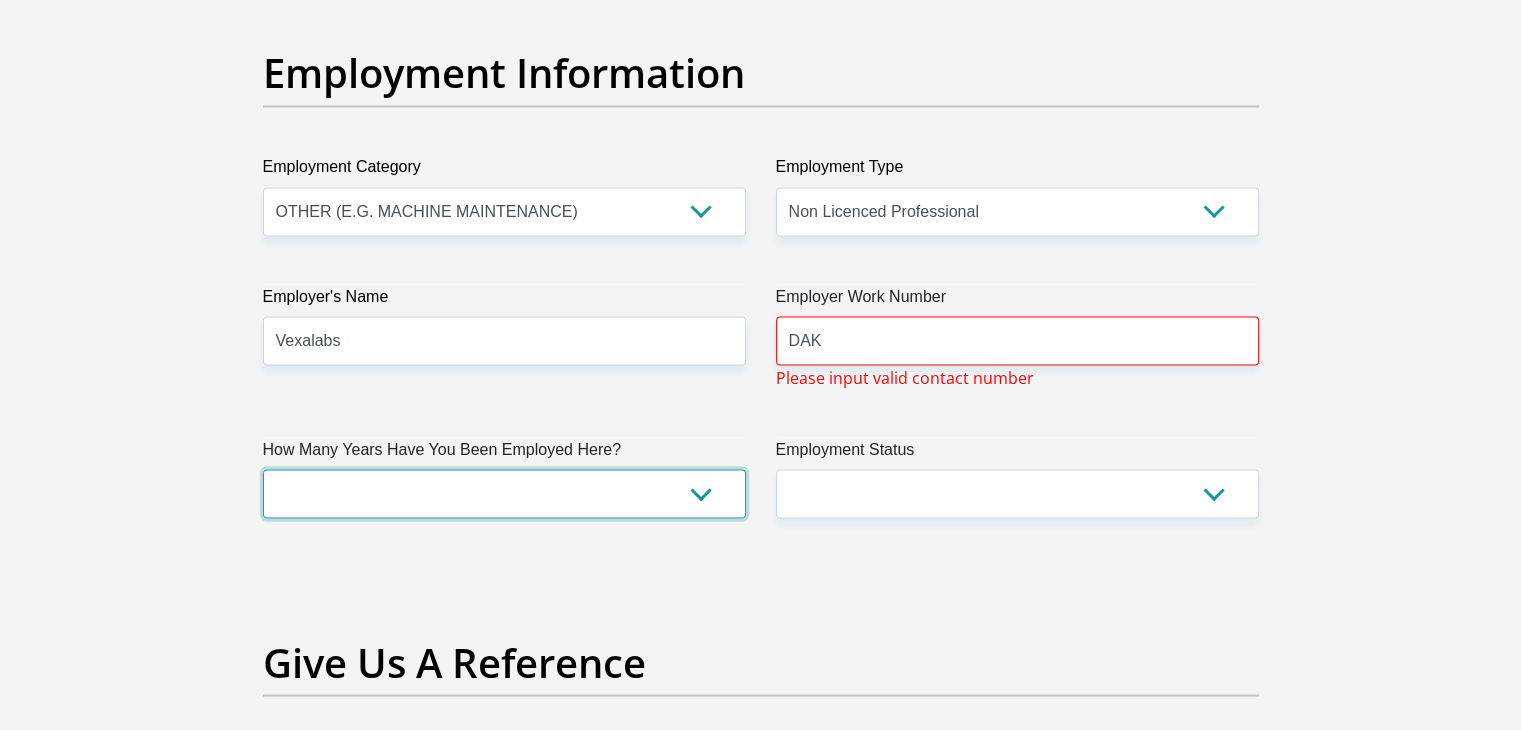 click on "less than 1 year
1-3 years
3-5 years
5+ years" at bounding box center [504, 493] 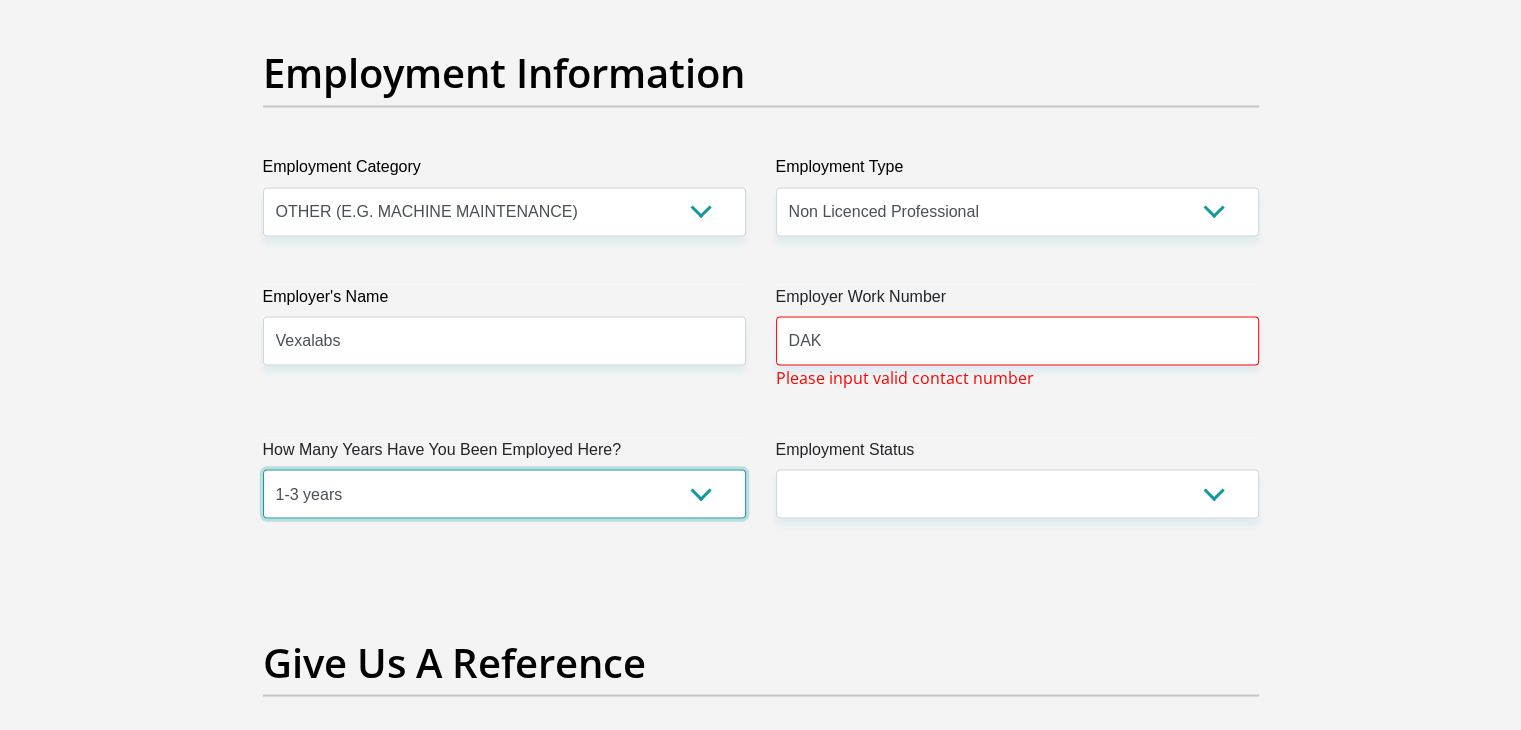 click on "less than 1 year
1-3 years
3-5 years
5+ years" at bounding box center [504, 493] 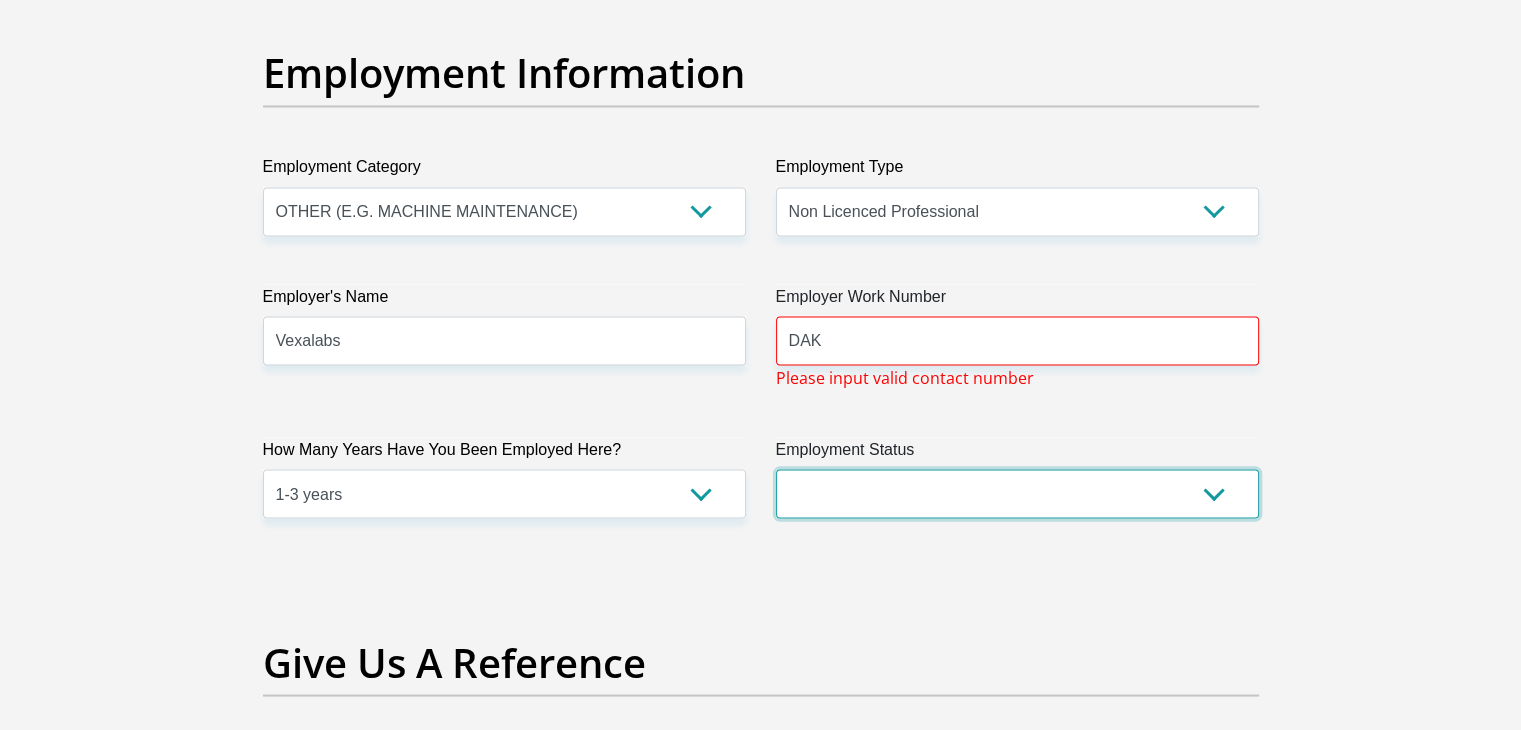 click on "Permanent/Full-time
Part-time/Casual
Contract Worker
Self-Employed
Housewife
Retired
Student
Medically Boarded
Disability
Unemployed" at bounding box center (1017, 493) 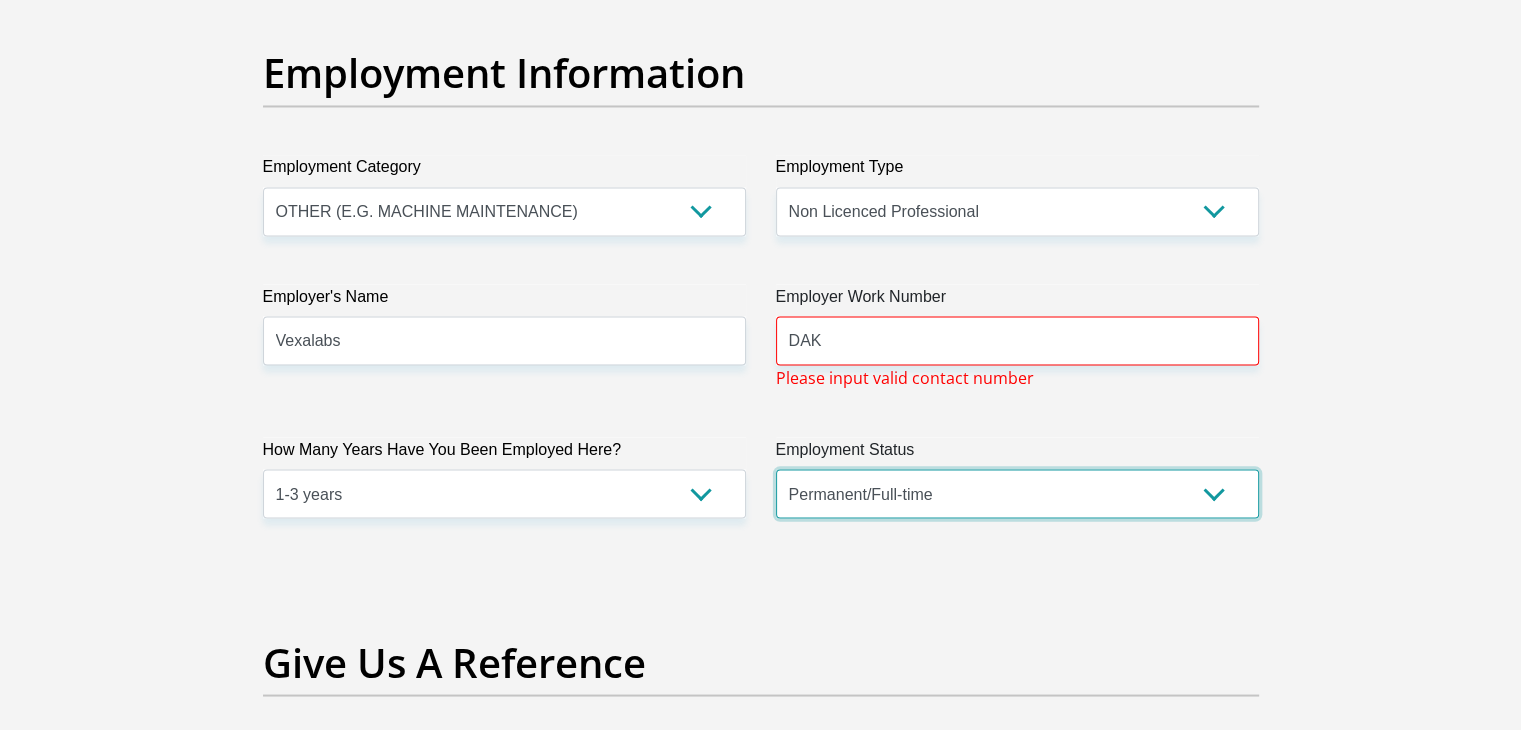 click on "Permanent/Full-time
Part-time/Casual
Contract Worker
Self-Employed
Housewife
Retired
Student
Medically Boarded
Disability
Unemployed" at bounding box center [1017, 493] 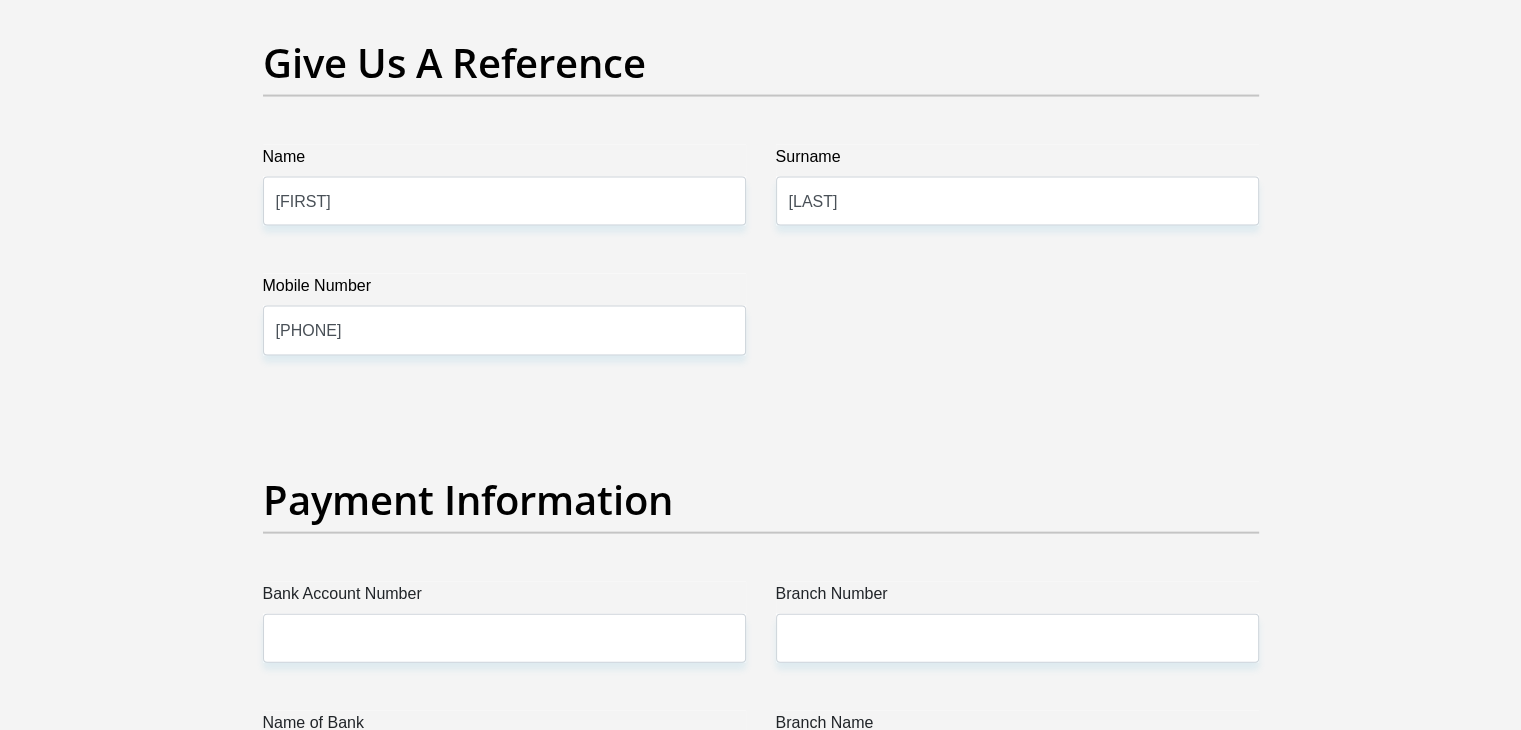 scroll, scrollTop: 4200, scrollLeft: 0, axis: vertical 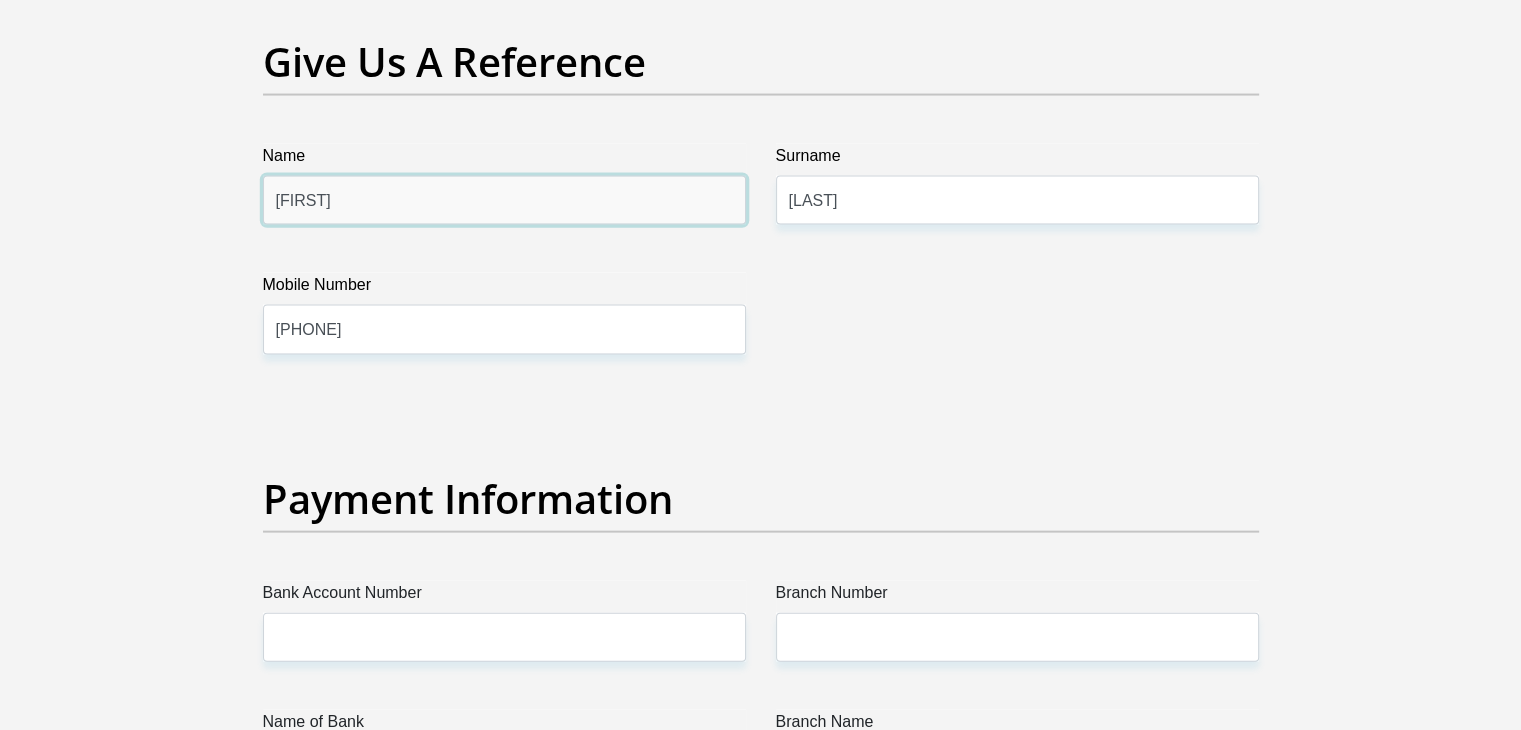 click on "Dimitar" at bounding box center [504, 200] 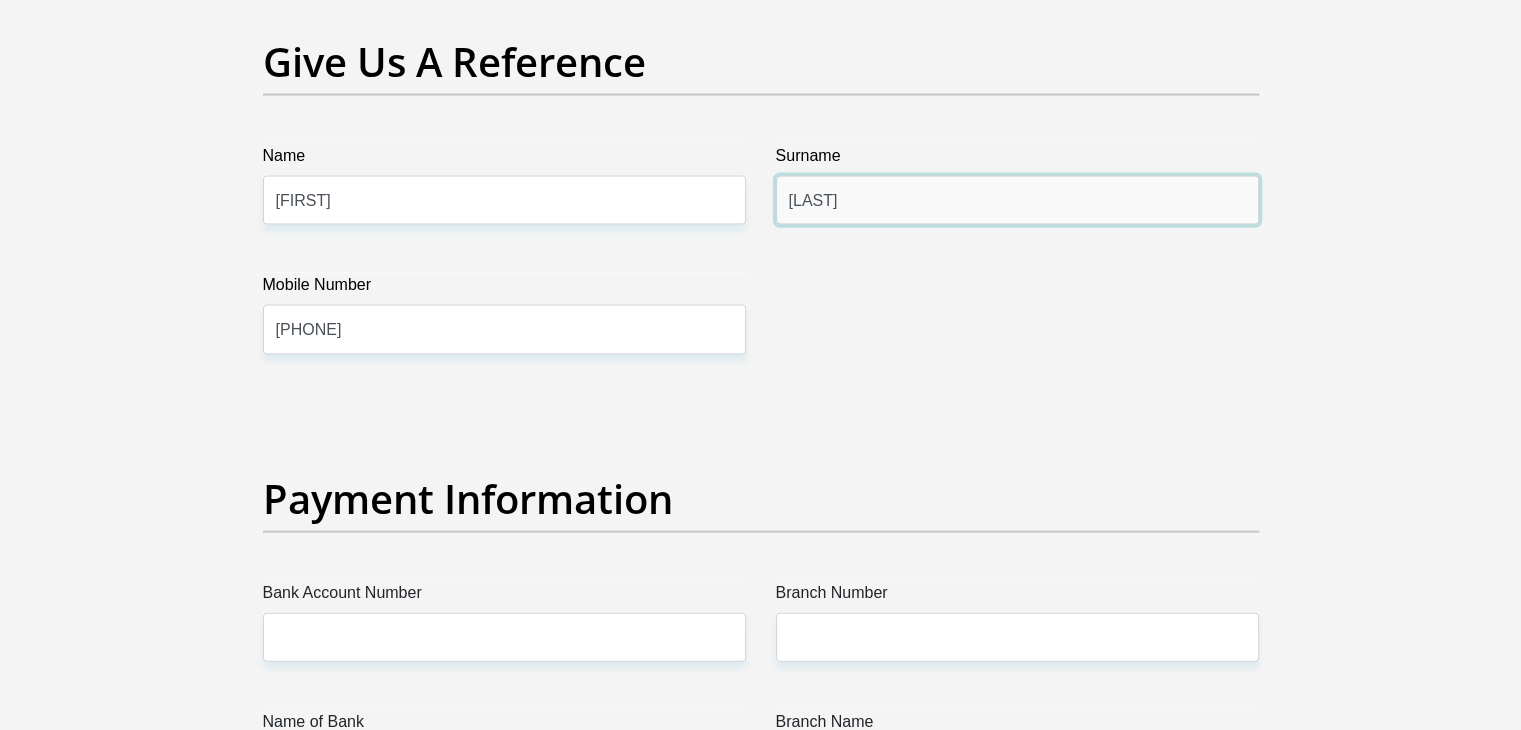 click on "Kostov" at bounding box center [1017, 200] 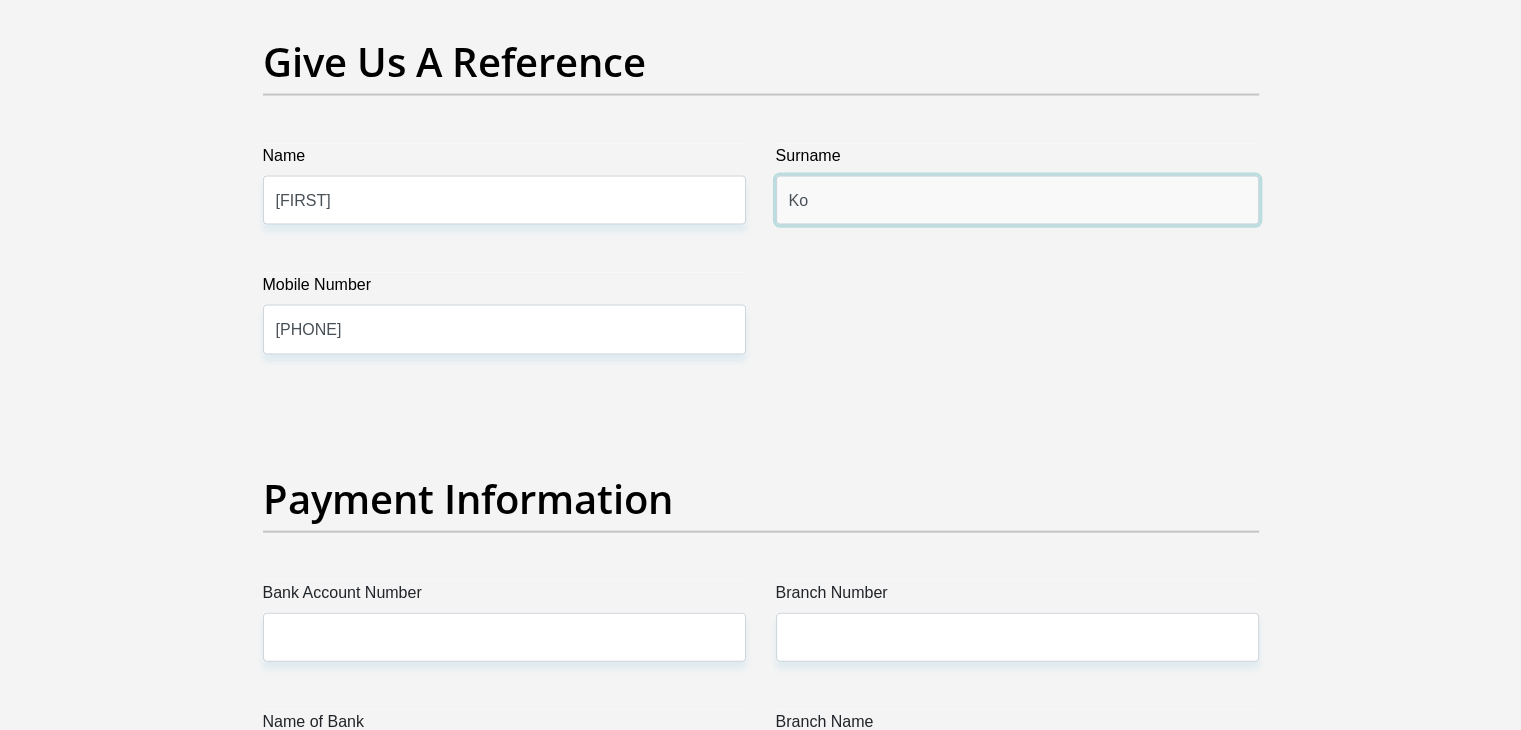 type on "K" 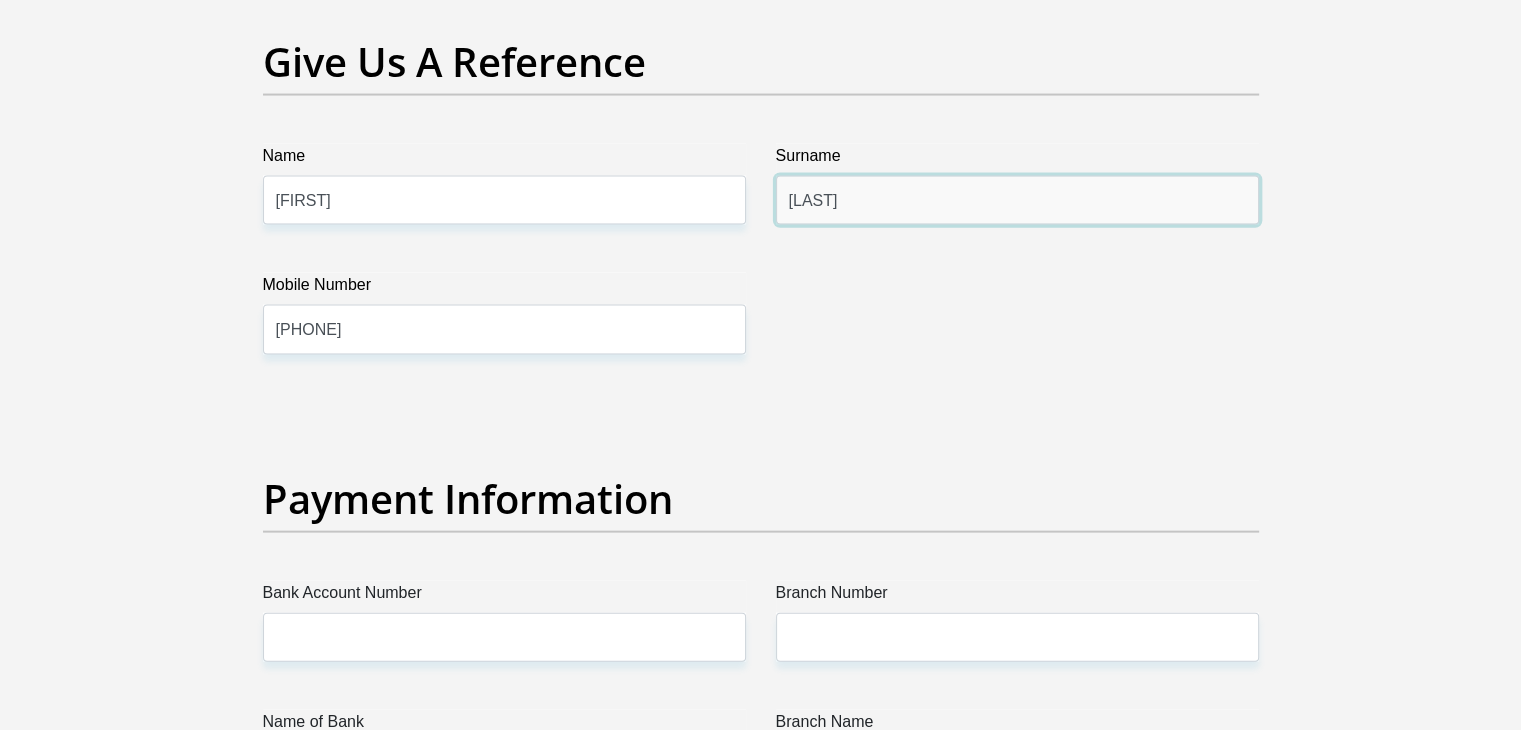 type on "Schwabsky" 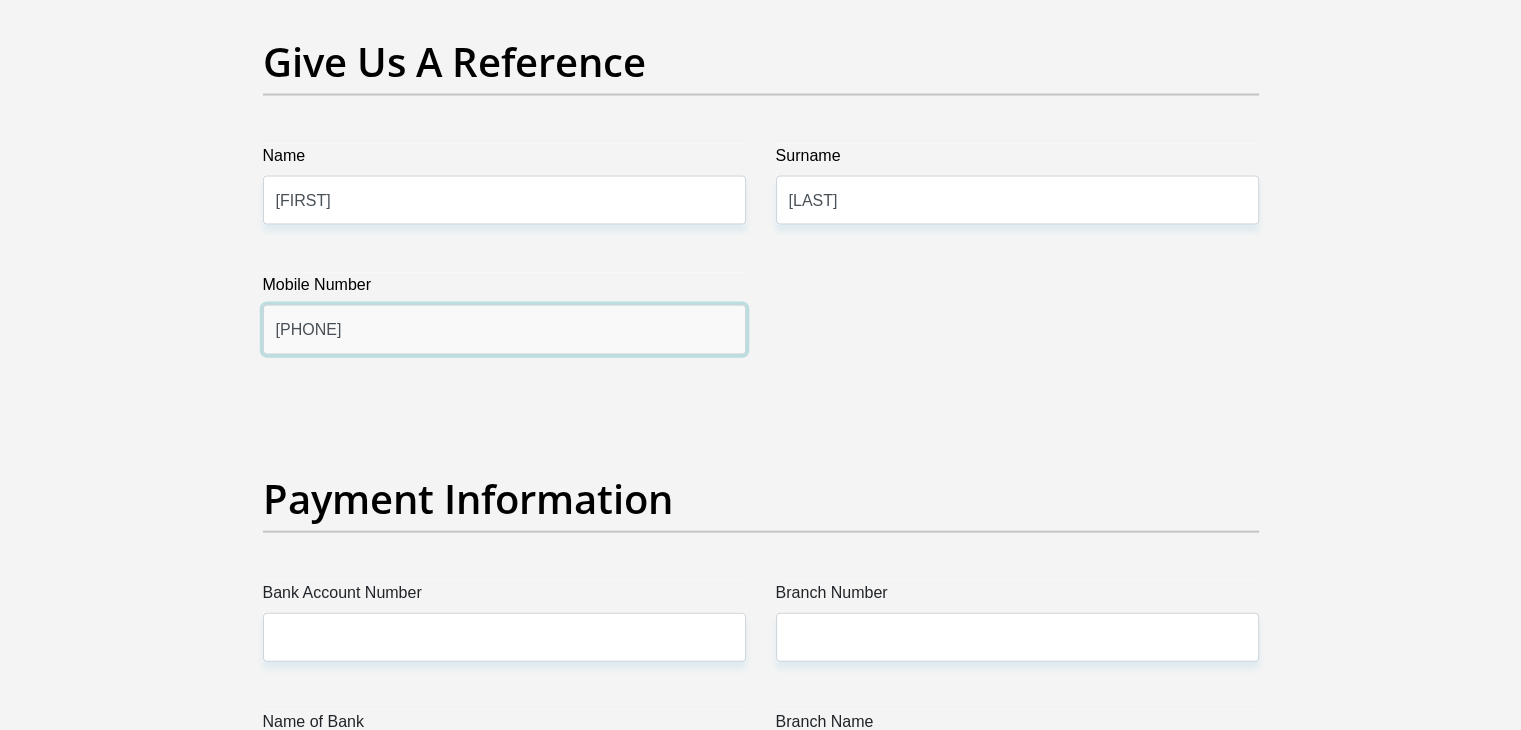 drag, startPoint x: 376, startPoint y: 329, endPoint x: 75, endPoint y: 293, distance: 303.14517 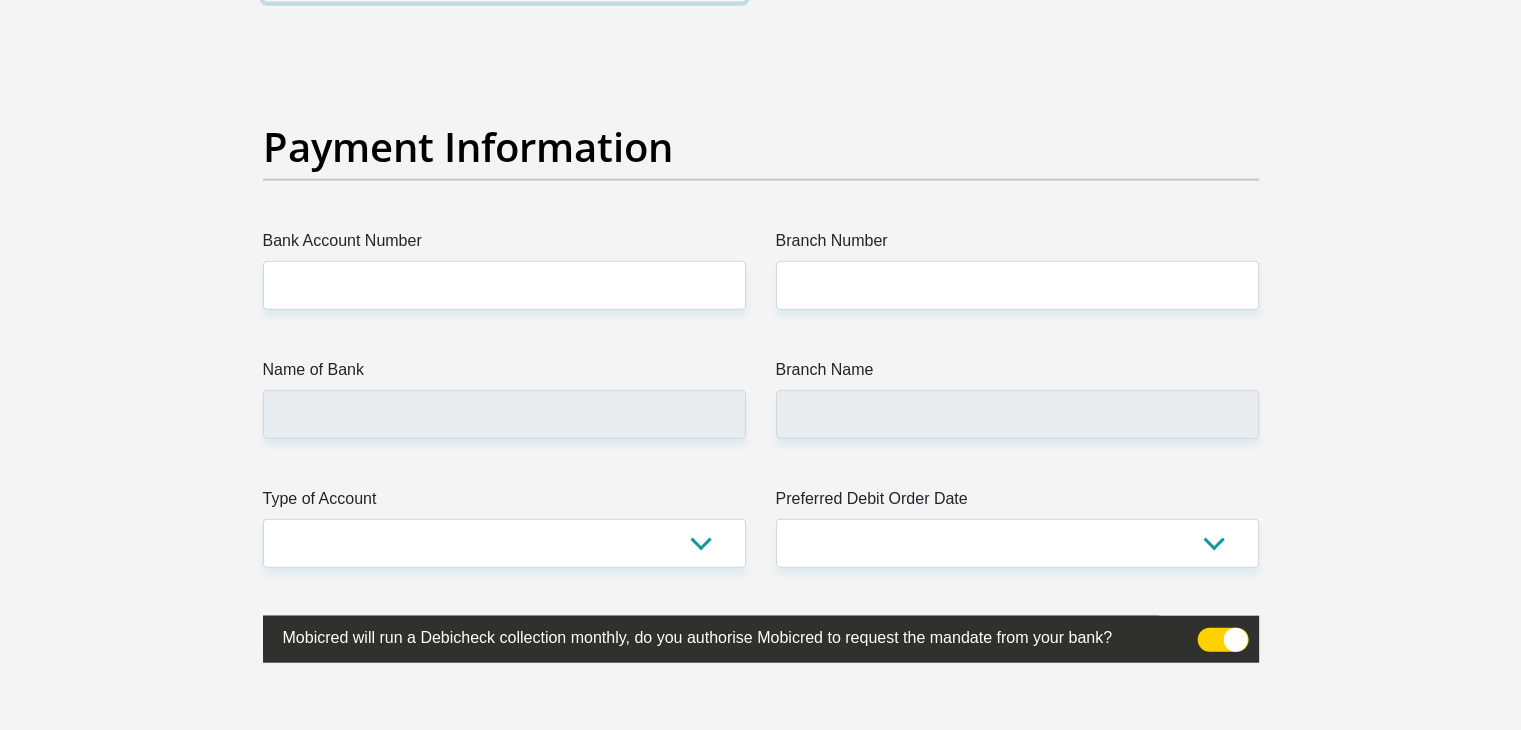 scroll, scrollTop: 4600, scrollLeft: 0, axis: vertical 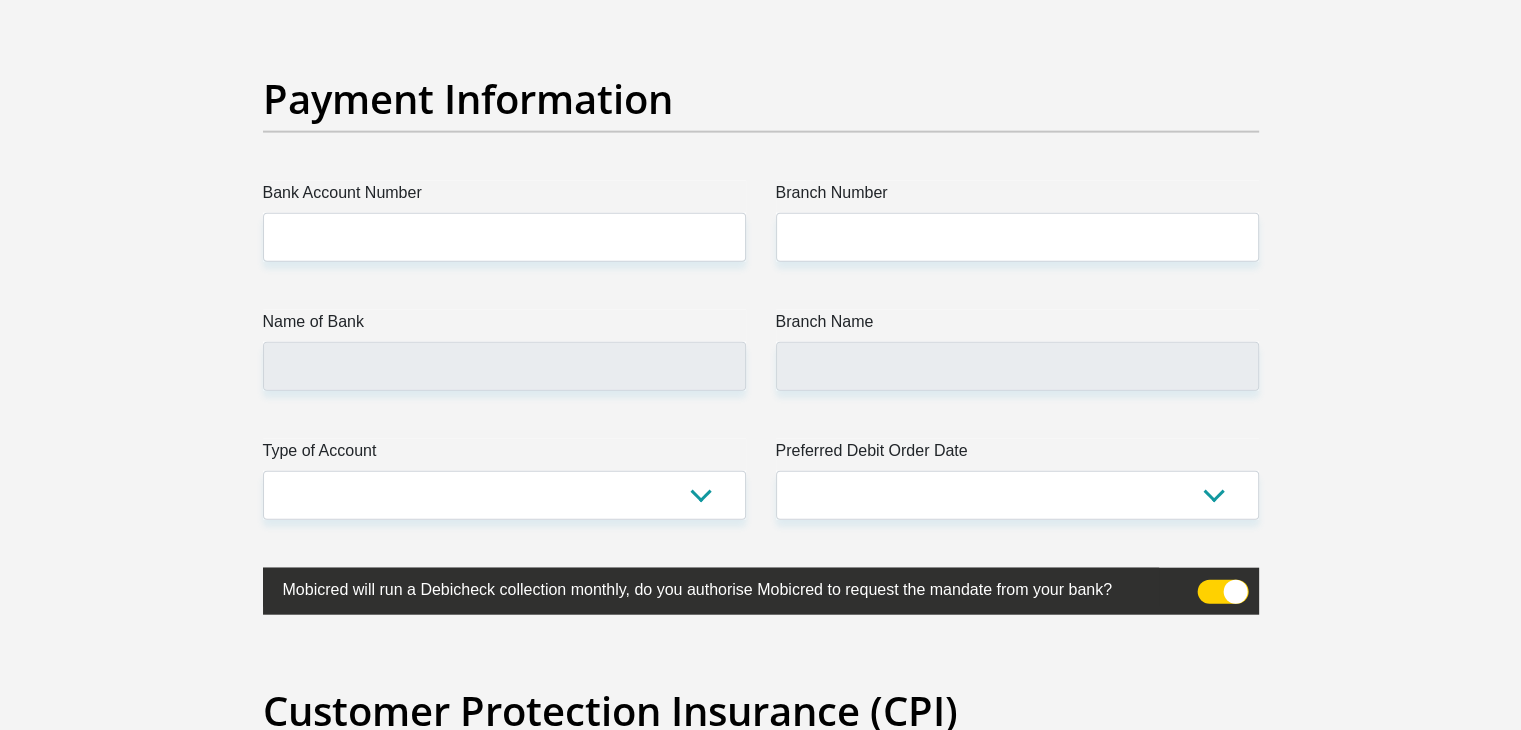 type on "0729302112" 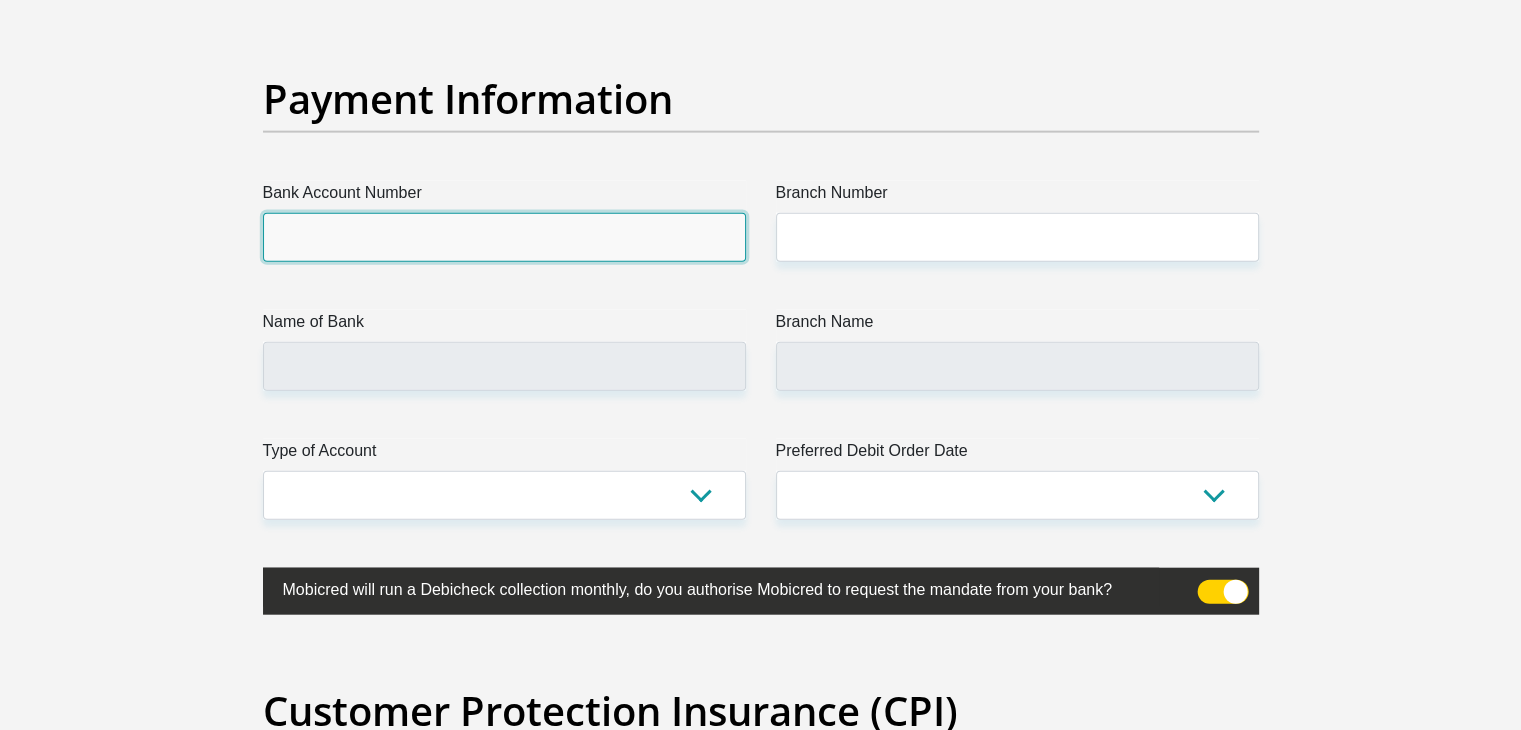 click on "Bank Account Number" at bounding box center (504, 237) 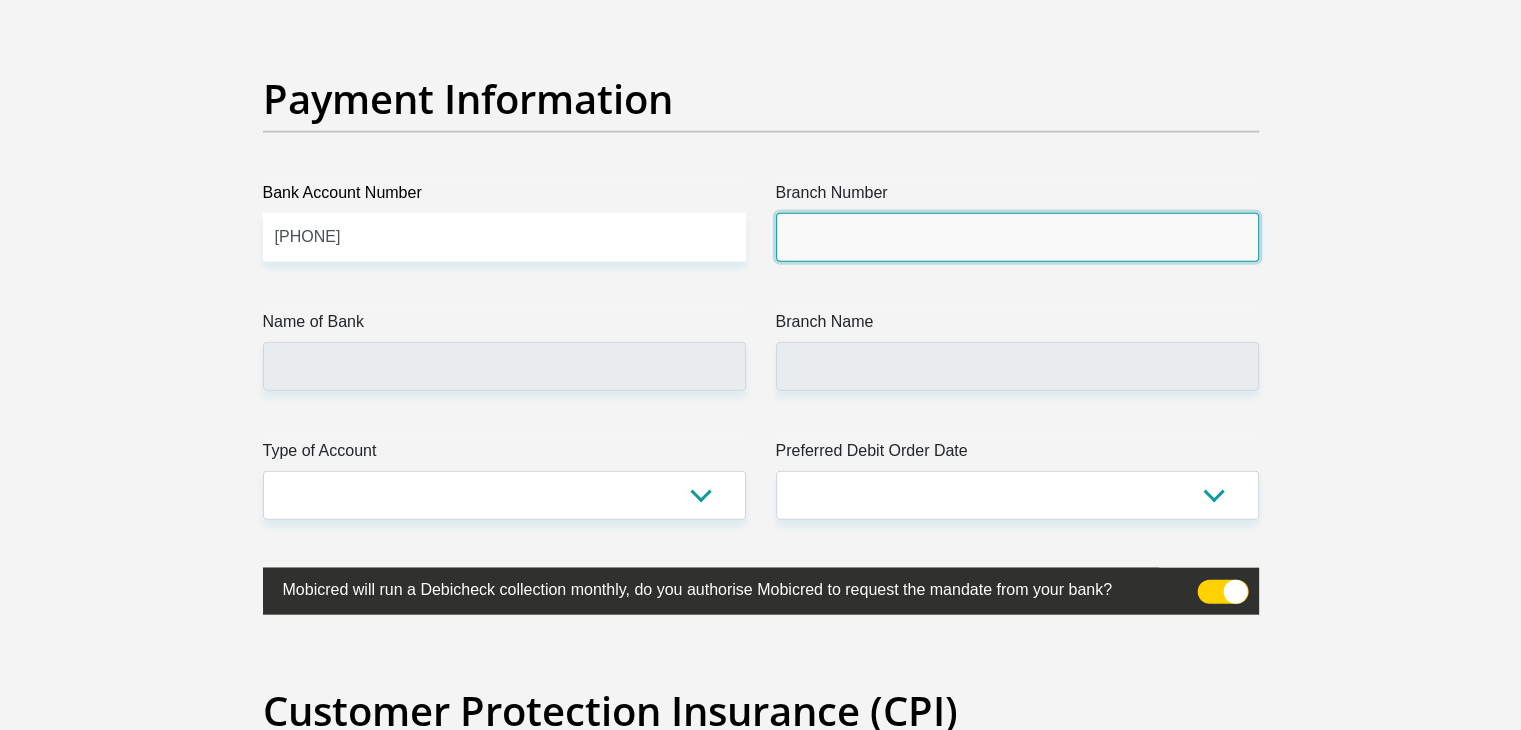 click on "Branch Number" at bounding box center (1017, 237) 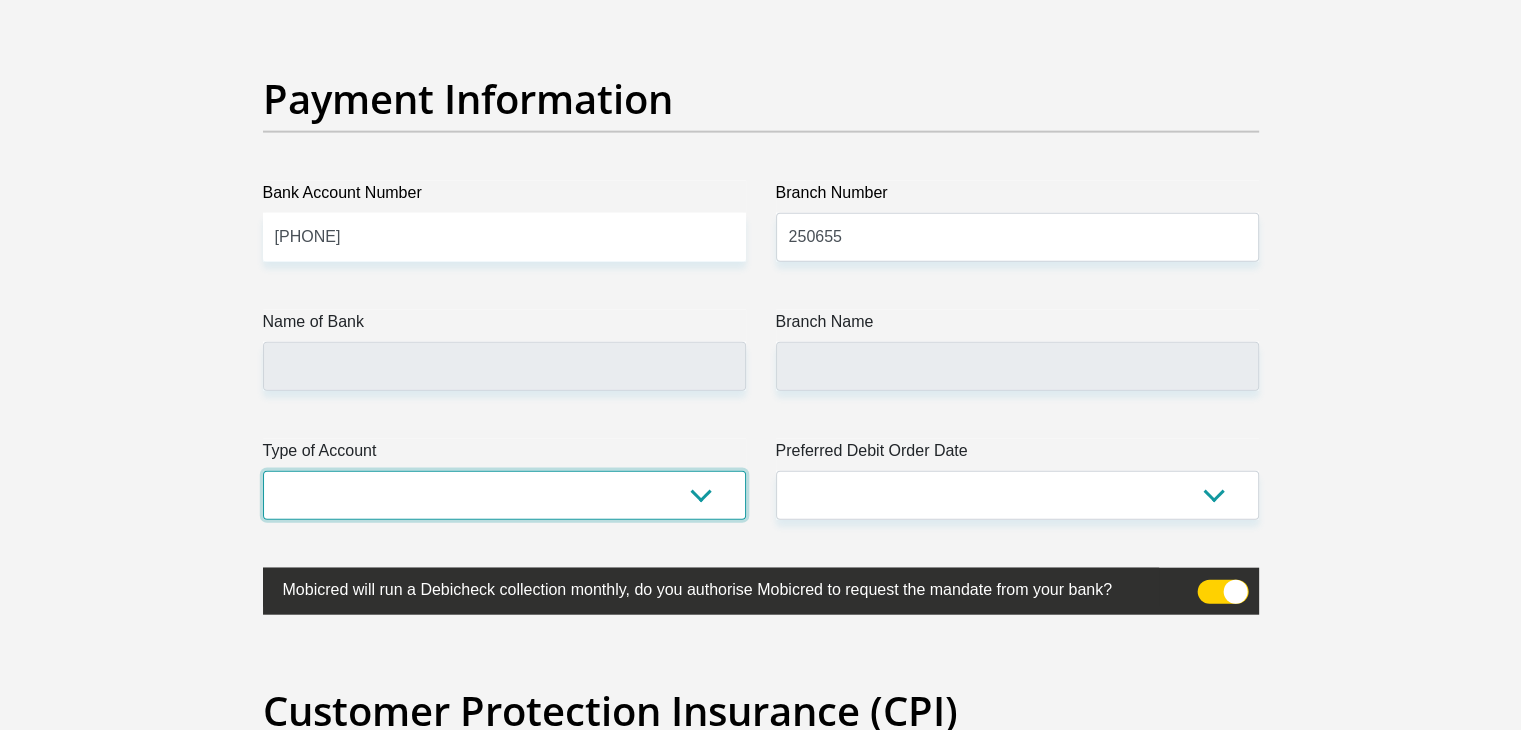 click on "Cheque
Savings" at bounding box center (504, 495) 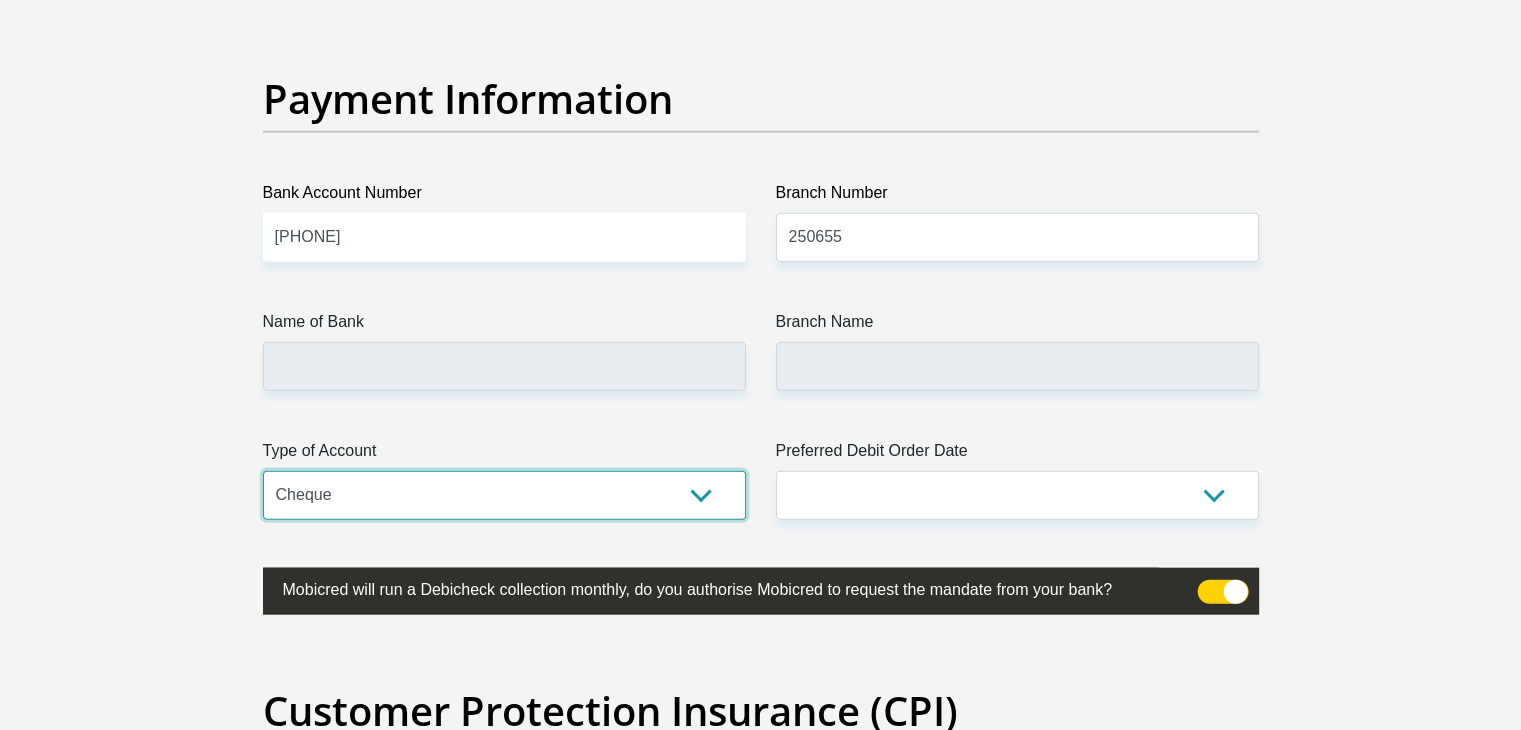 click on "Cheque
Savings" at bounding box center [504, 495] 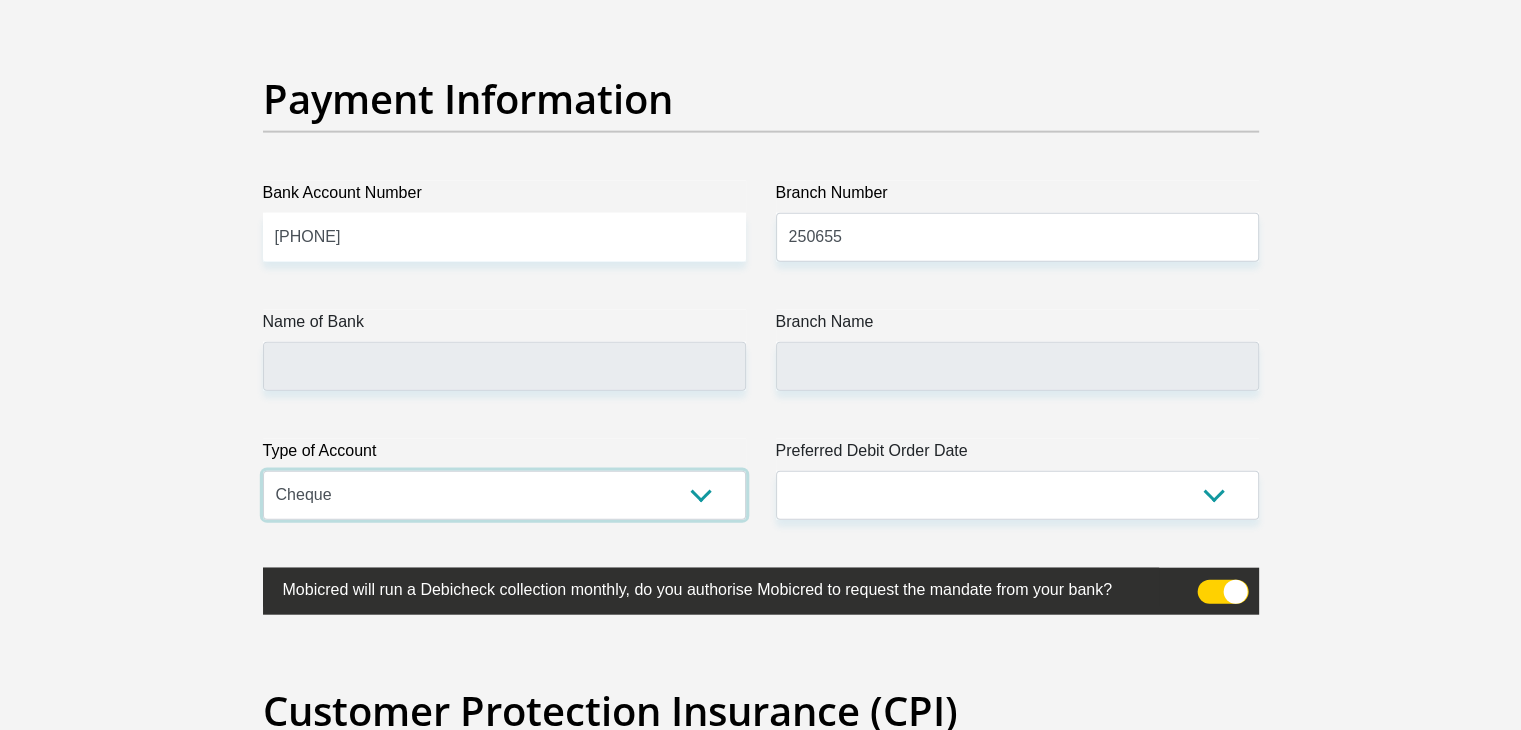 type on "FIRSTRAND BANK" 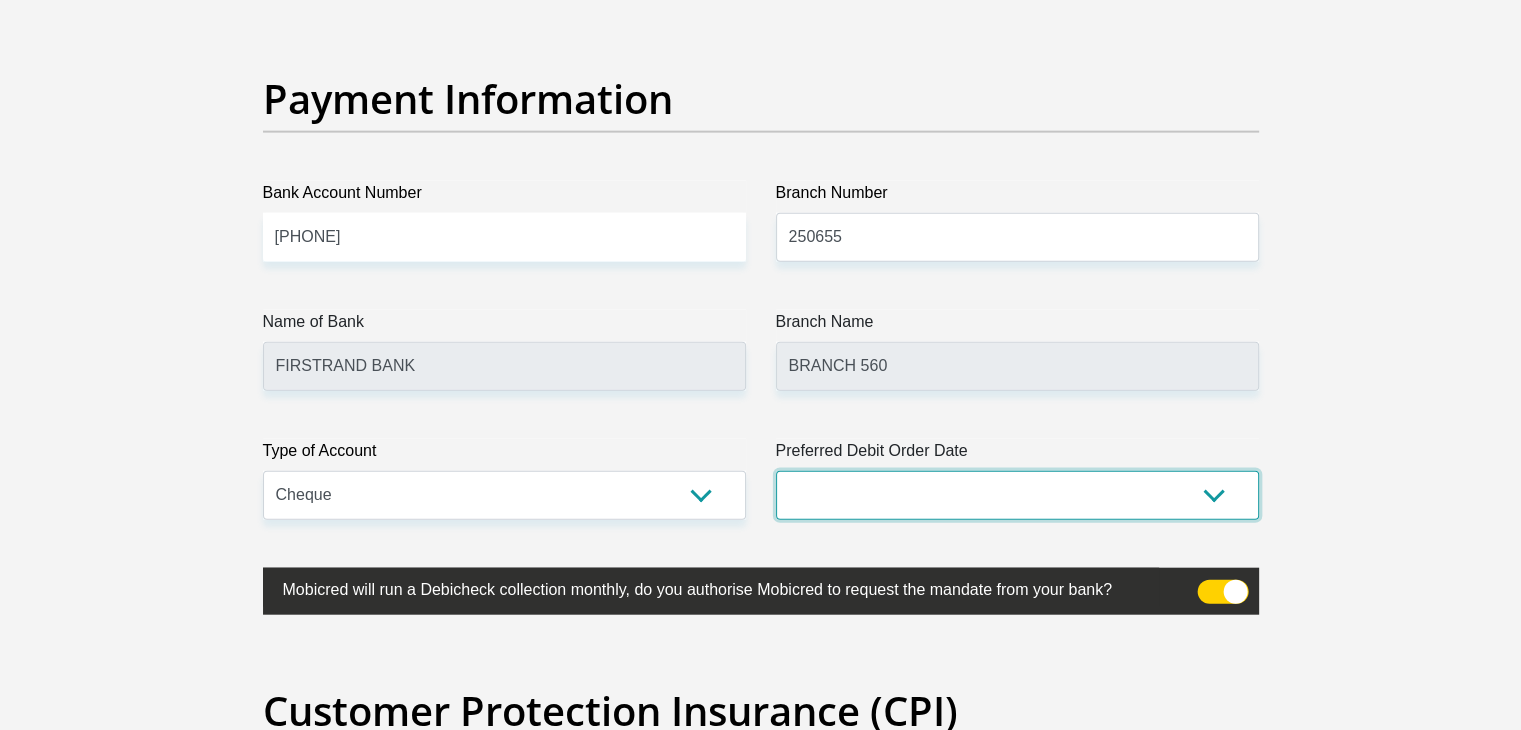 click on "1st
2nd
3rd
4th
5th
7th
18th
19th
20th
21st
22nd
23rd
24th
25th
26th
27th
28th
29th
30th" at bounding box center (1017, 495) 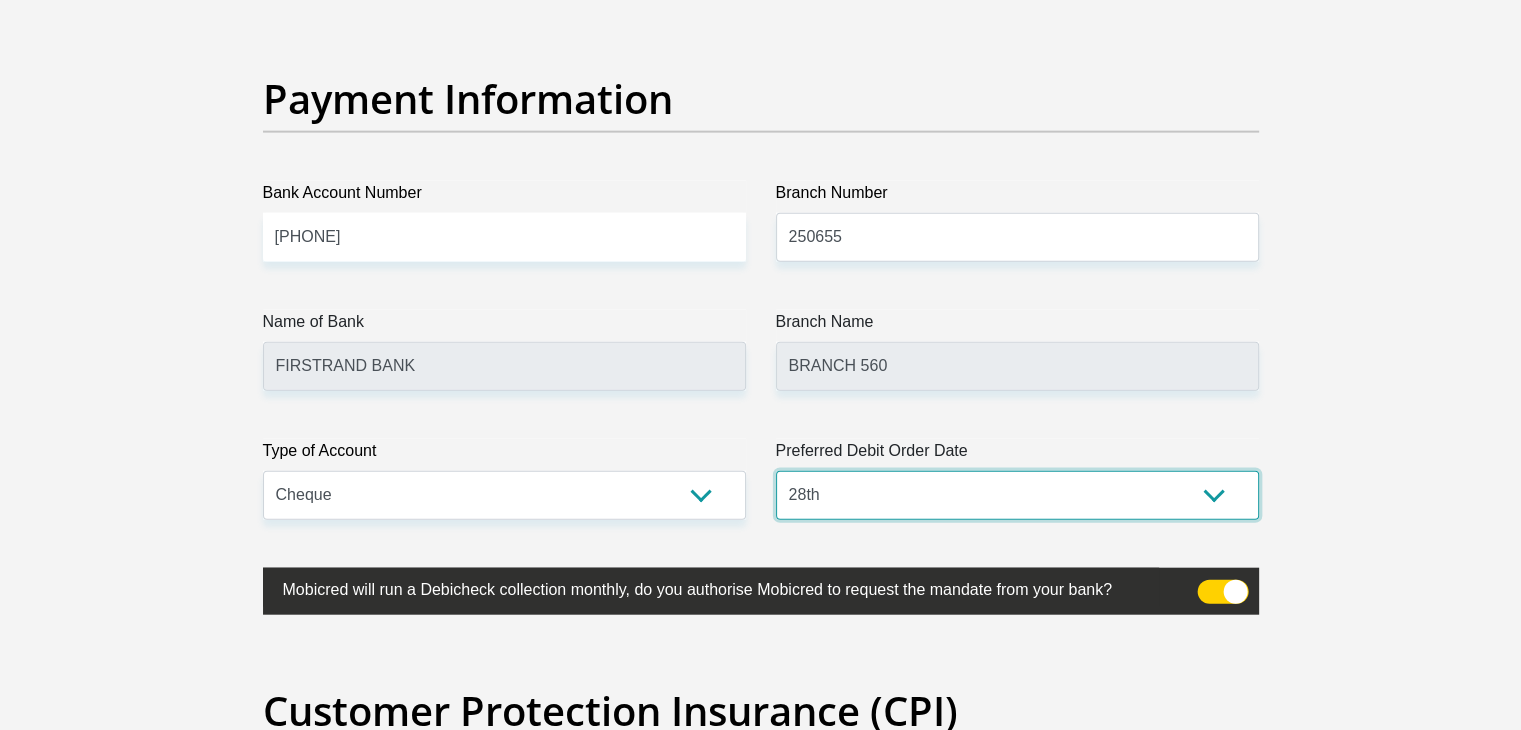 click on "1st
2nd
3rd
4th
5th
7th
18th
19th
20th
21st
22nd
23rd
24th
25th
26th
27th
28th
29th
30th" at bounding box center [1017, 495] 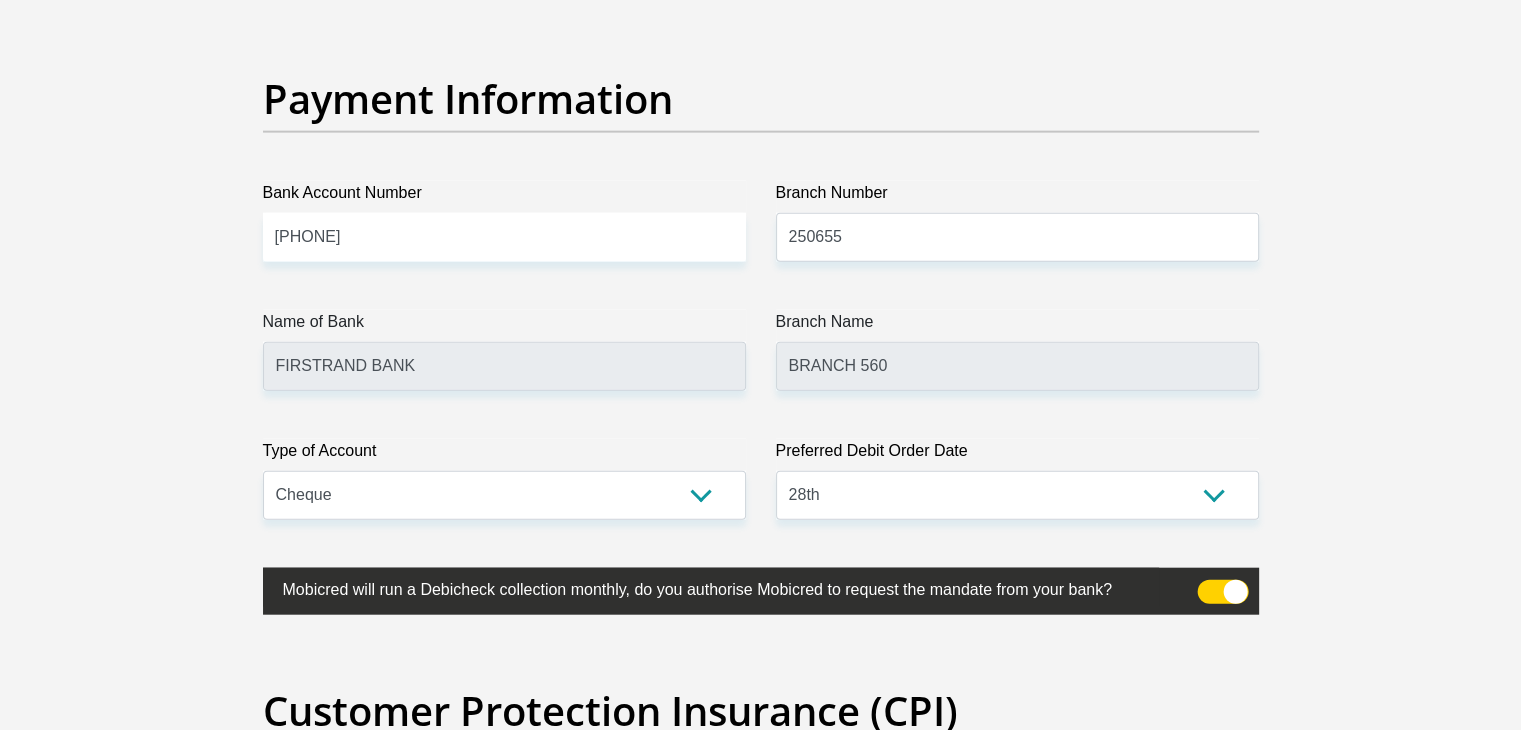 click on "Personal Details
Title
Mr
Ms
Mrs
Dr
Other
First Name
Dimitar
Surname
Kostov
ID Number
8603116246086
Please input valid ID number
Race
Black
Coloured
Indian
White
Other
Contact Number
0795917505
Please input valid contact number" at bounding box center (760, -1015) 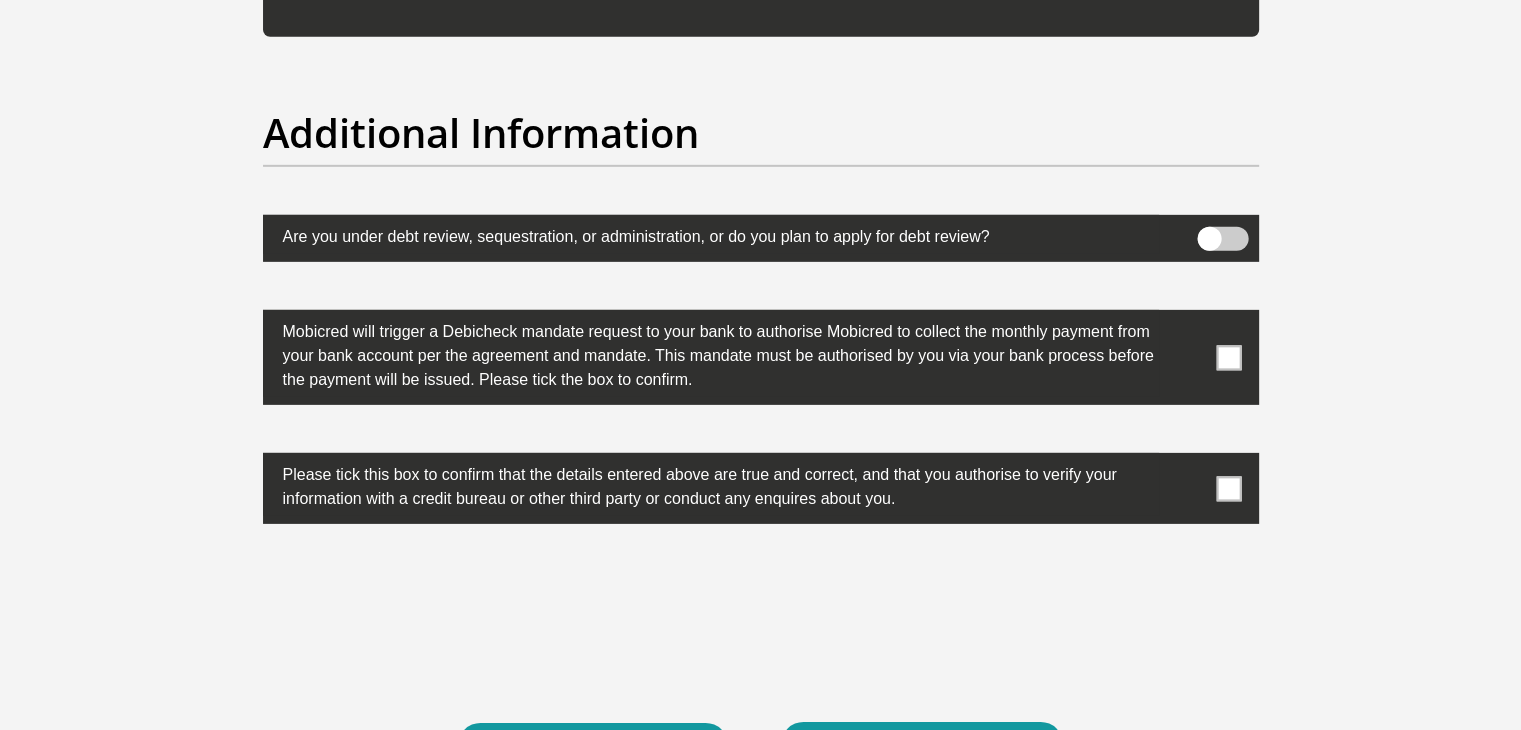 scroll, scrollTop: 6200, scrollLeft: 0, axis: vertical 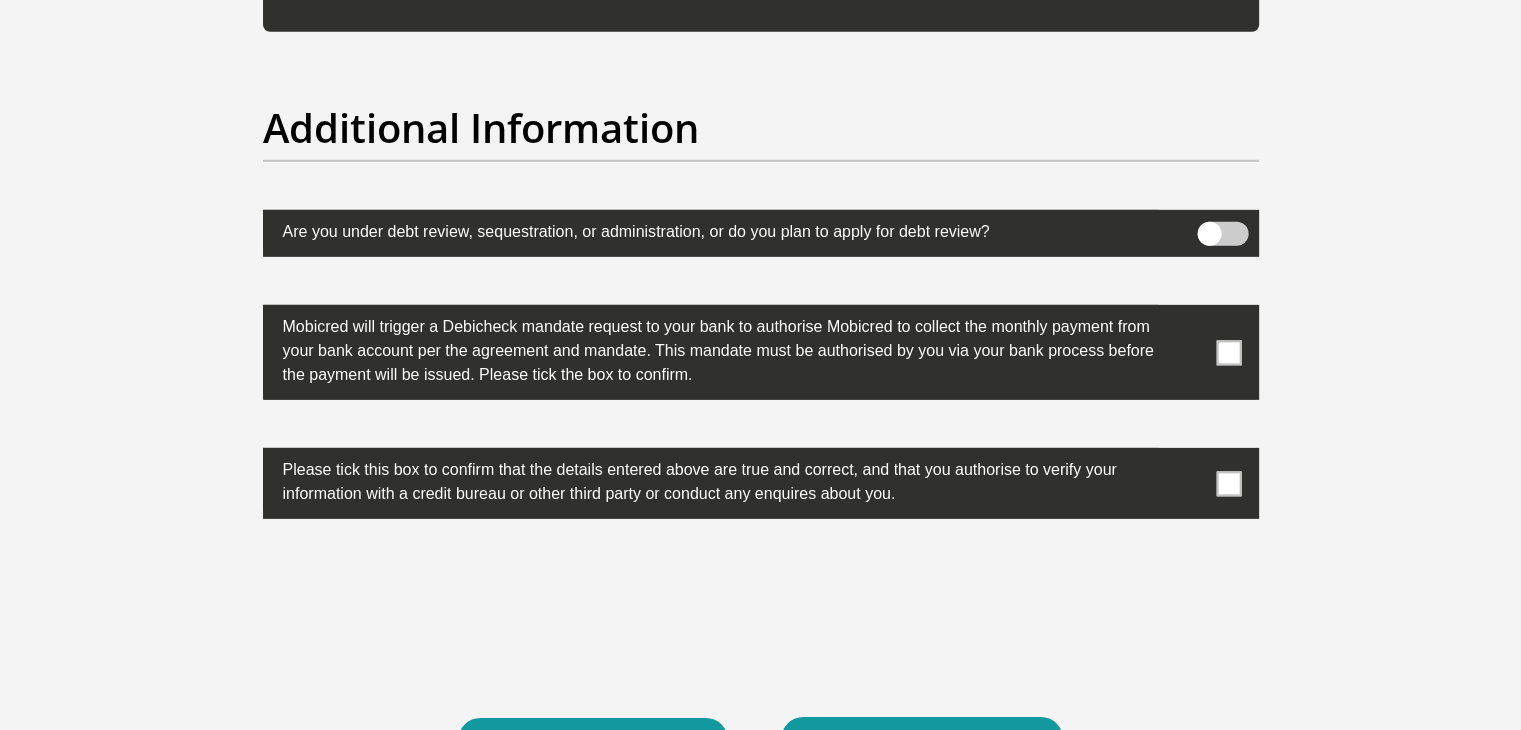 click at bounding box center (1228, 352) 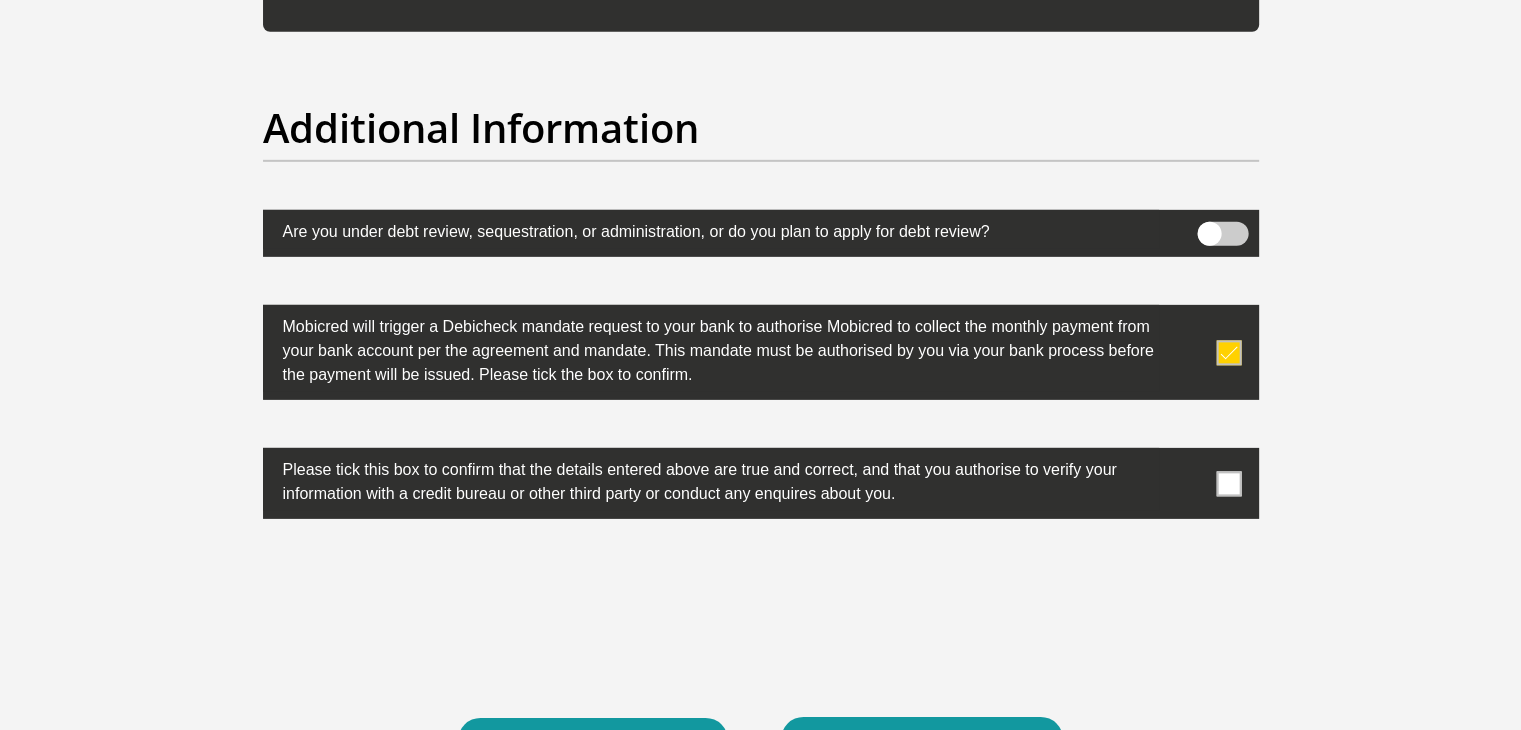 click at bounding box center (1228, 483) 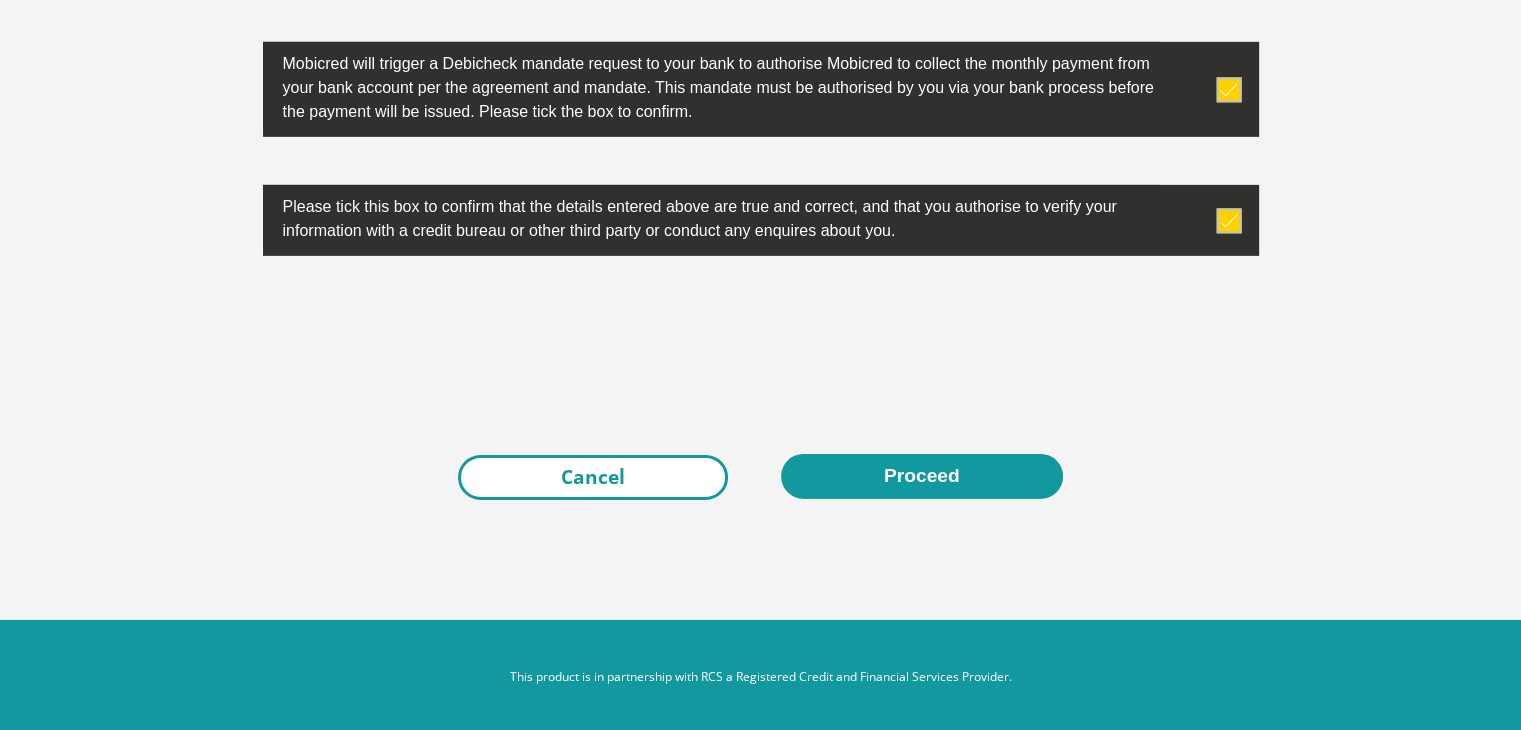scroll, scrollTop: 6465, scrollLeft: 0, axis: vertical 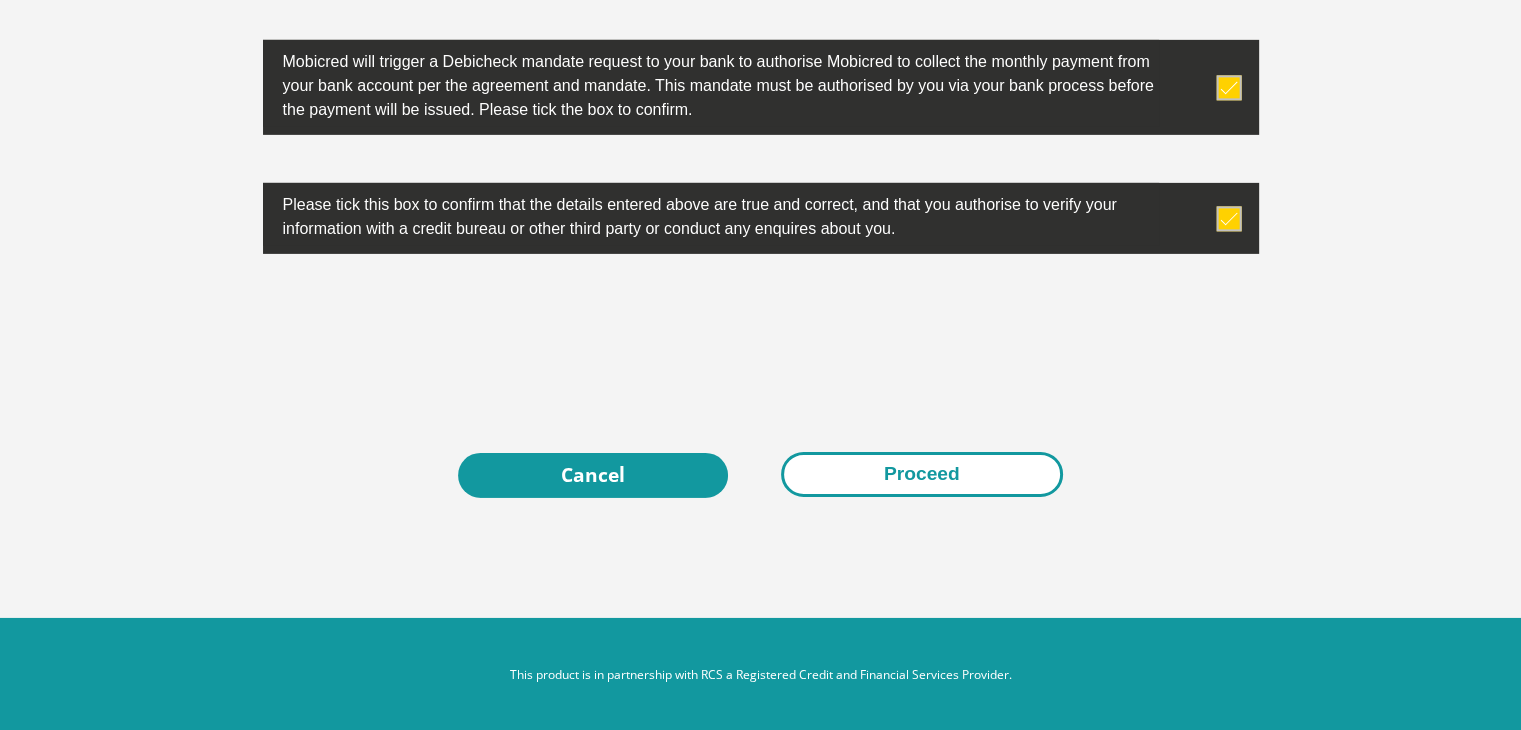 click on "Proceed" at bounding box center [922, 474] 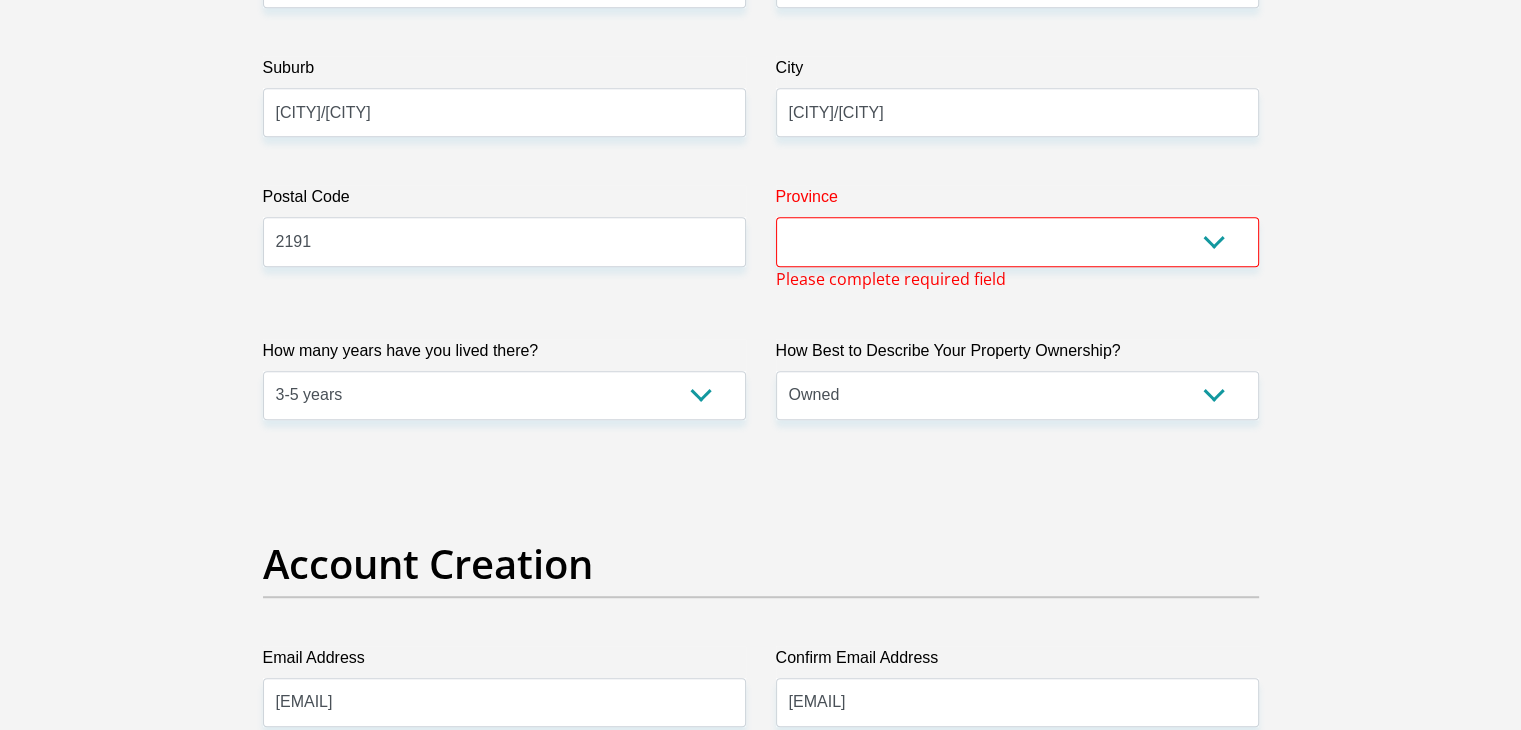 scroll, scrollTop: 1176, scrollLeft: 0, axis: vertical 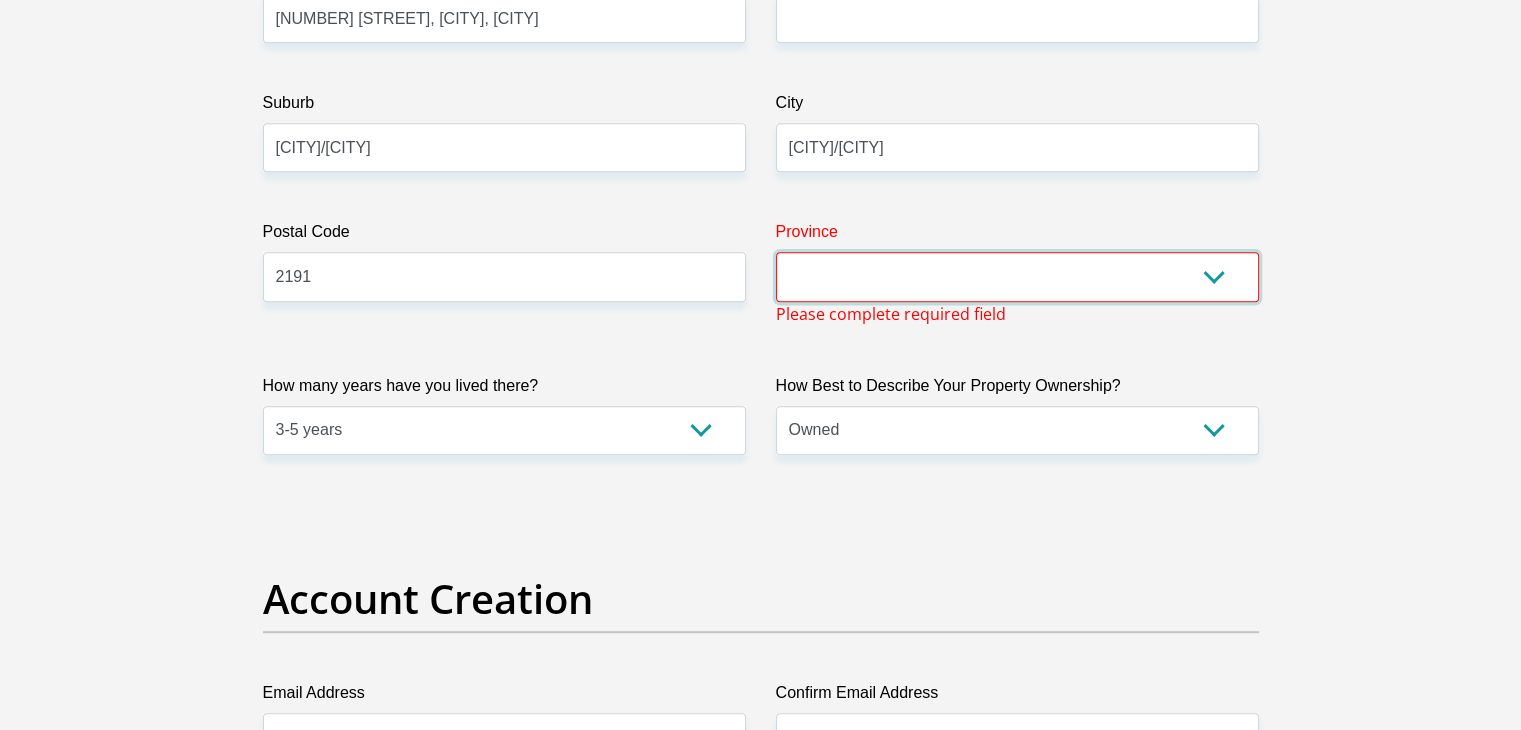 click on "Eastern Cape
Free State
Gauteng
KwaZulu-Natal
Limpopo
Mpumalanga
Northern Cape
North West
Western Cape" at bounding box center (1017, 276) 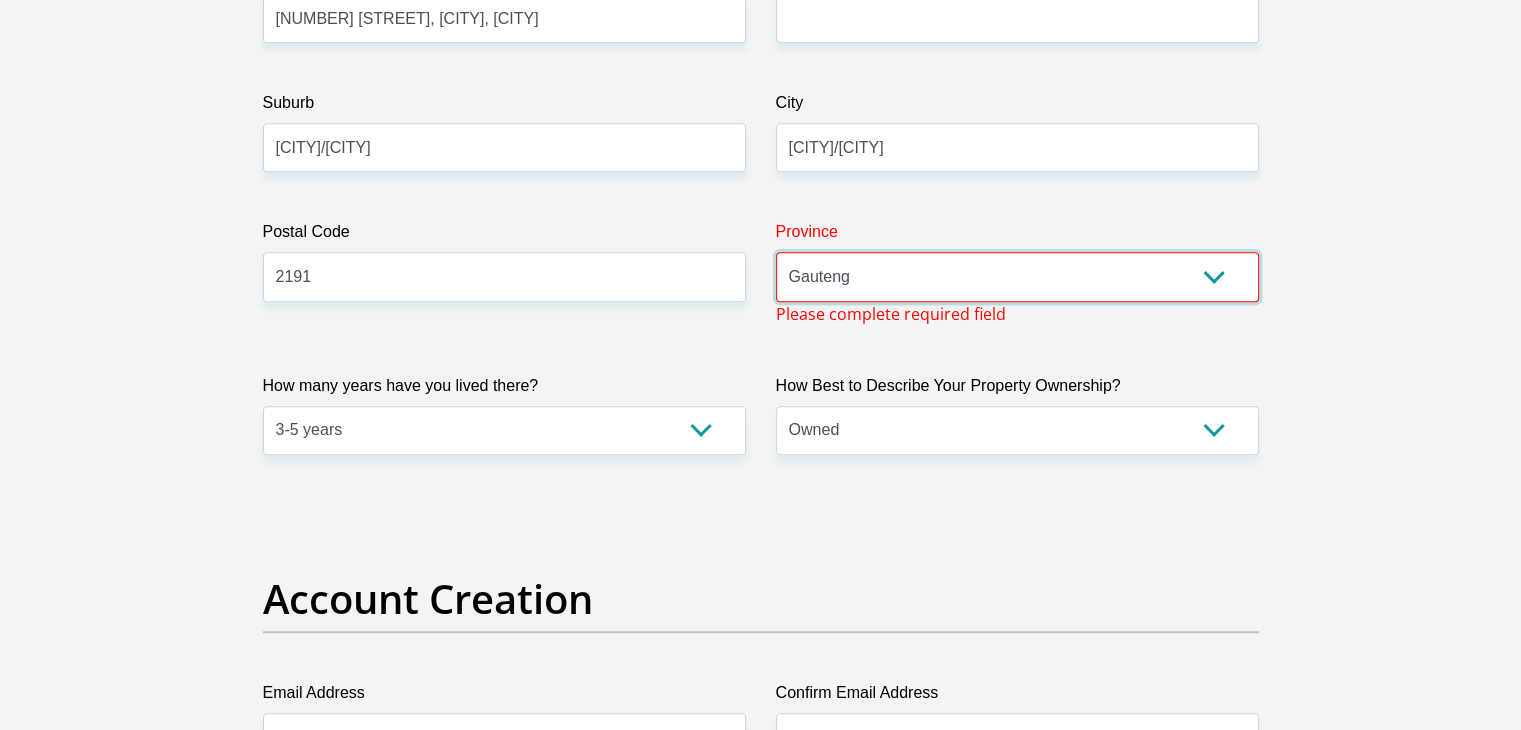 click on "Eastern Cape
Free State
Gauteng
KwaZulu-Natal
Limpopo
Mpumalanga
Northern Cape
North West
Western Cape" at bounding box center [1017, 276] 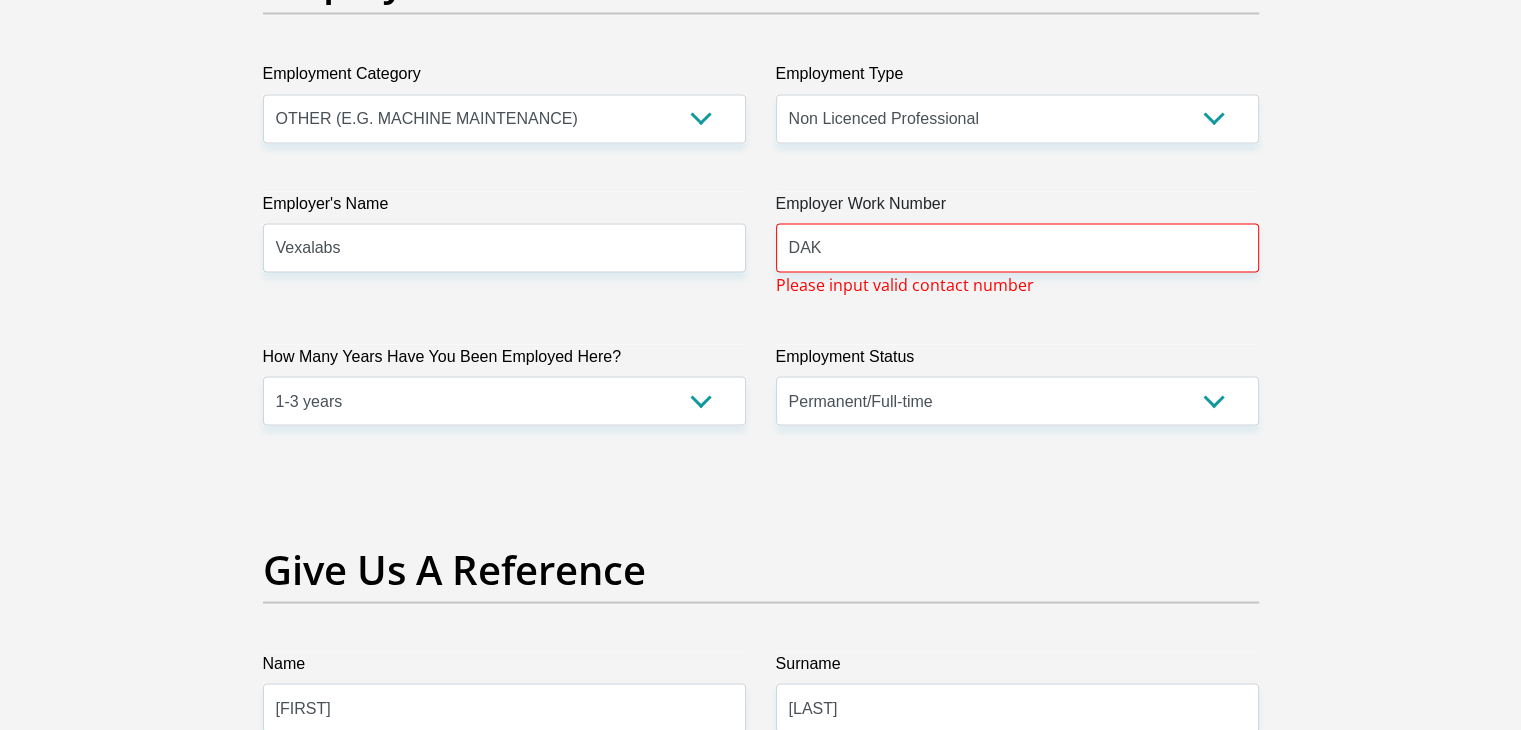 scroll, scrollTop: 3776, scrollLeft: 0, axis: vertical 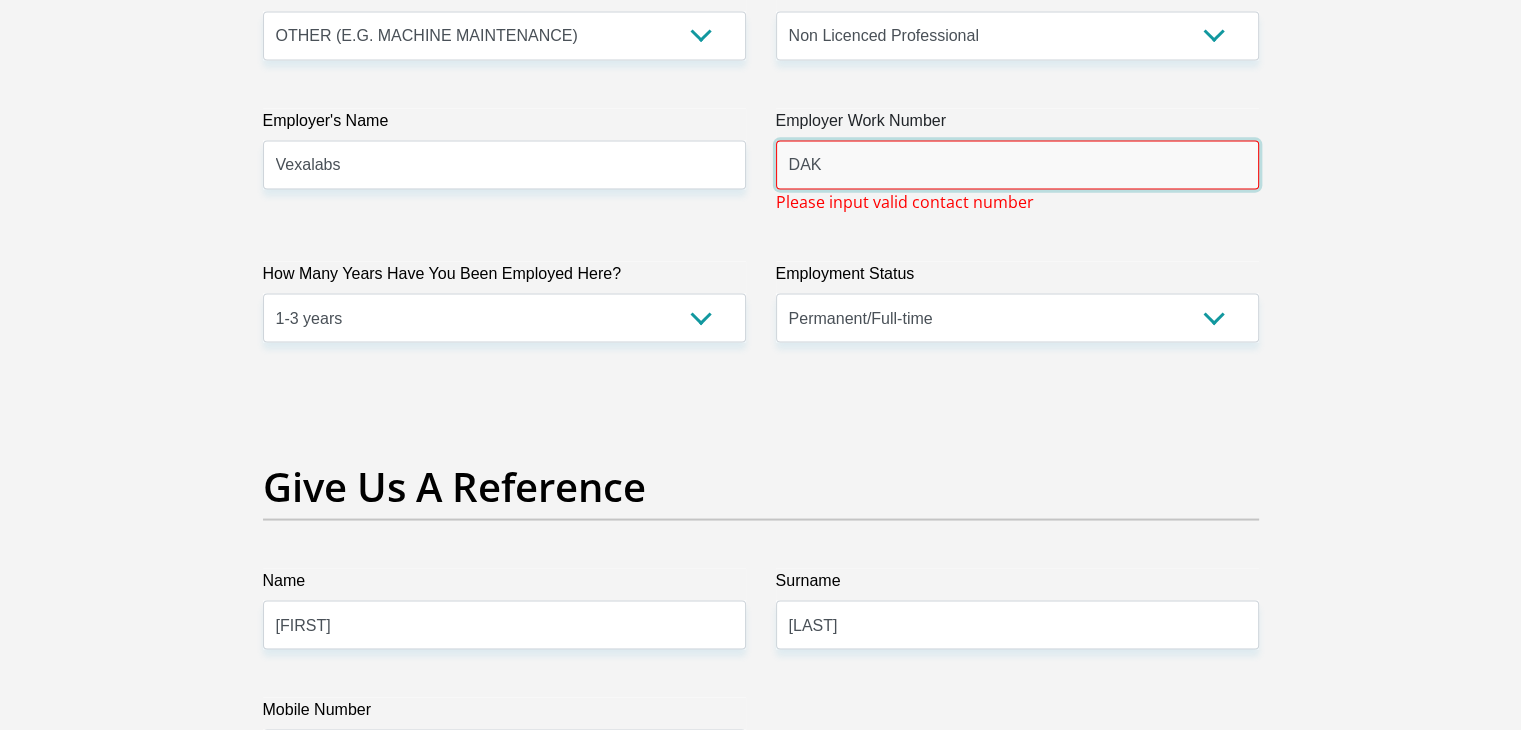 click on "DAK" at bounding box center (1017, 164) 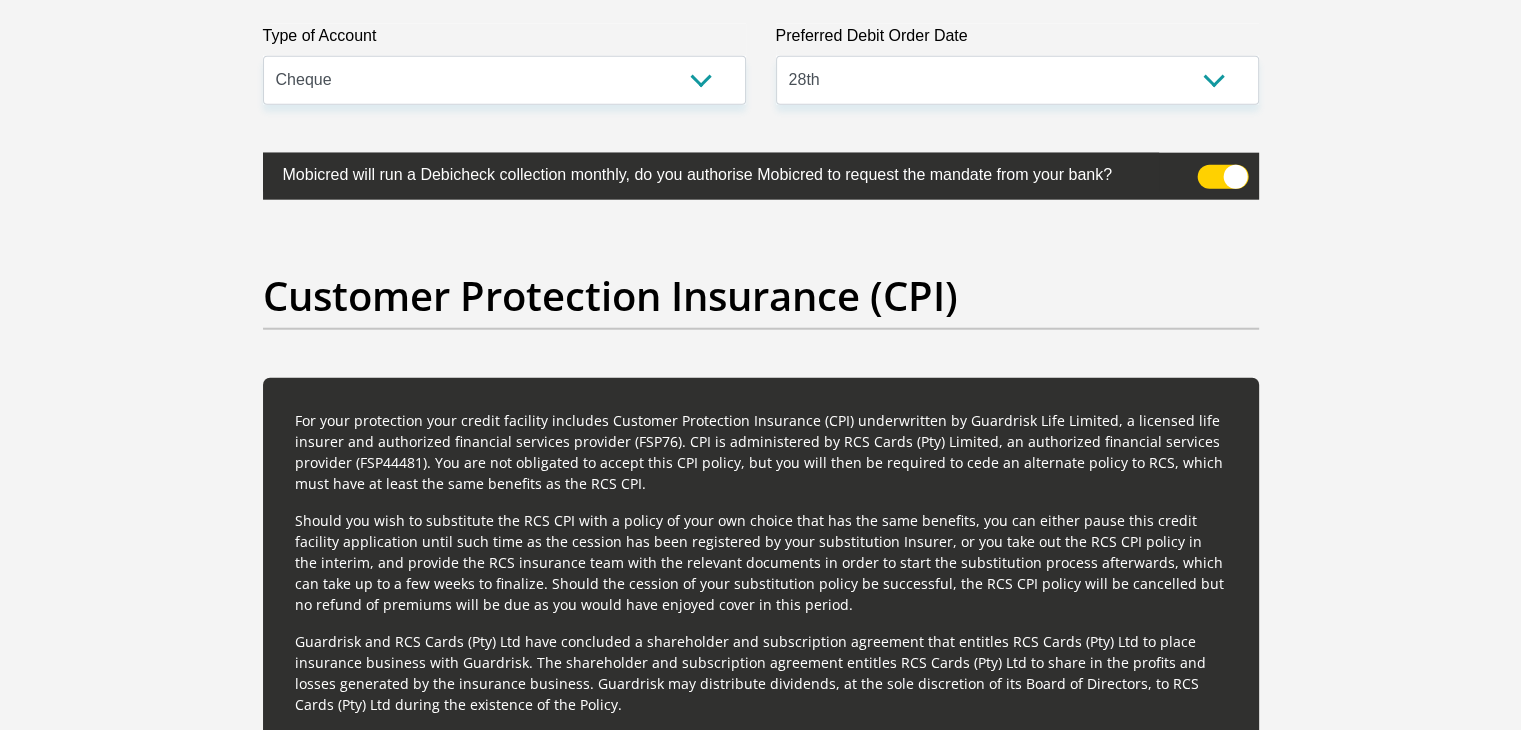 scroll, scrollTop: 6441, scrollLeft: 0, axis: vertical 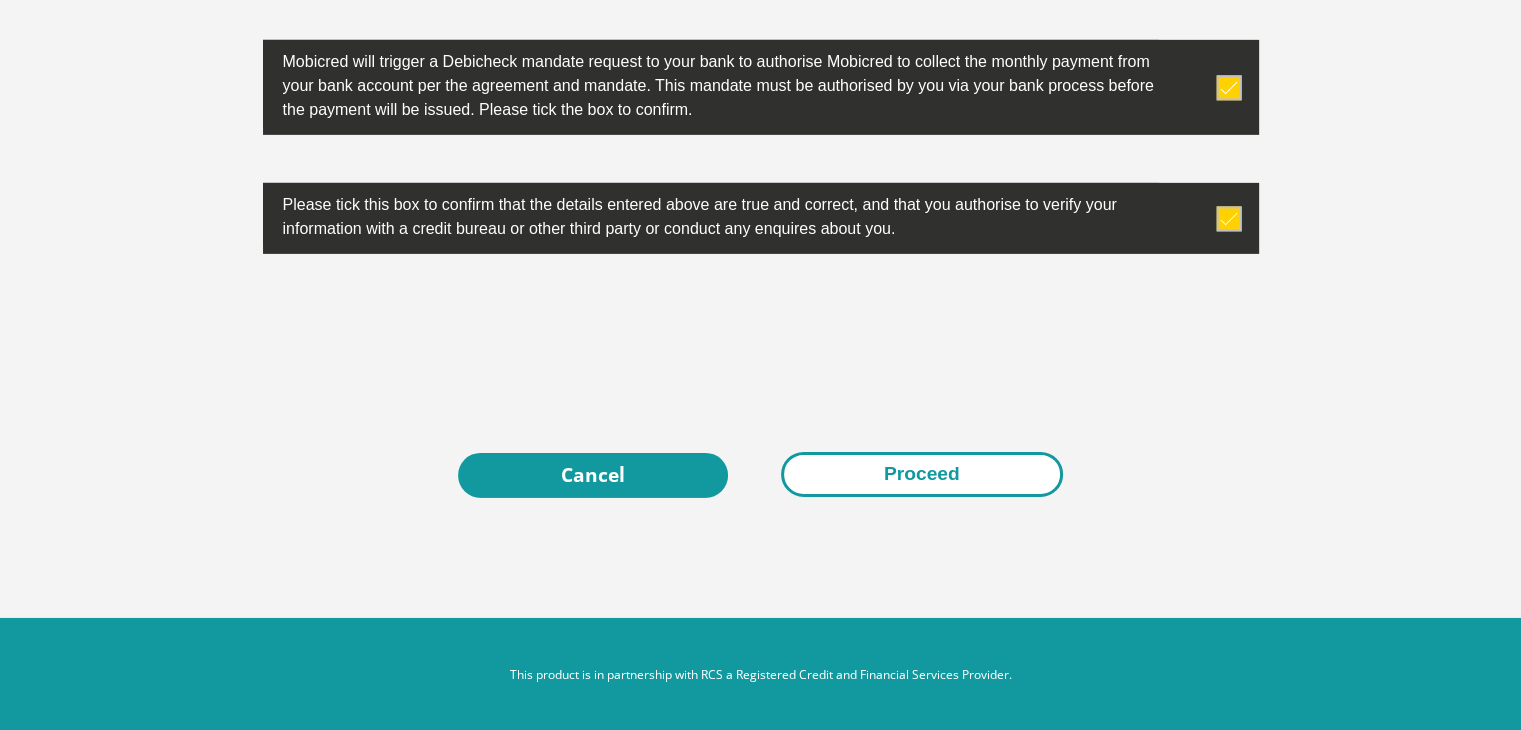 type on "0729302112" 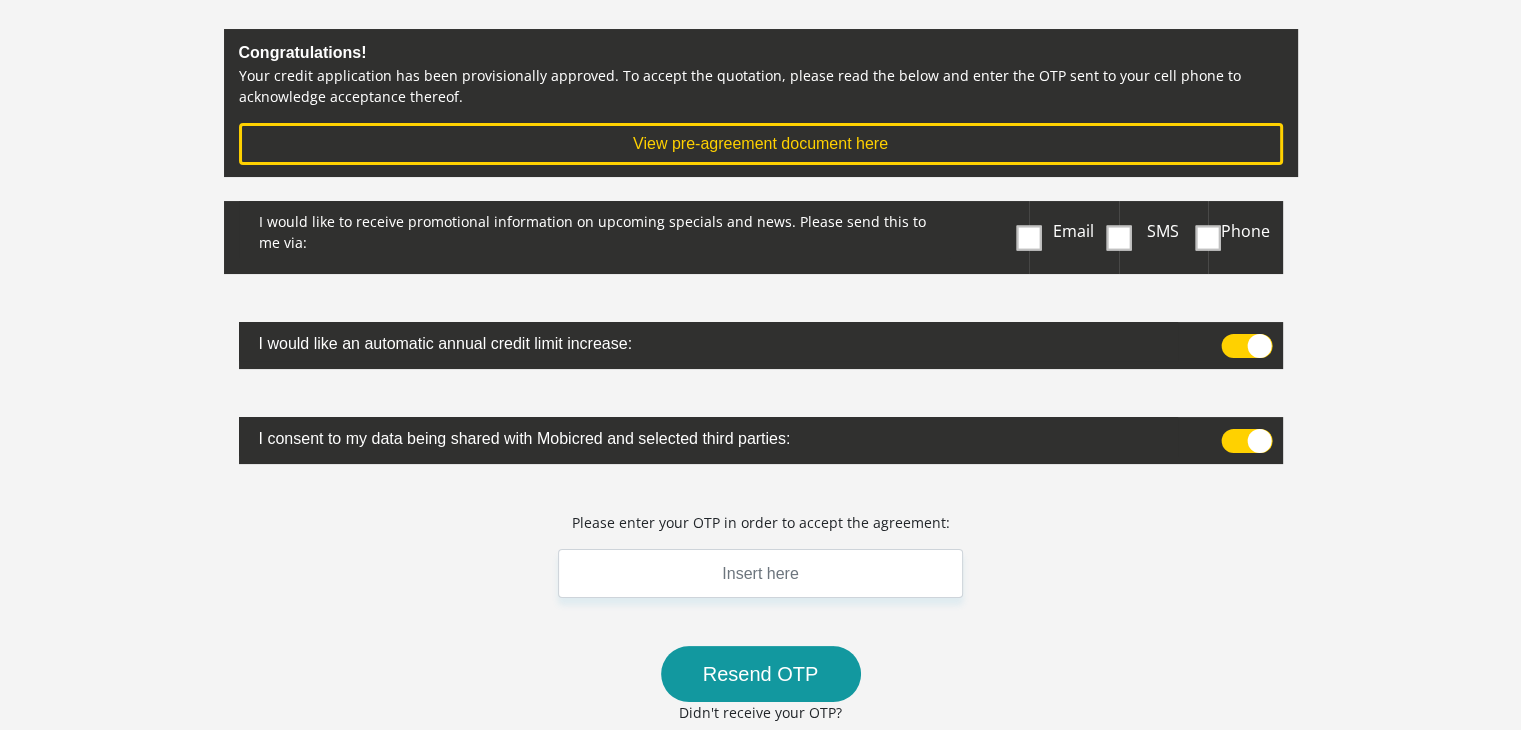 scroll, scrollTop: 300, scrollLeft: 0, axis: vertical 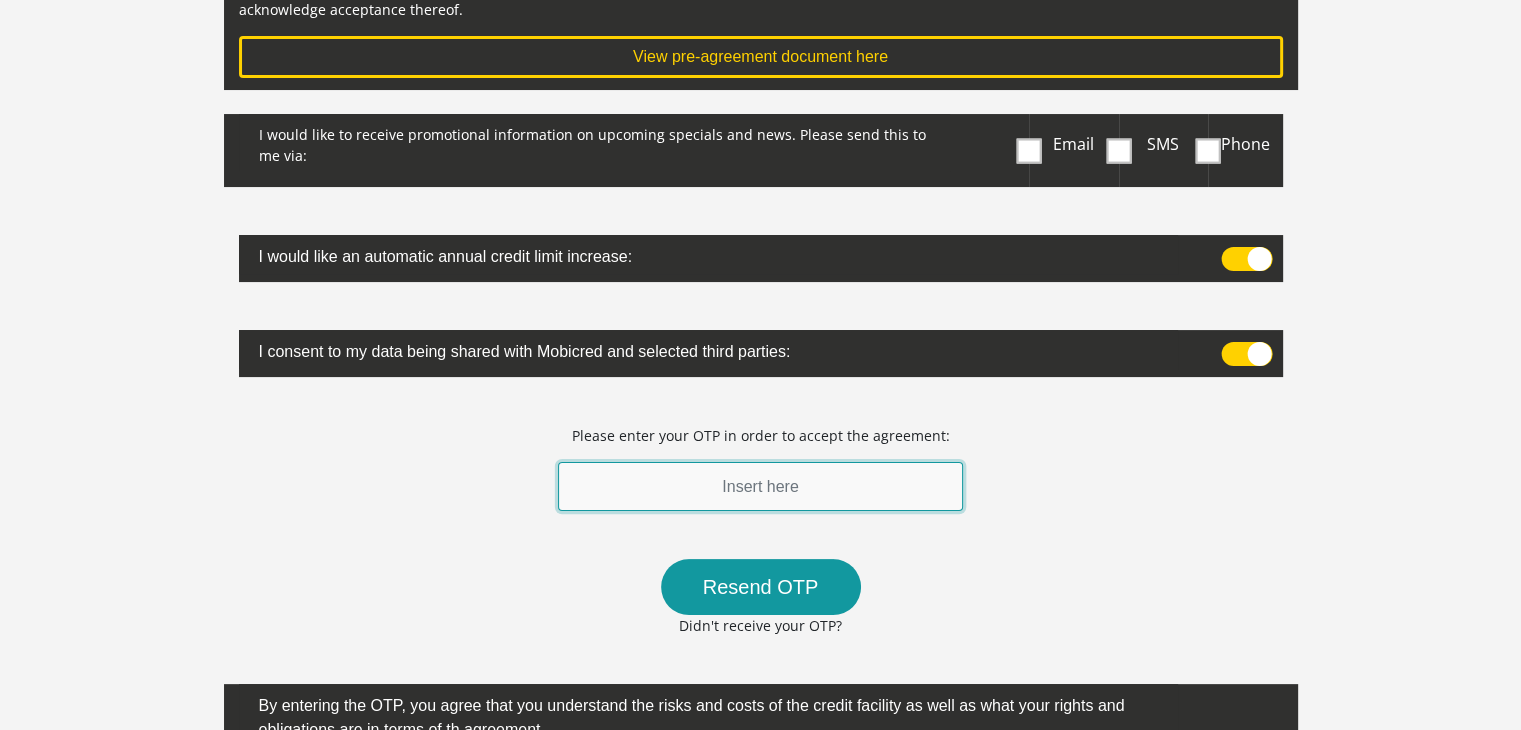 click at bounding box center (761, 486) 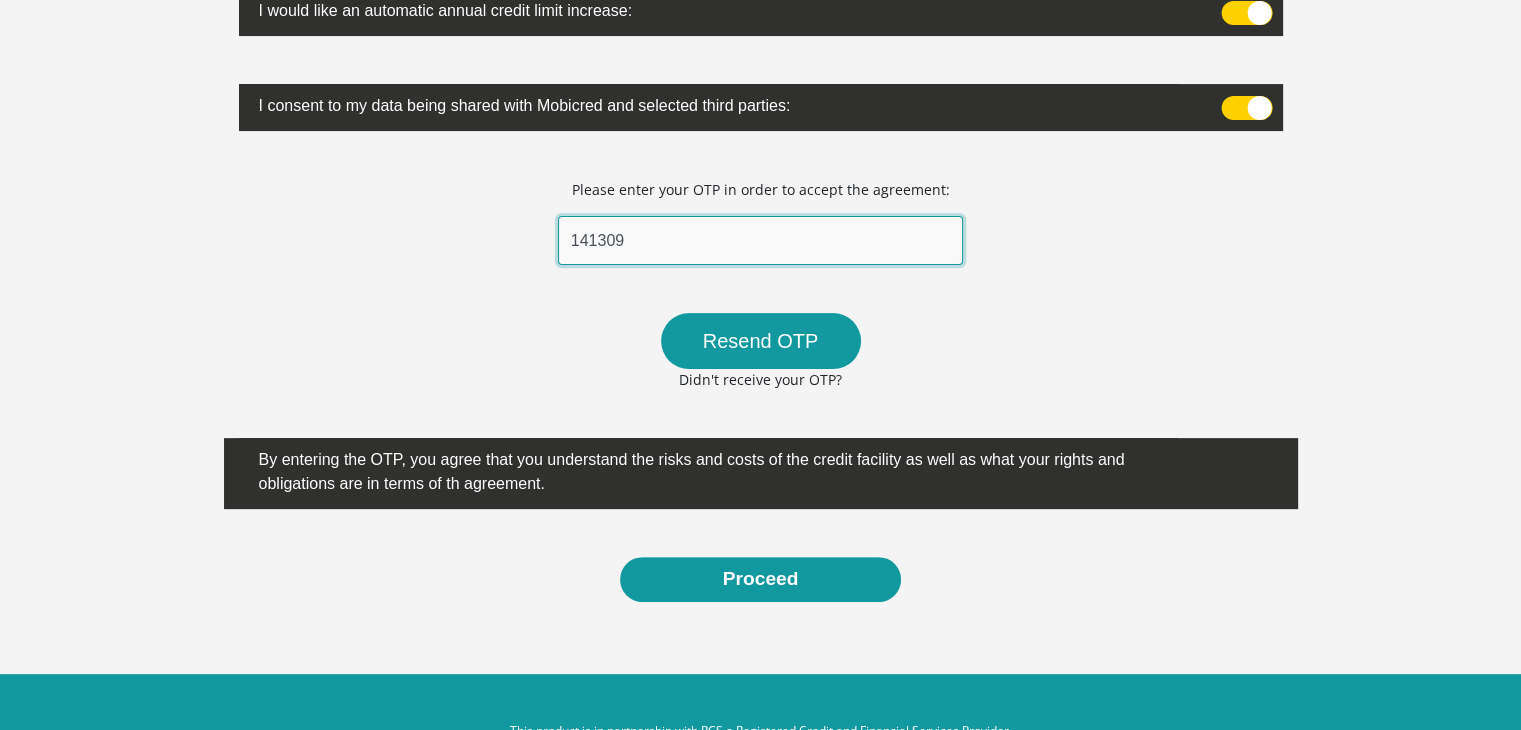 scroll, scrollTop: 600, scrollLeft: 0, axis: vertical 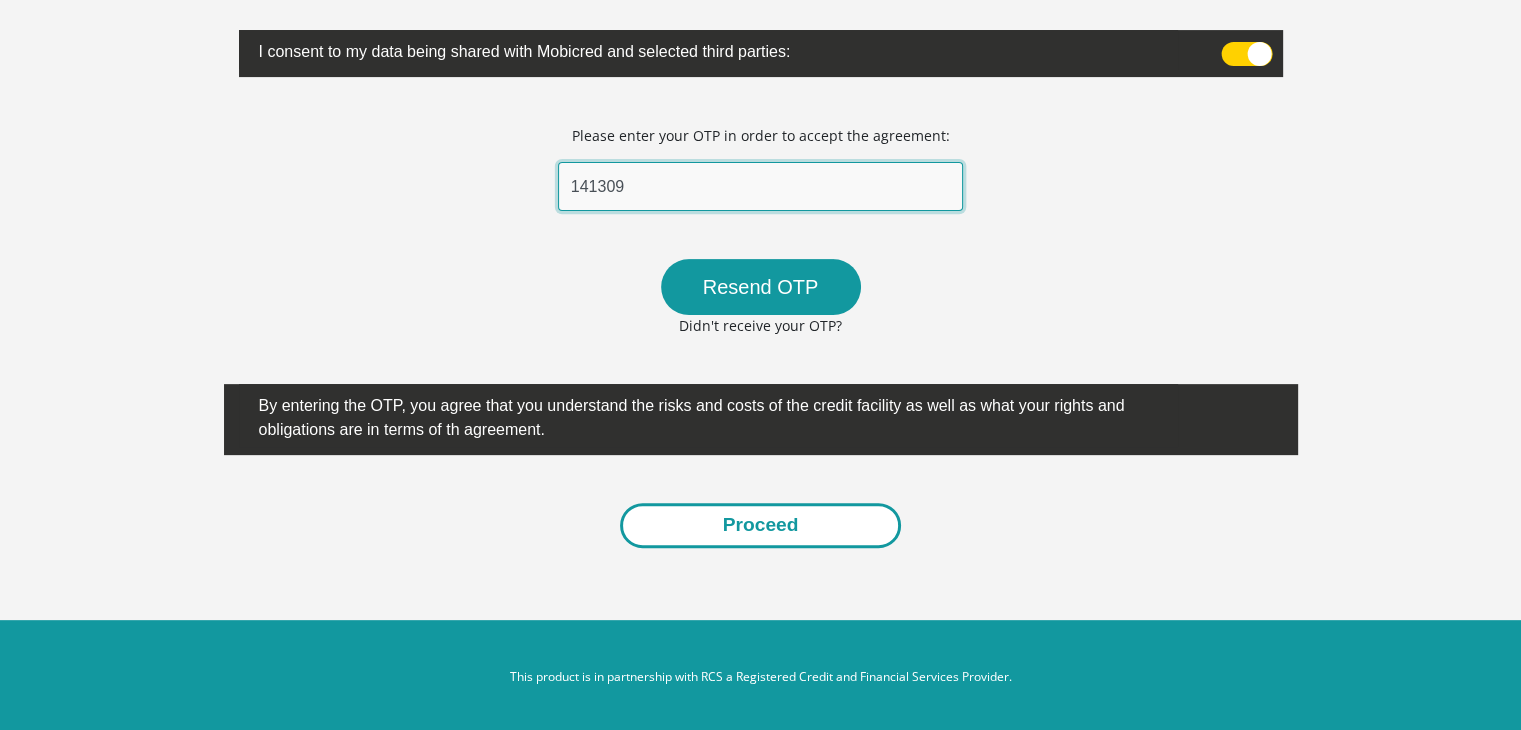 type on "141309" 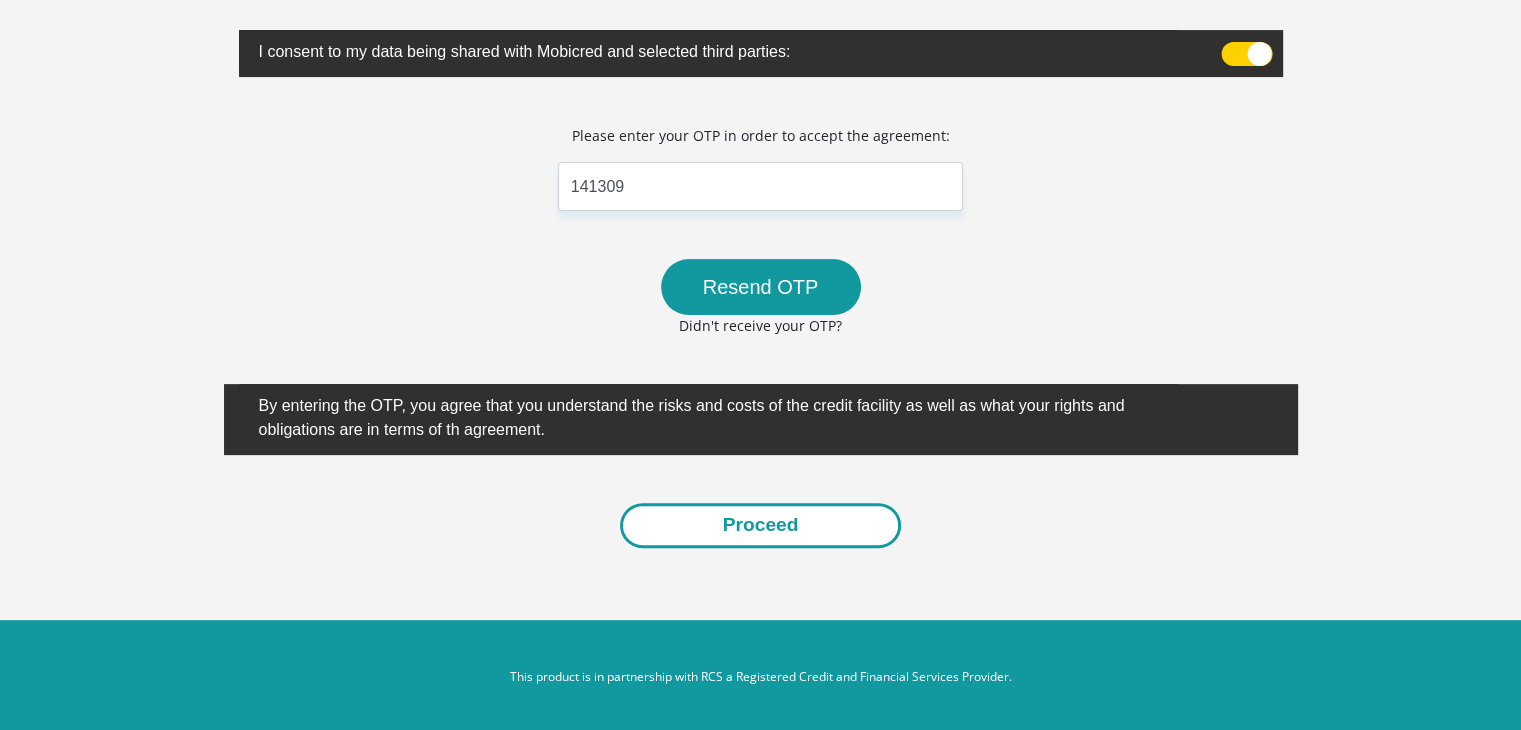 click on "Proceed" at bounding box center [761, 525] 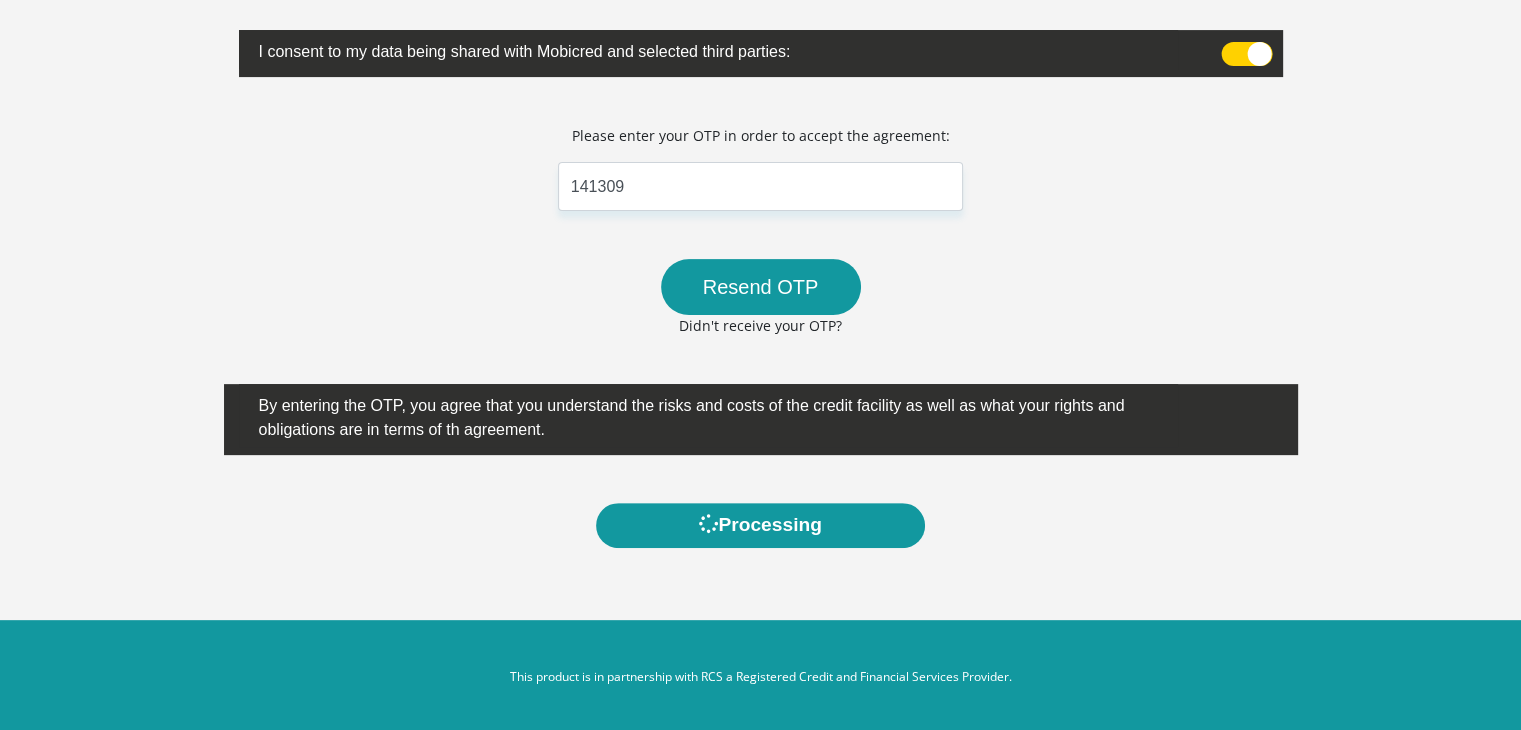 scroll, scrollTop: 0, scrollLeft: 0, axis: both 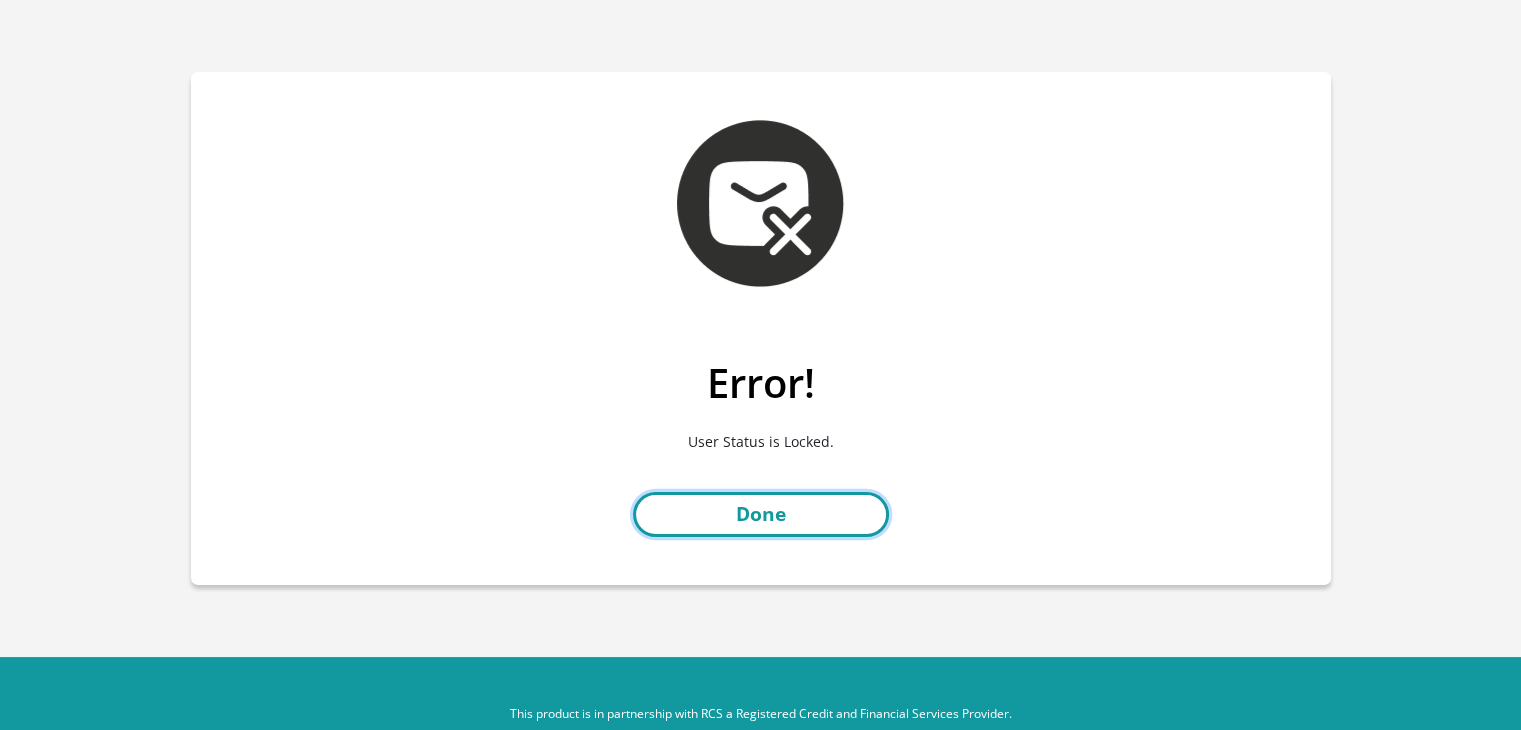 click on "Done" at bounding box center [761, 514] 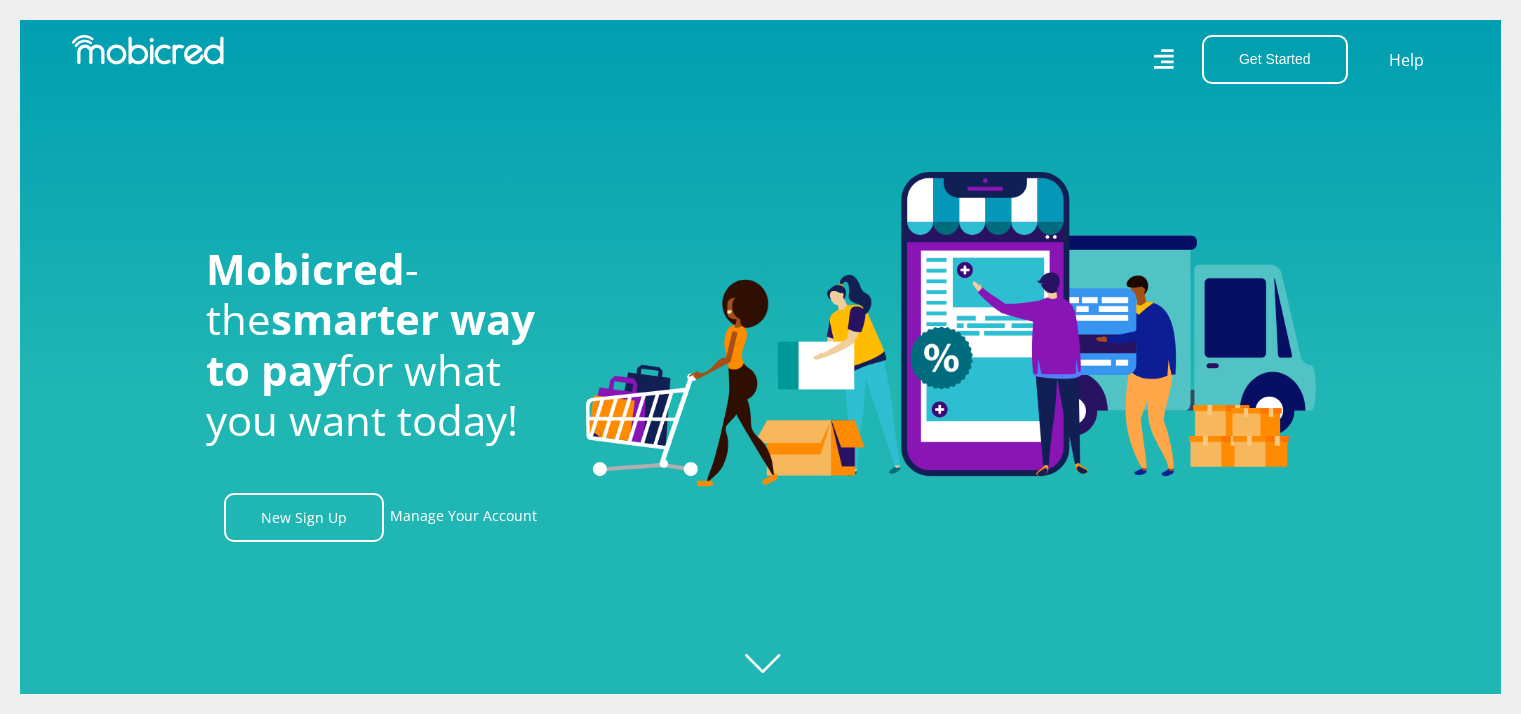 scroll, scrollTop: 0, scrollLeft: 0, axis: both 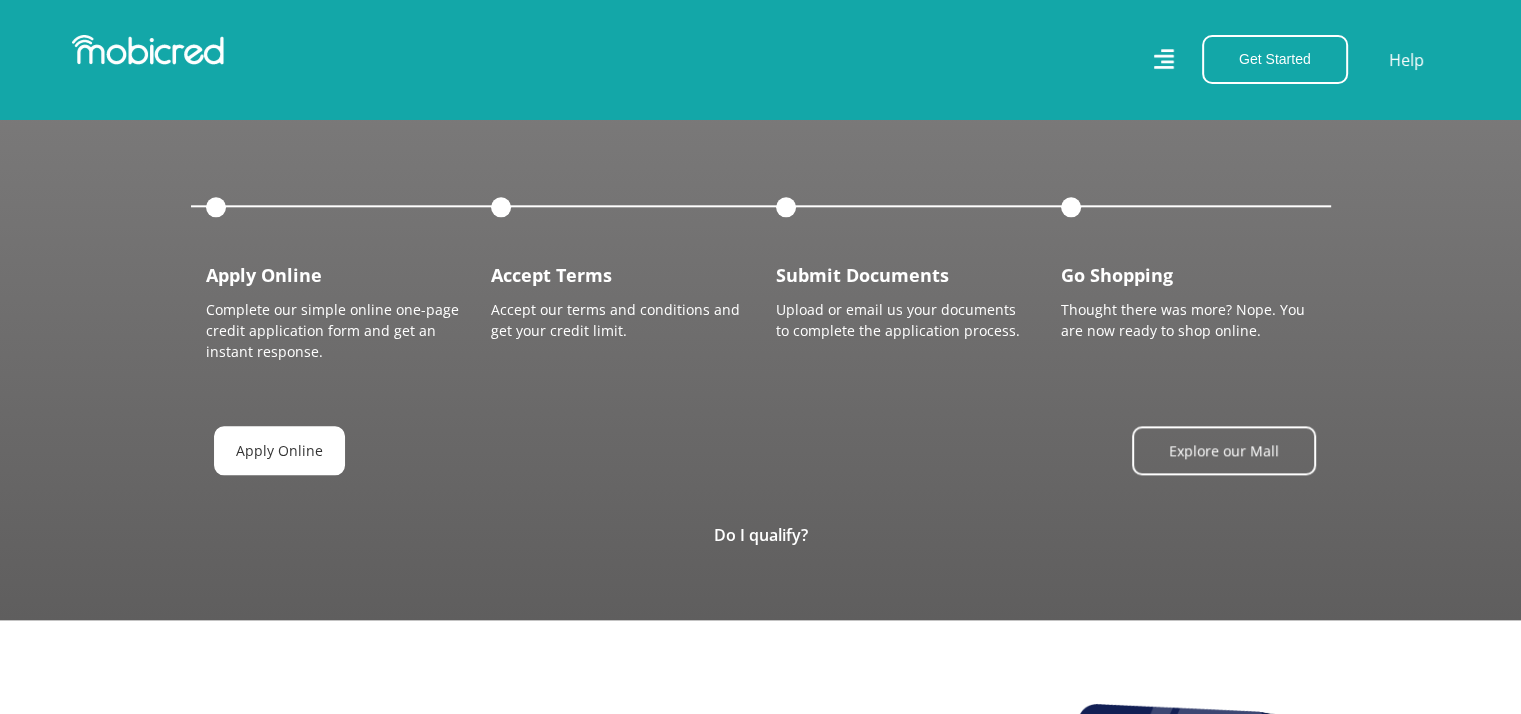 click on "Apply
Online" at bounding box center (279, 450) 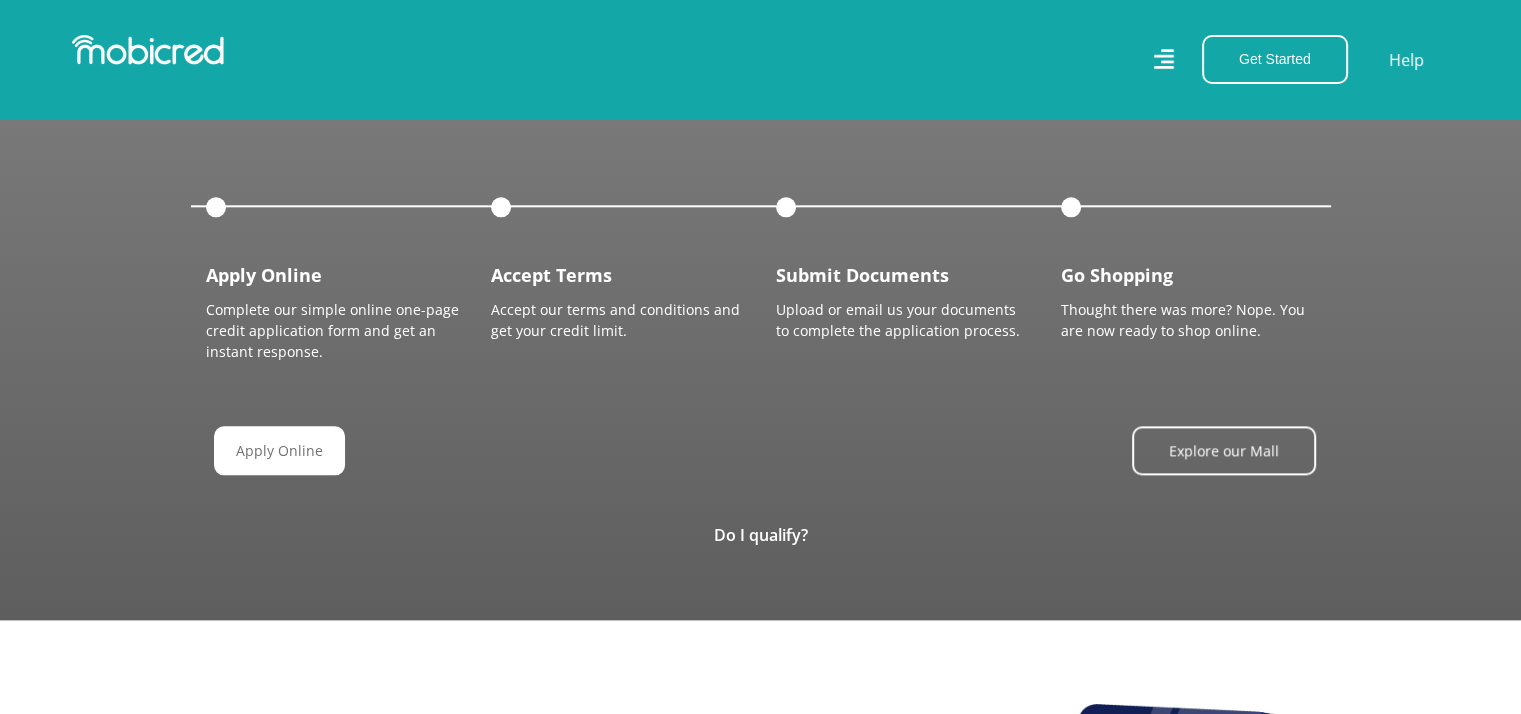 scroll, scrollTop: 0, scrollLeft: 0, axis: both 